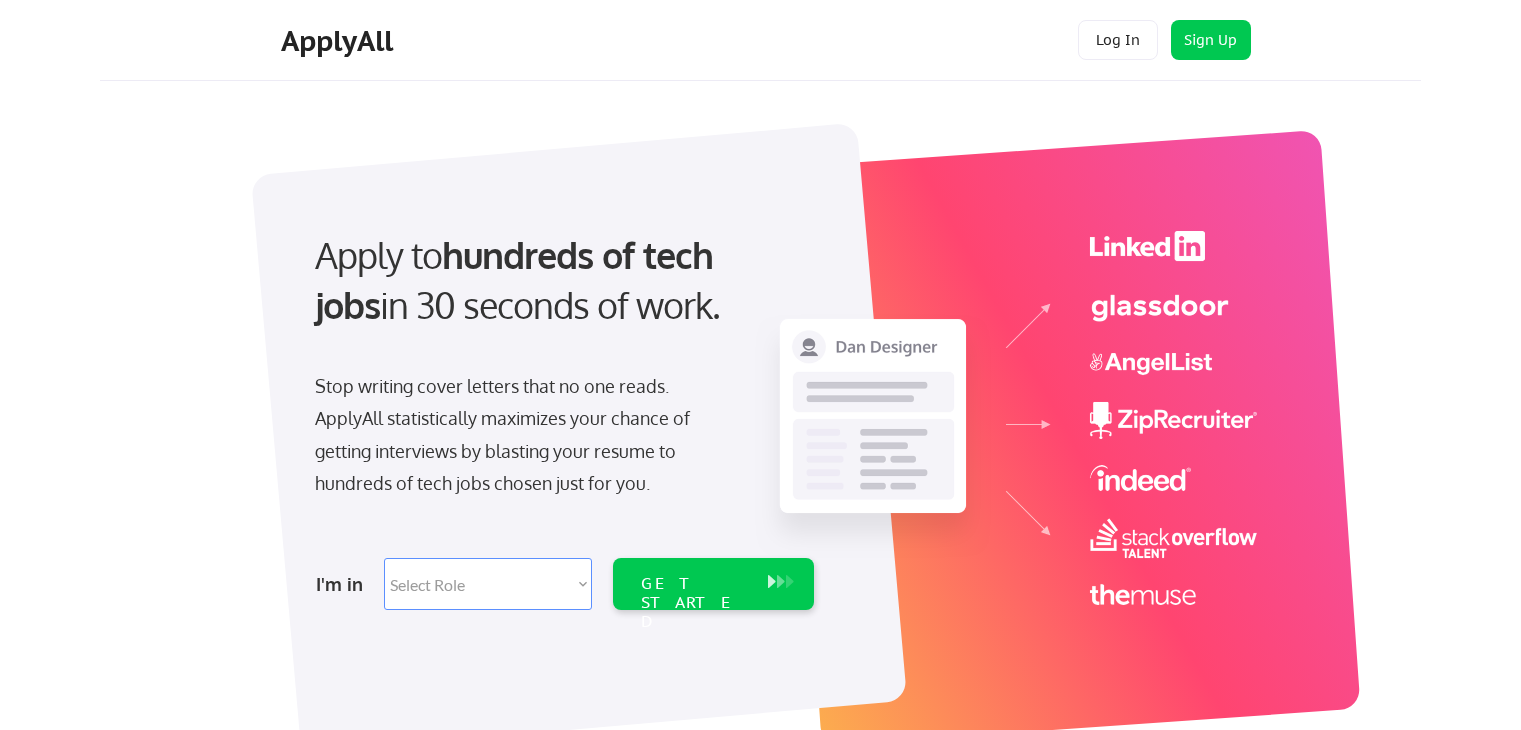 scroll, scrollTop: 0, scrollLeft: 0, axis: both 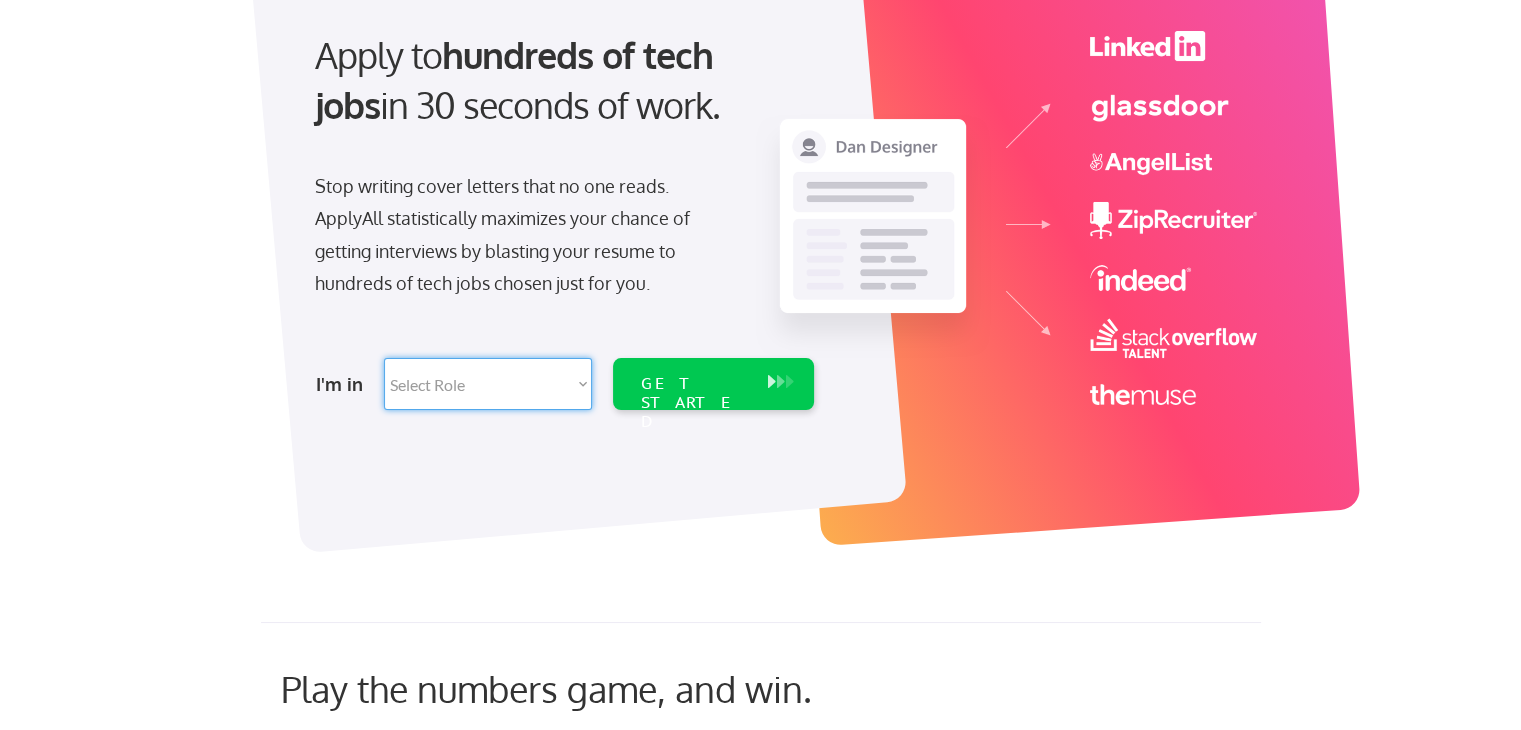 click on "Select Role Software Engineering Product Management Customer Success Sales UI/UX/Product Design Technical Project/Program Mgmt Marketing & Growth Data HR/Recruiting IT/Cybersecurity Tech Finance/Ops/Strategy Customer Support" at bounding box center (488, 384) 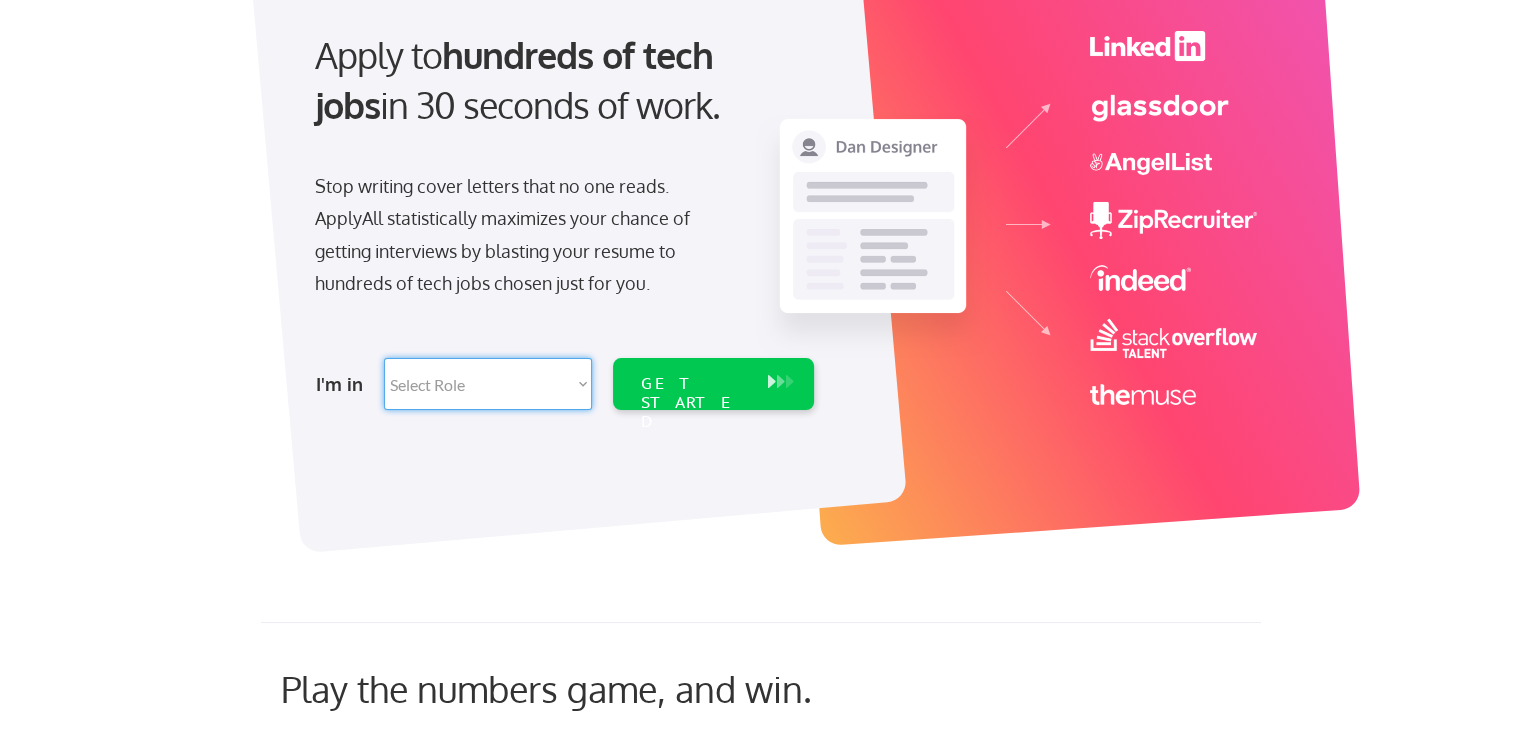 select on ""hr_recruiting"" 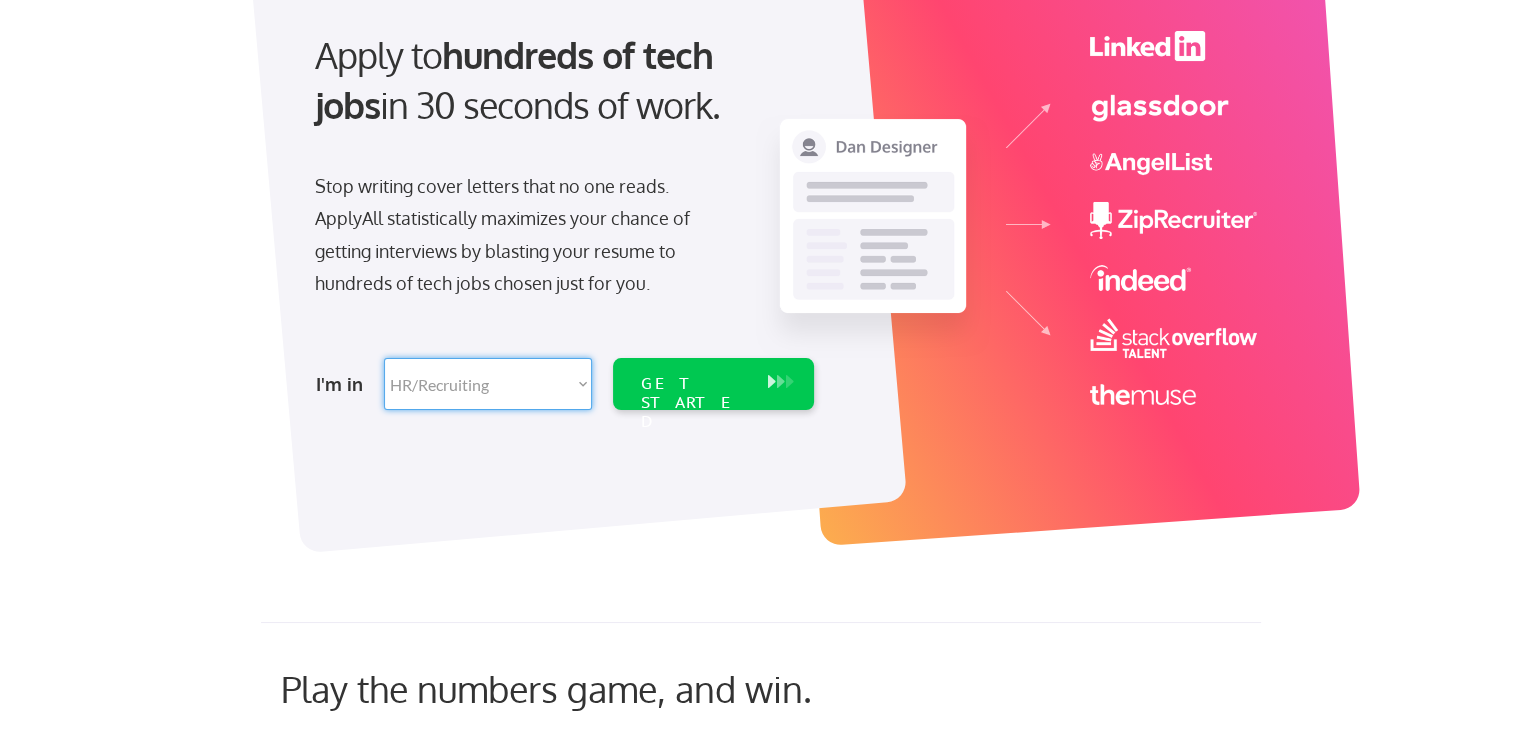 click on "Select Role Software Engineering Product Management Customer Success Sales UI/UX/Product Design Technical Project/Program Mgmt Marketing & Growth Data HR/Recruiting IT/Cybersecurity Tech Finance/Ops/Strategy Customer Support" at bounding box center [488, 384] 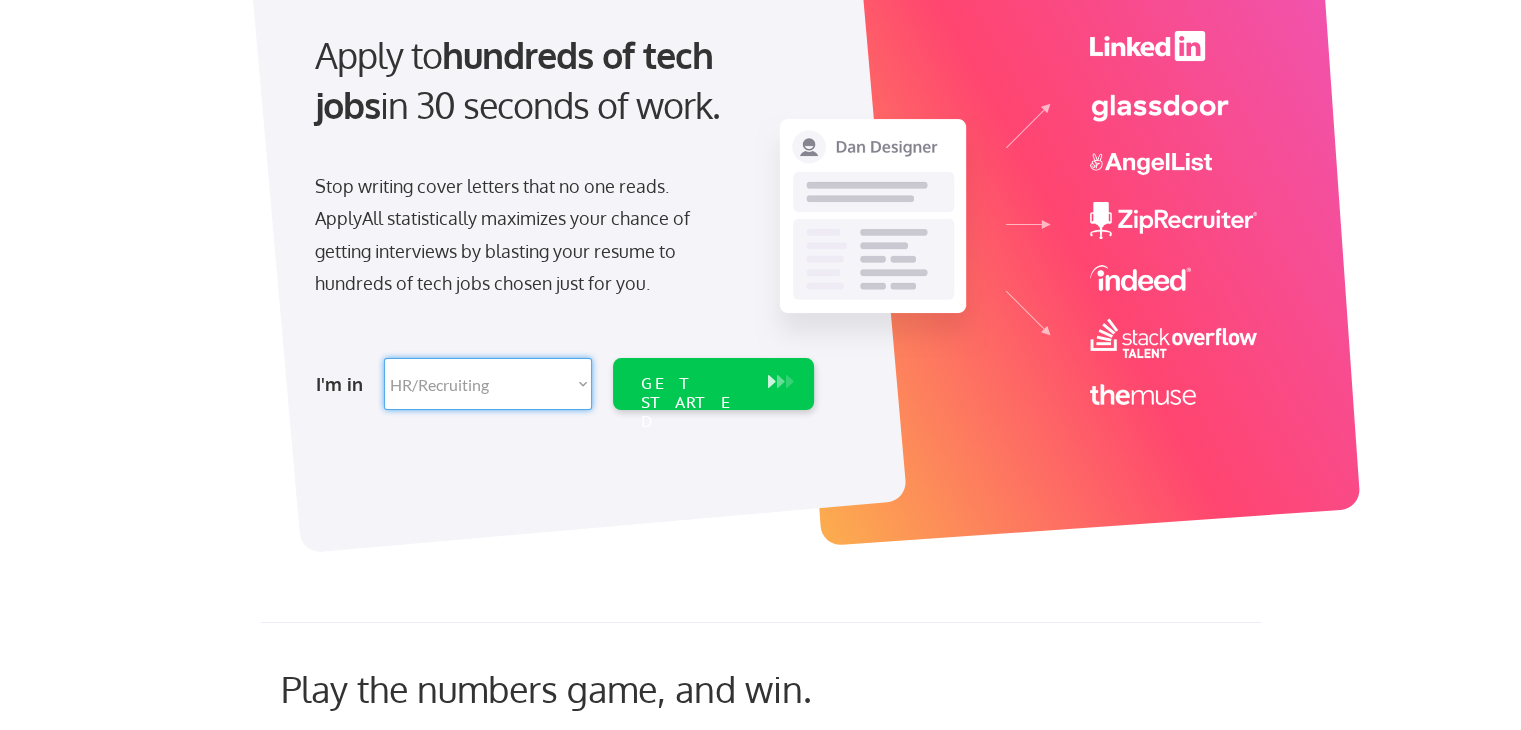 select on ""hr_recruiting"" 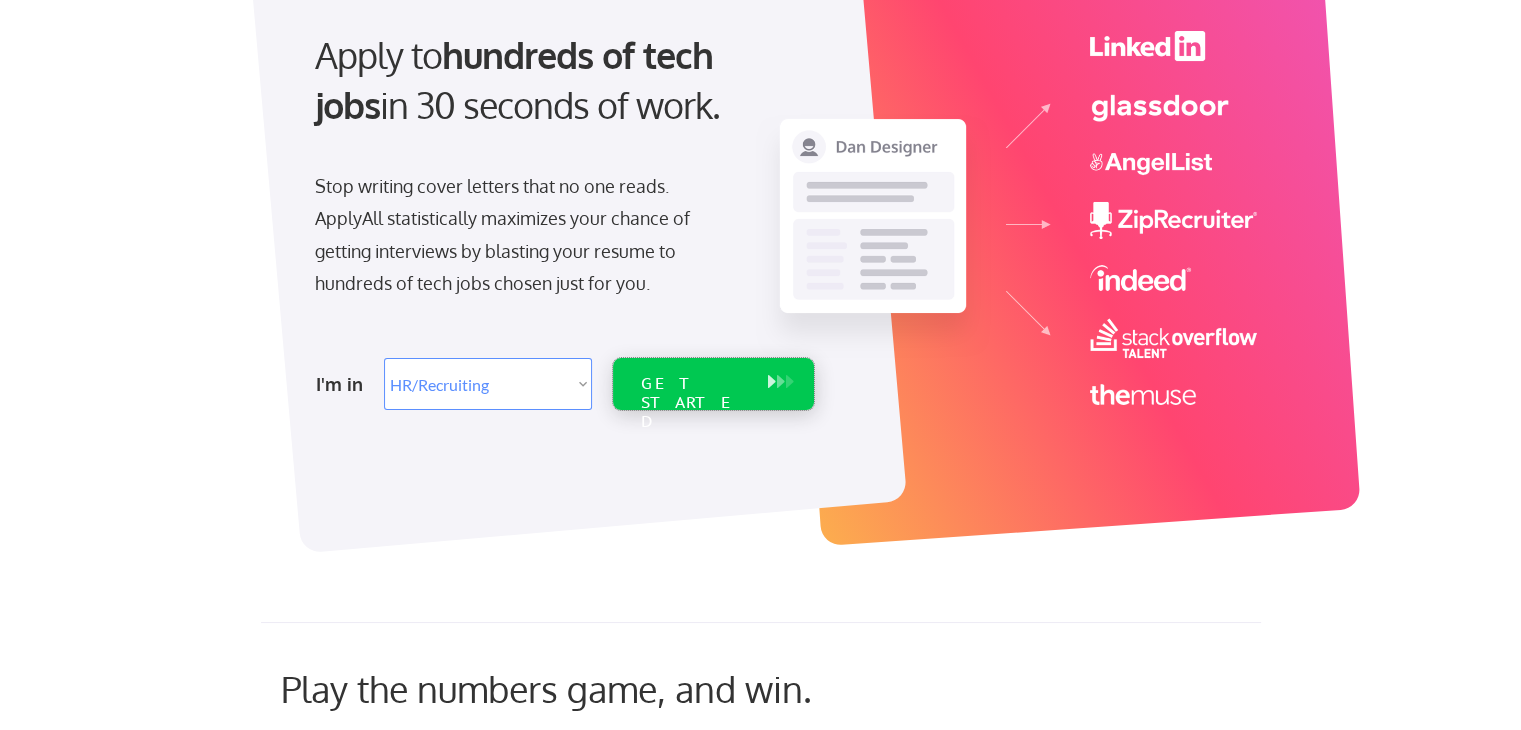 click on "GET STARTED" at bounding box center [694, 403] 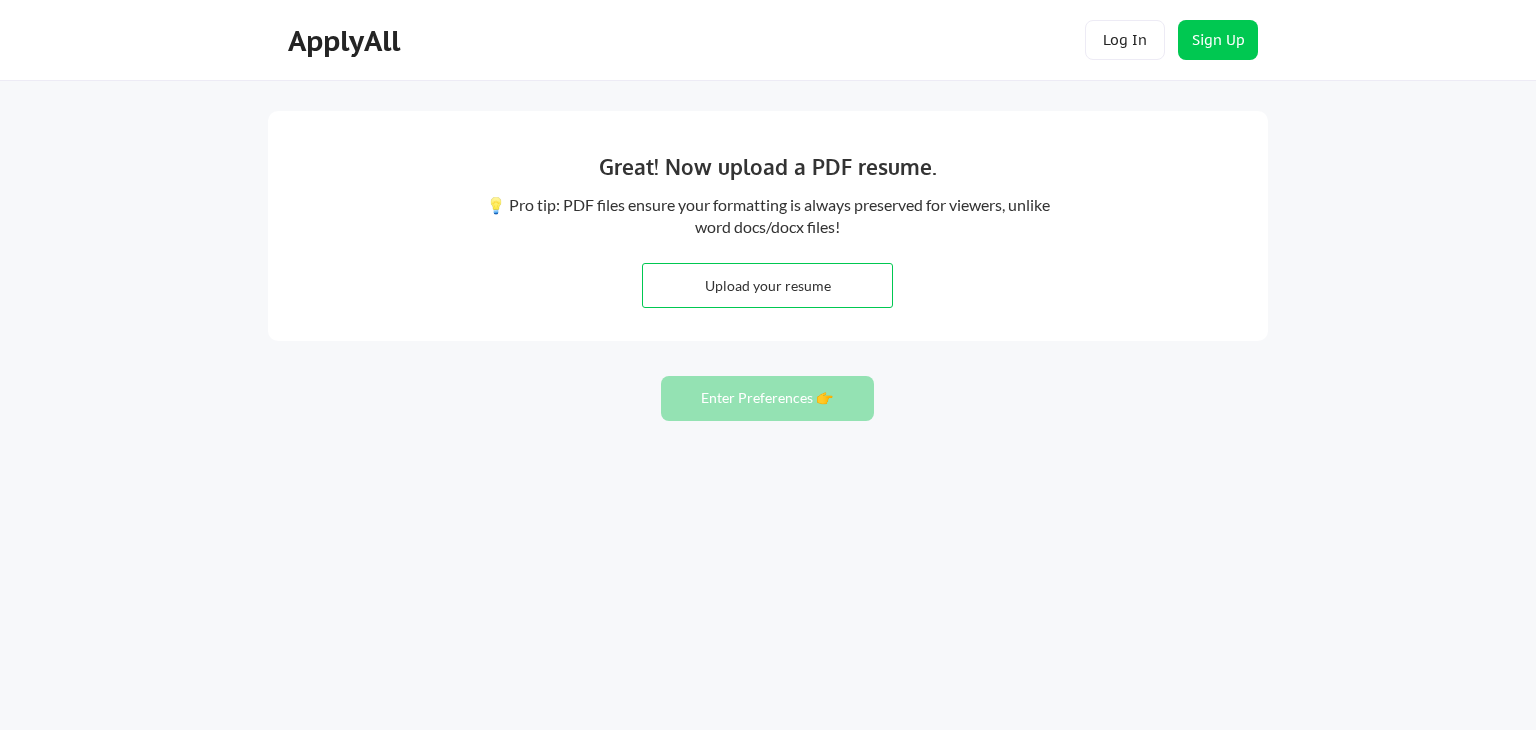 scroll, scrollTop: 0, scrollLeft: 0, axis: both 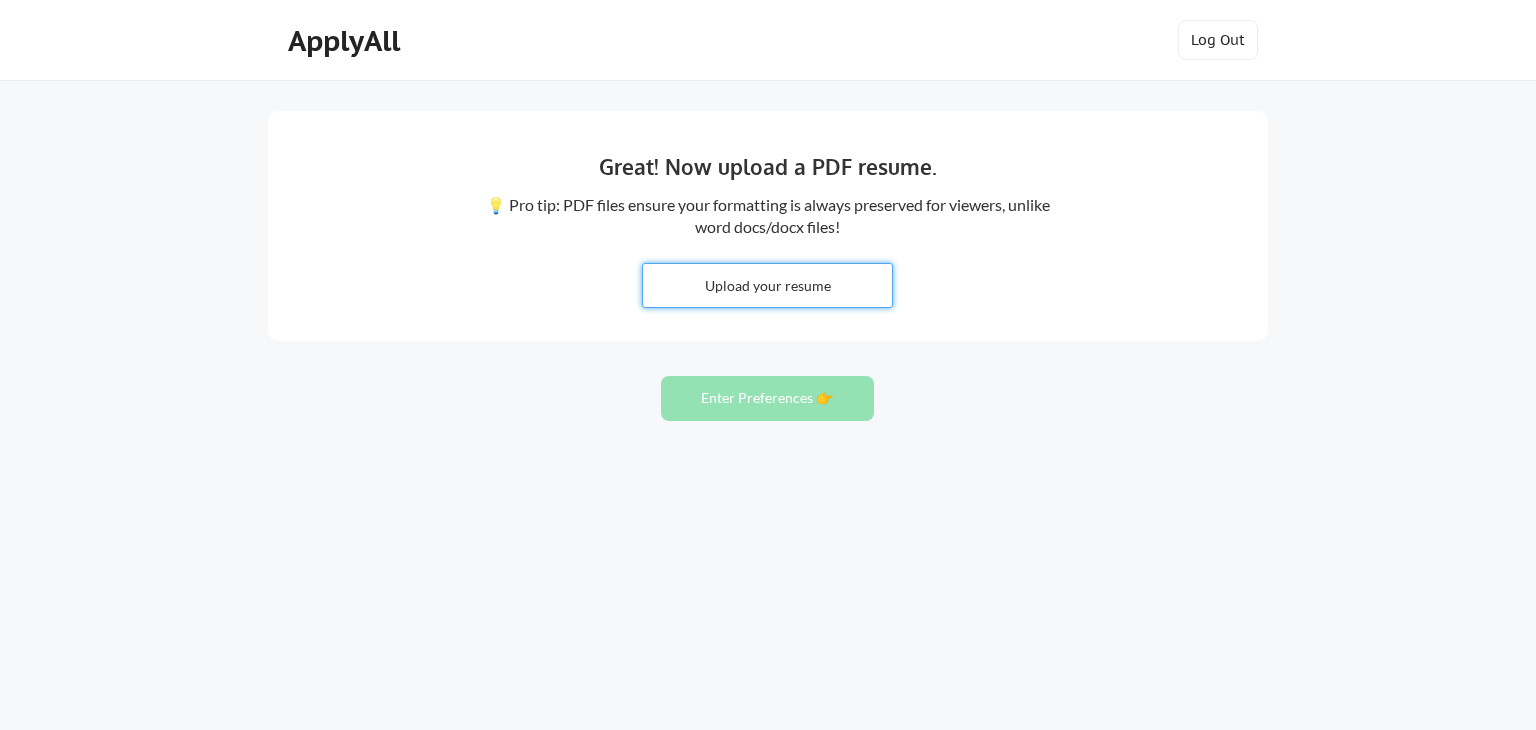 click at bounding box center (767, 285) 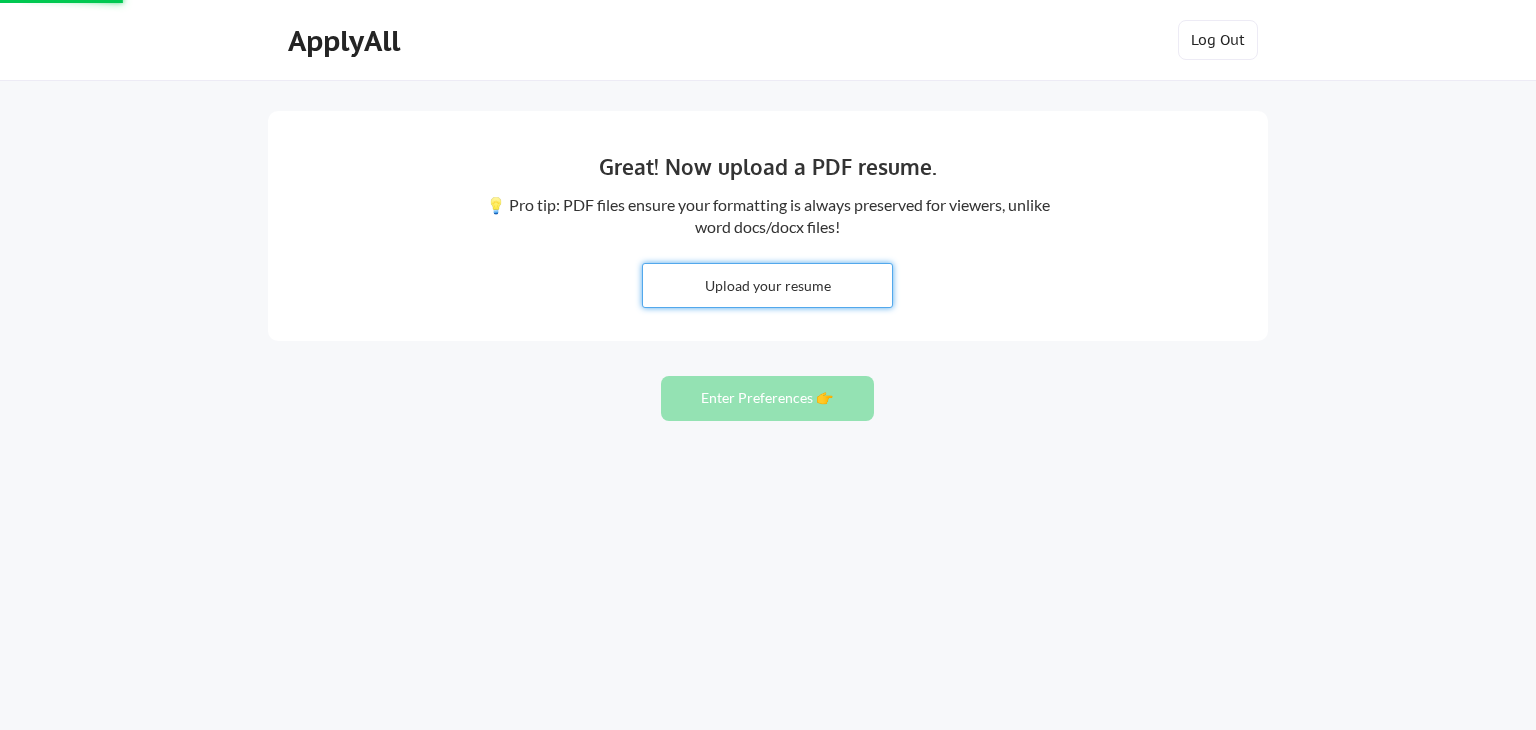 type 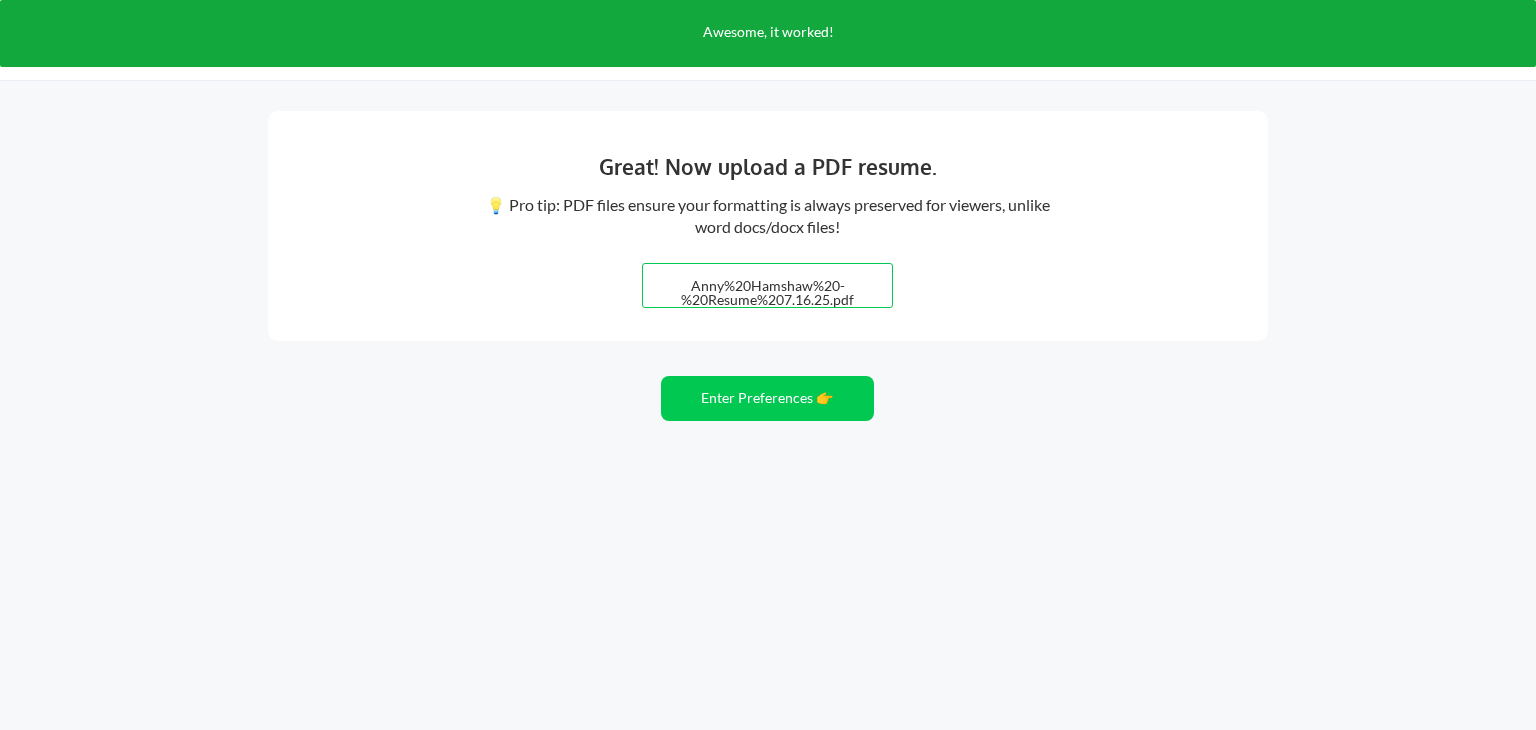 click on "Great! Now upload a PDF resume. 💡 Pro tip: PDF files ensure your formatting is always preserved for viewers, unlike word docs/docx files! Anny%20Hamshaw%20-%20Resume%207.16.25.pdf" at bounding box center (768, 226) 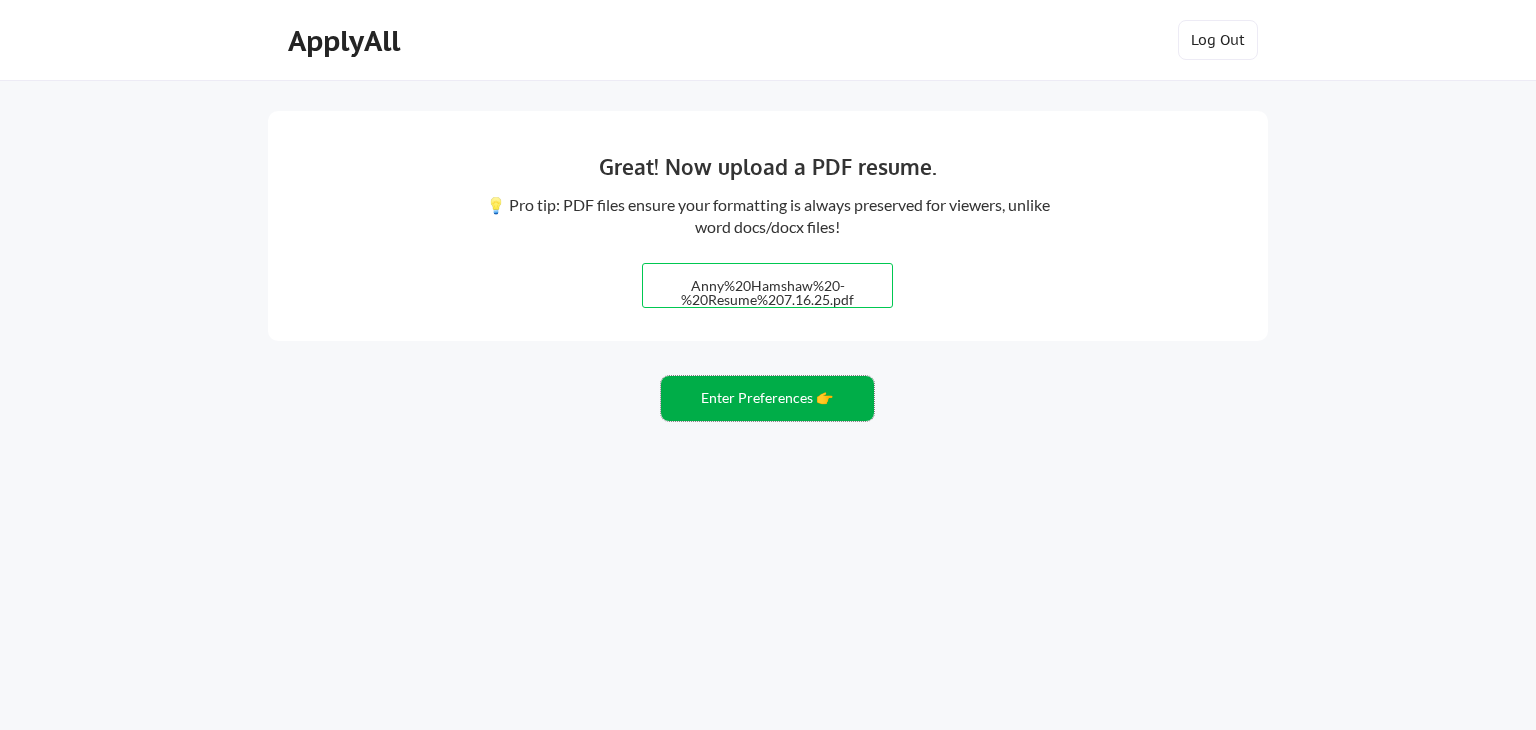 click on "Enter Preferences  👉" at bounding box center [767, 398] 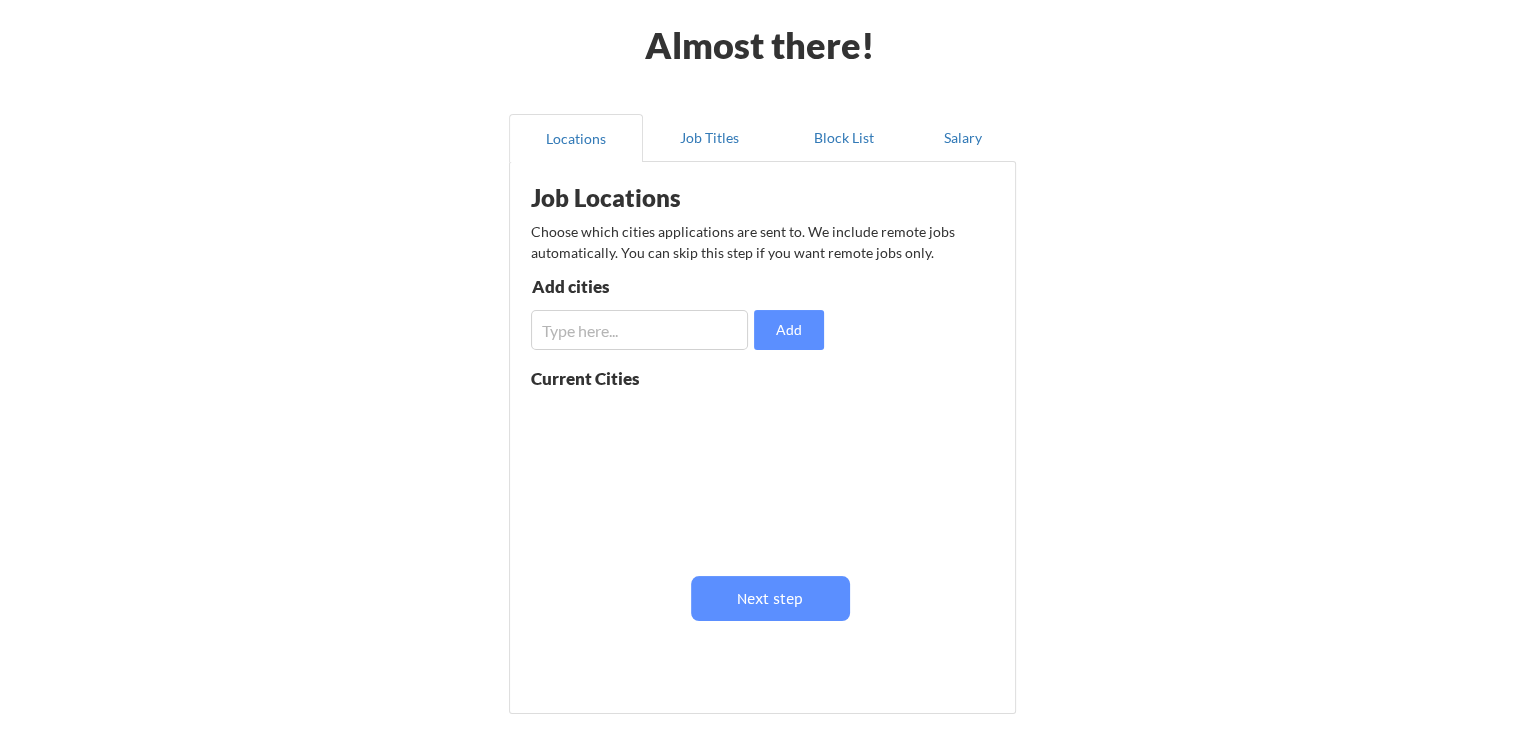 scroll, scrollTop: 250, scrollLeft: 0, axis: vertical 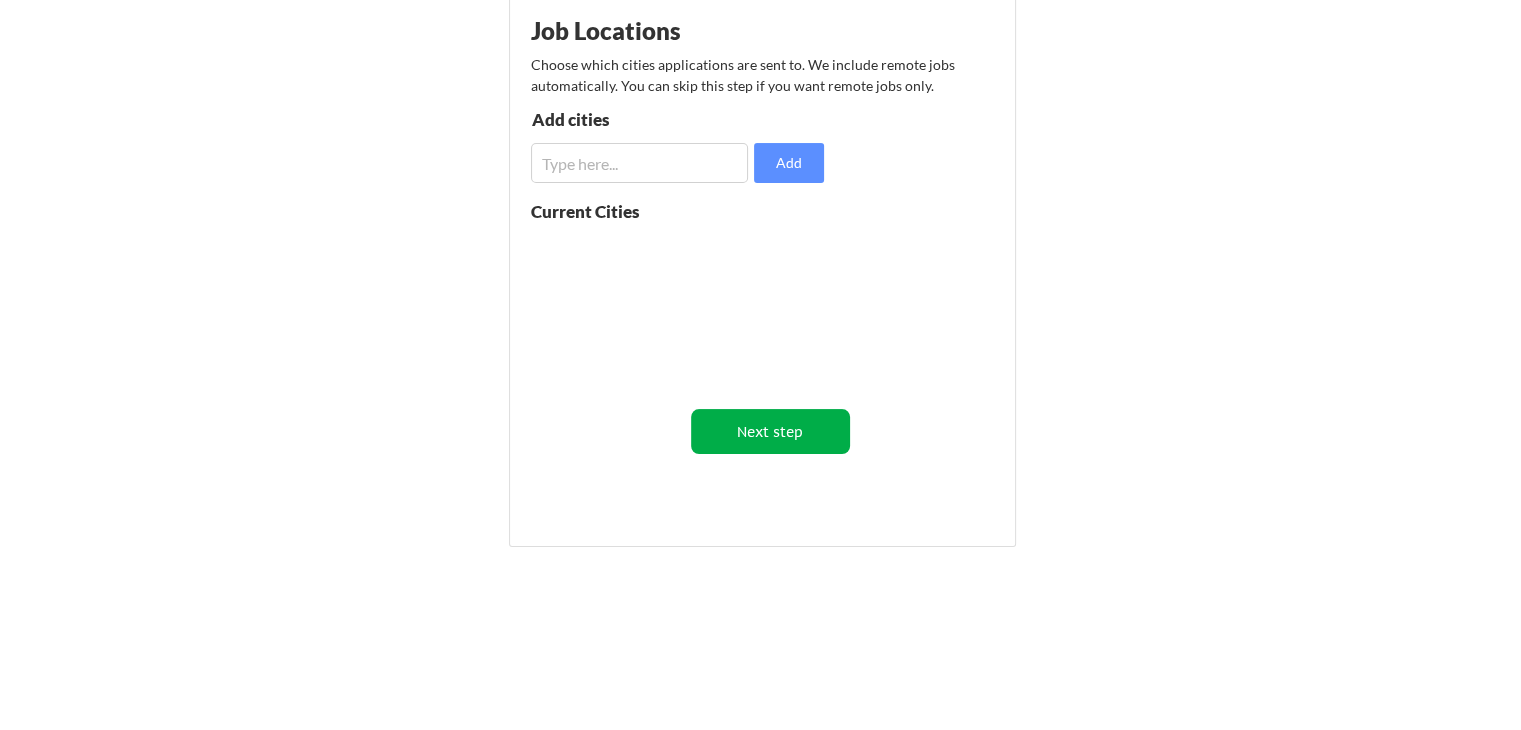 click on "Next step" at bounding box center (770, 431) 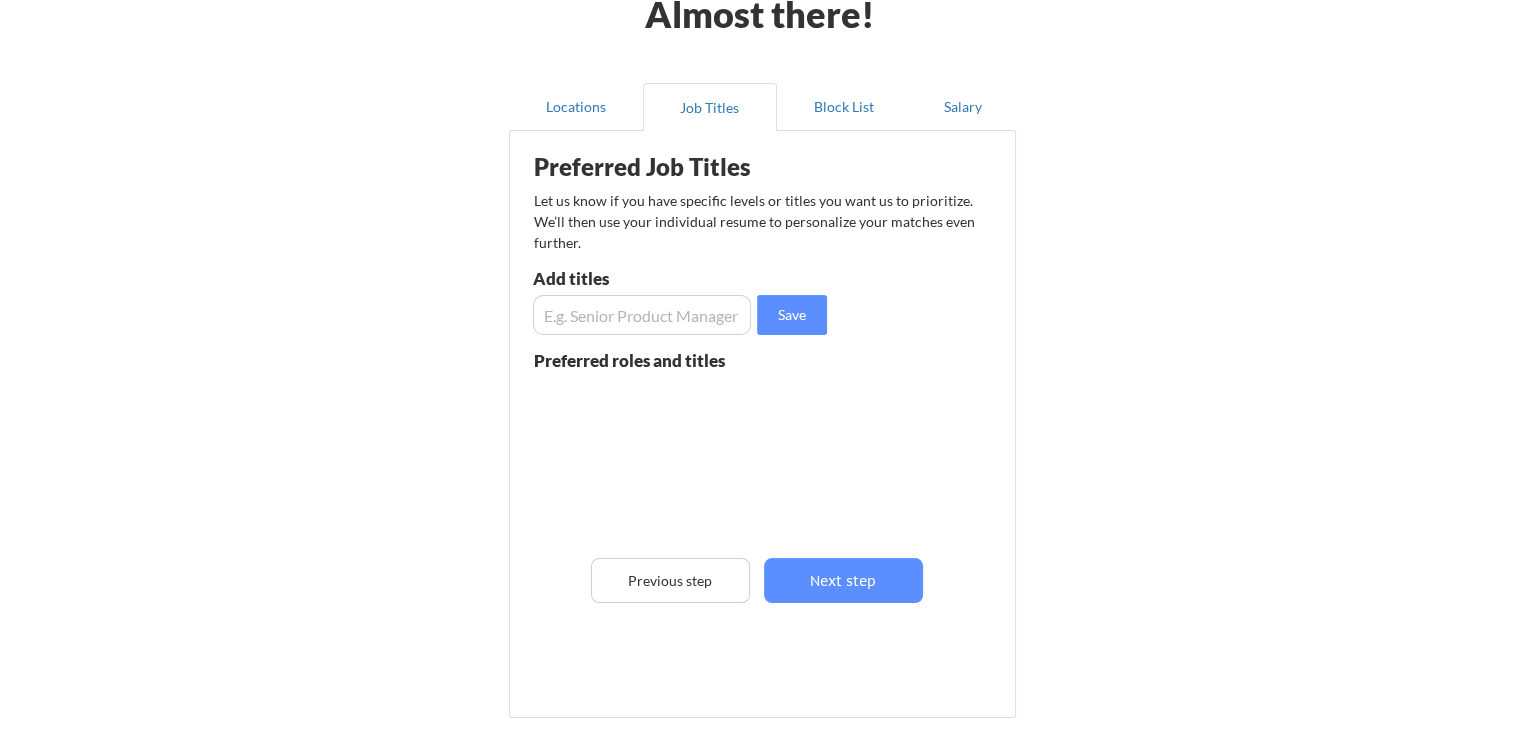 scroll, scrollTop: 50, scrollLeft: 0, axis: vertical 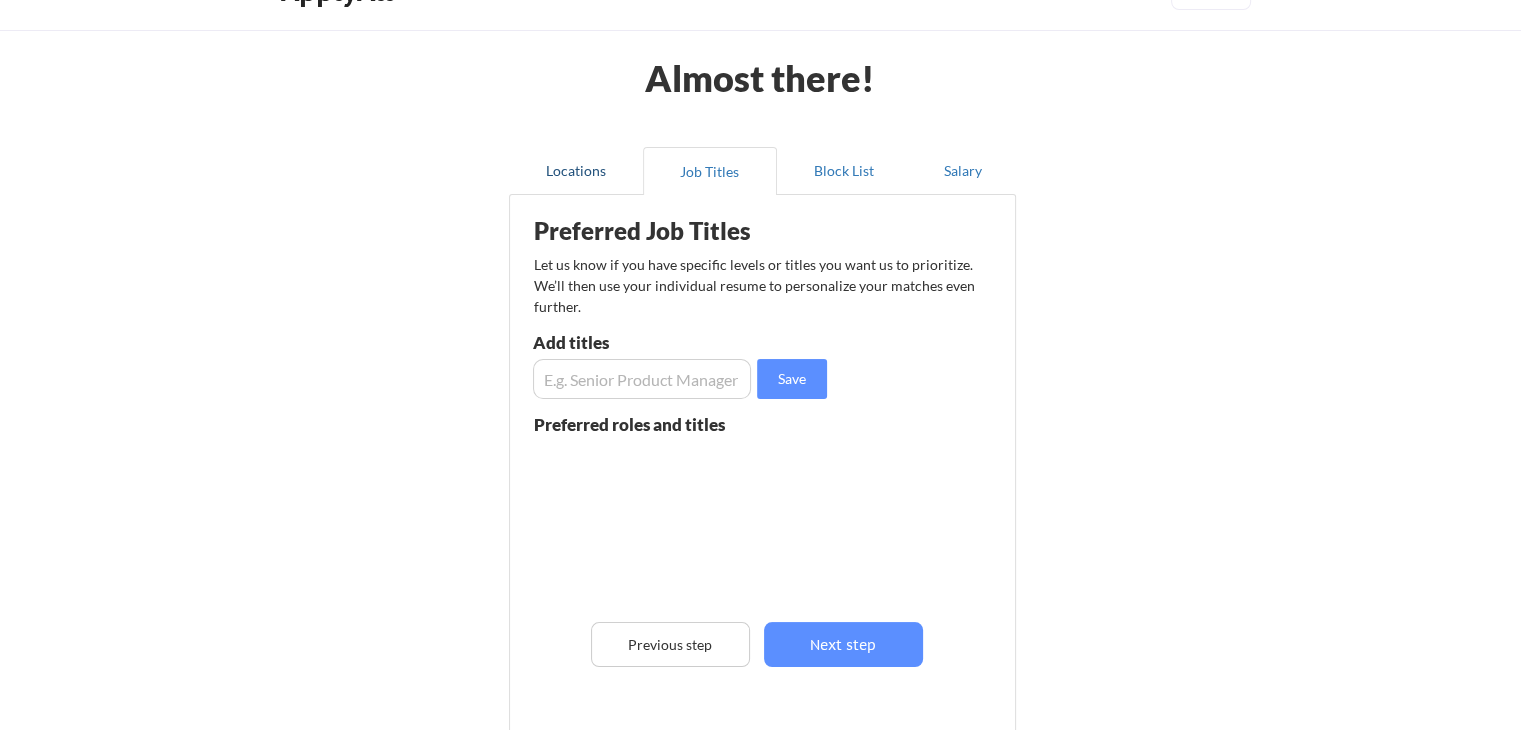 click on "Locations" at bounding box center [576, 171] 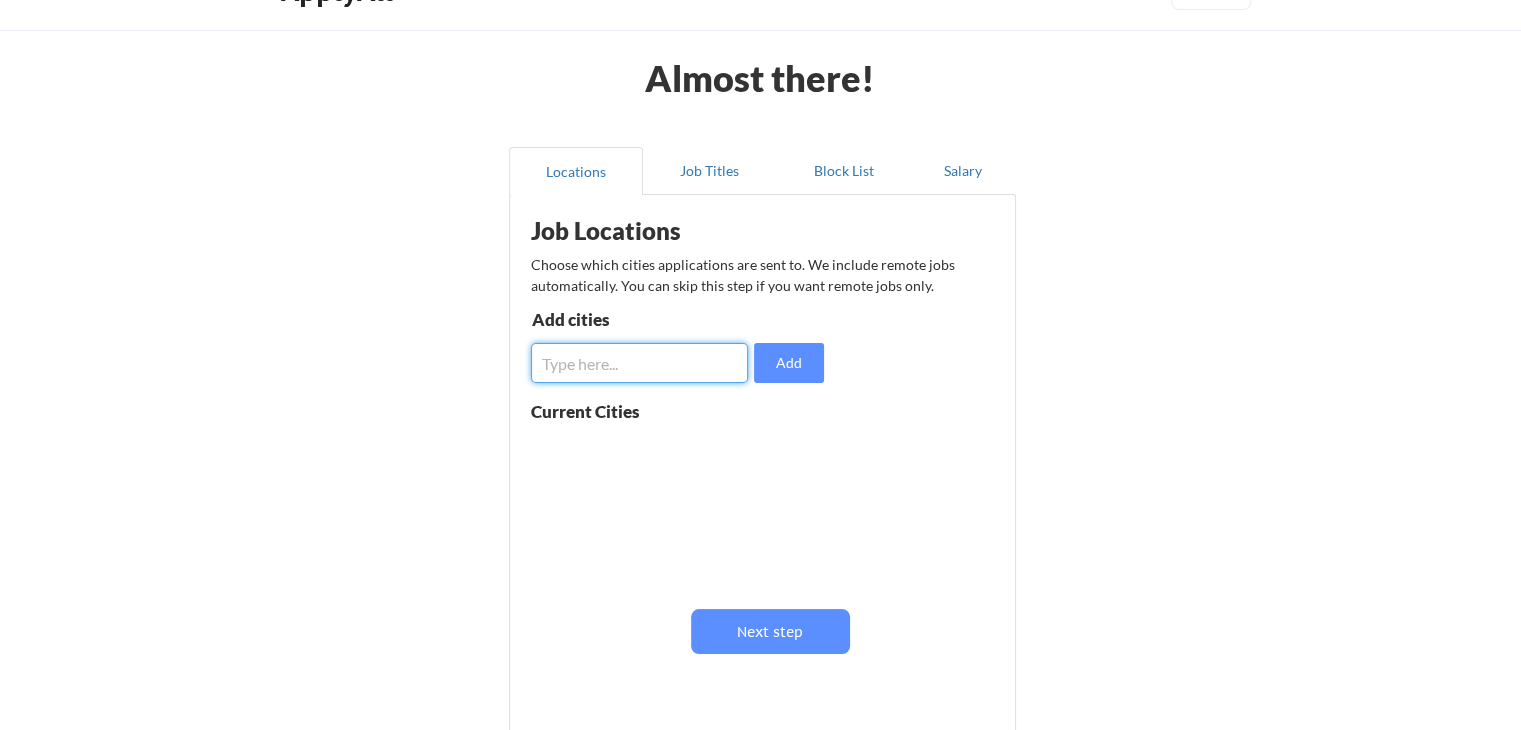 click at bounding box center [639, 363] 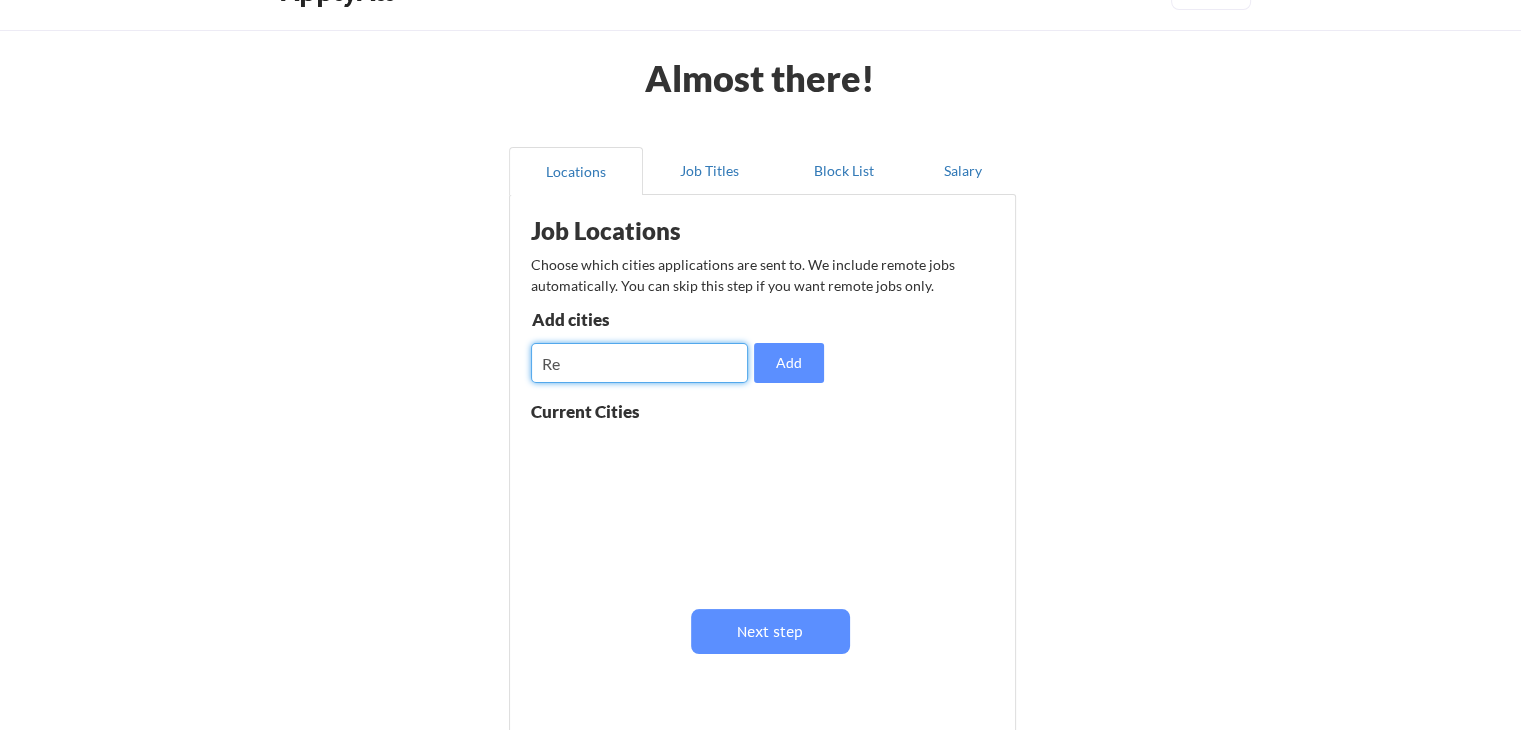 type on "R" 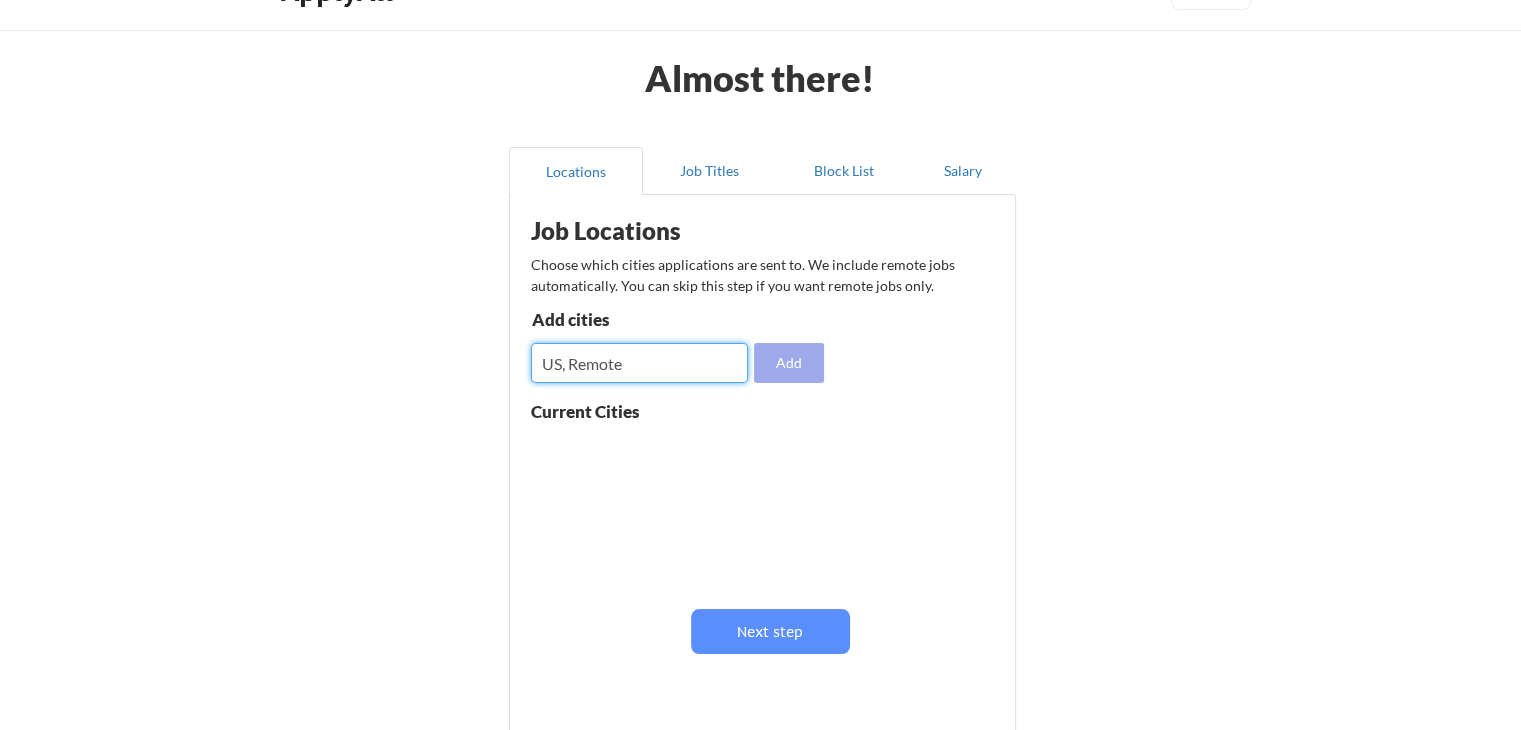 type on "US, Remote" 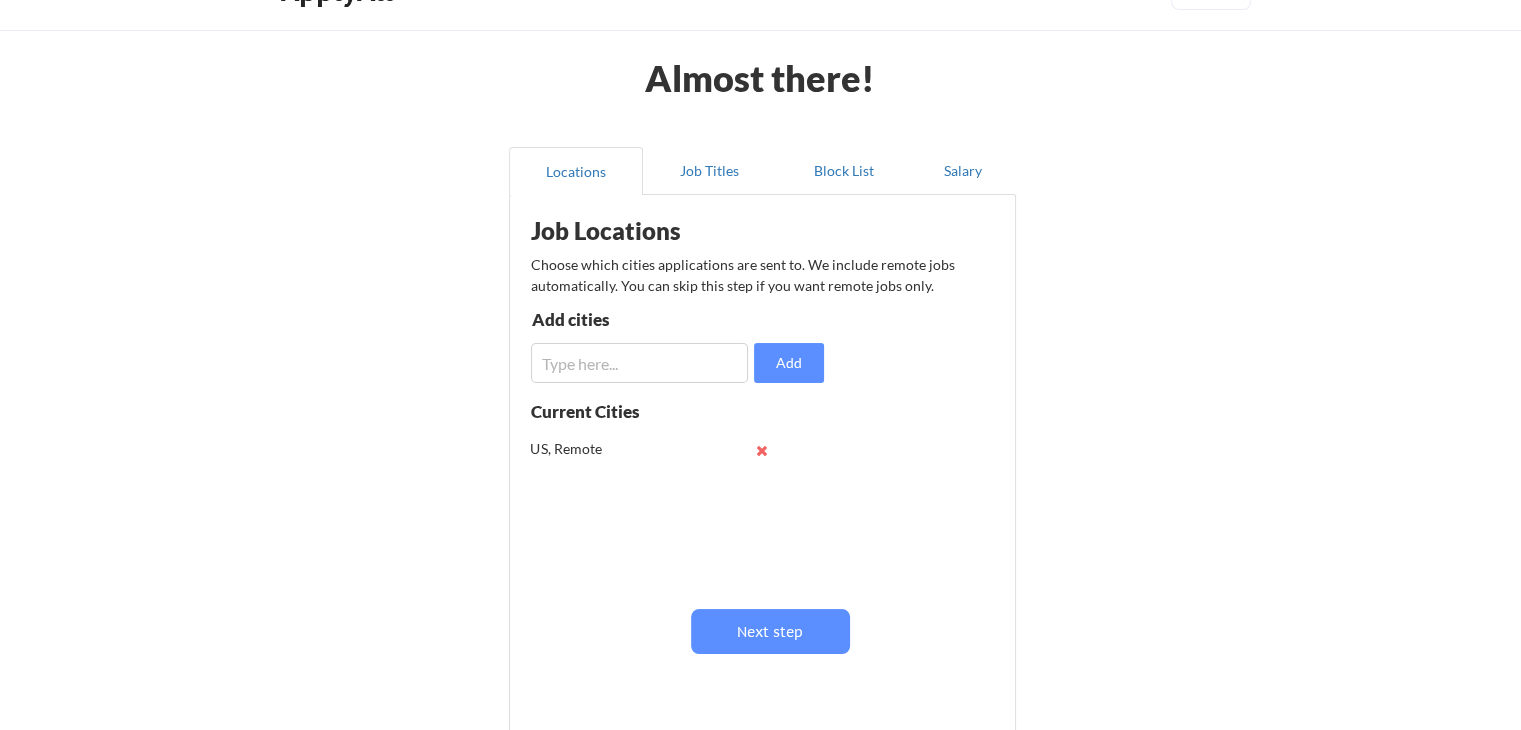 click at bounding box center [639, 363] 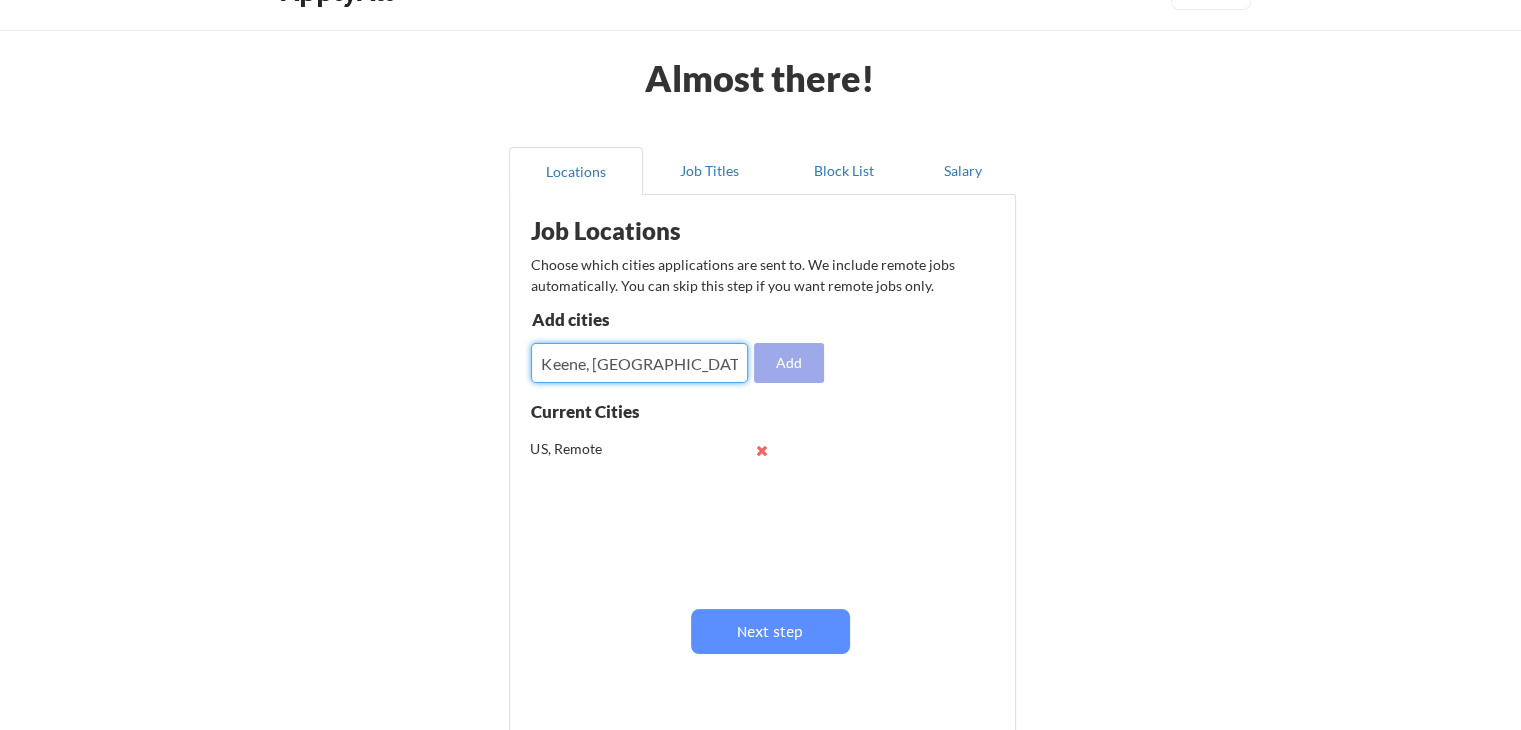 type on "Keene, NH" 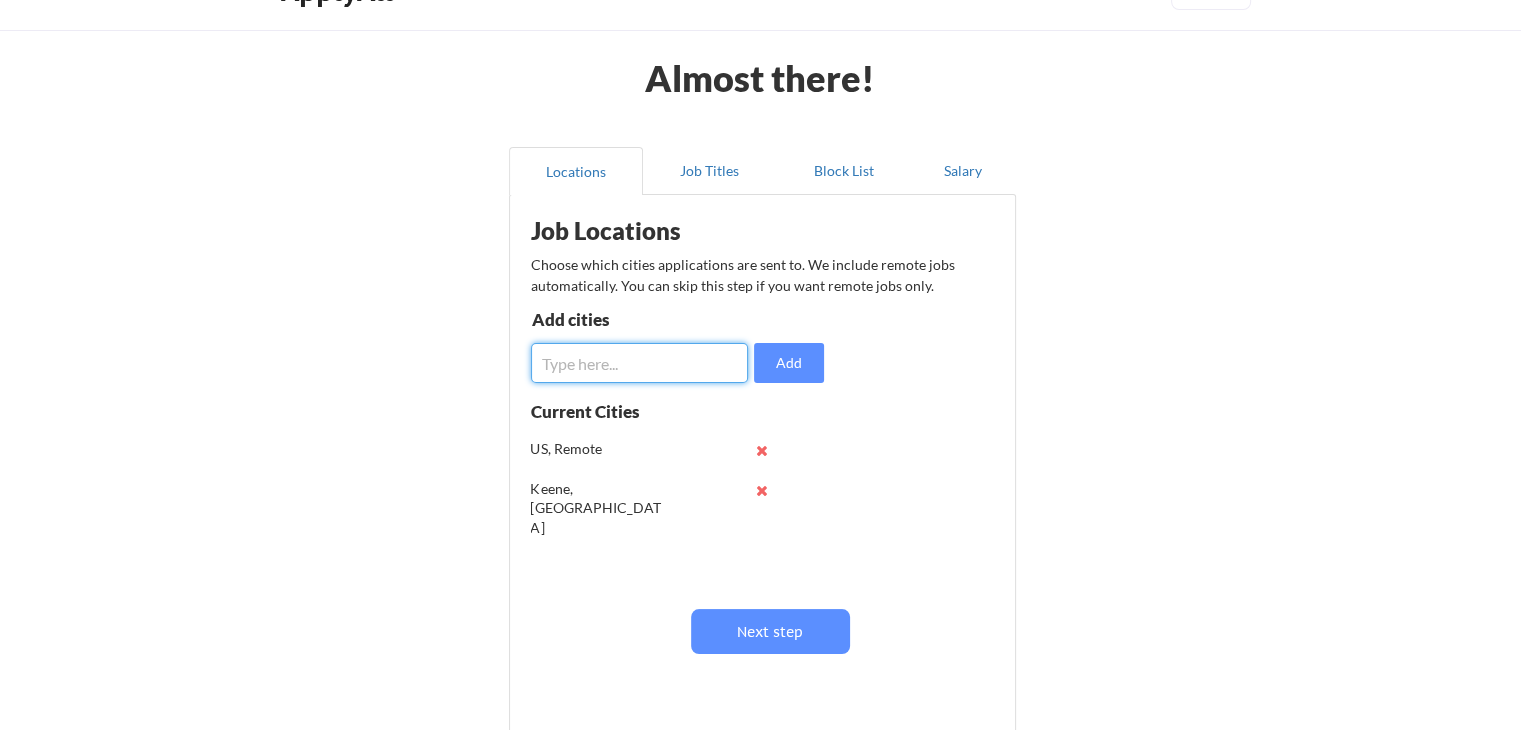 click at bounding box center (639, 363) 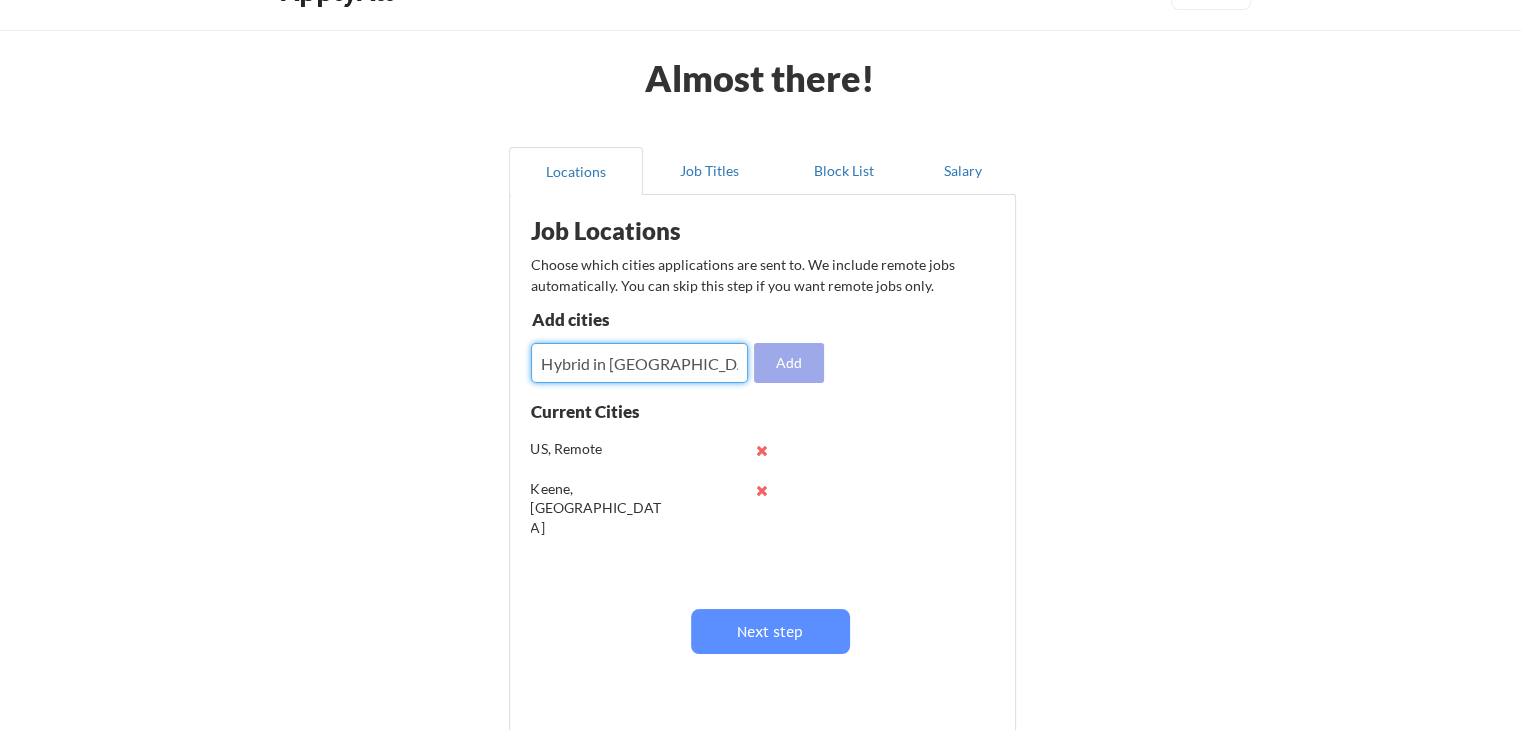 type on "Hybrid in NH" 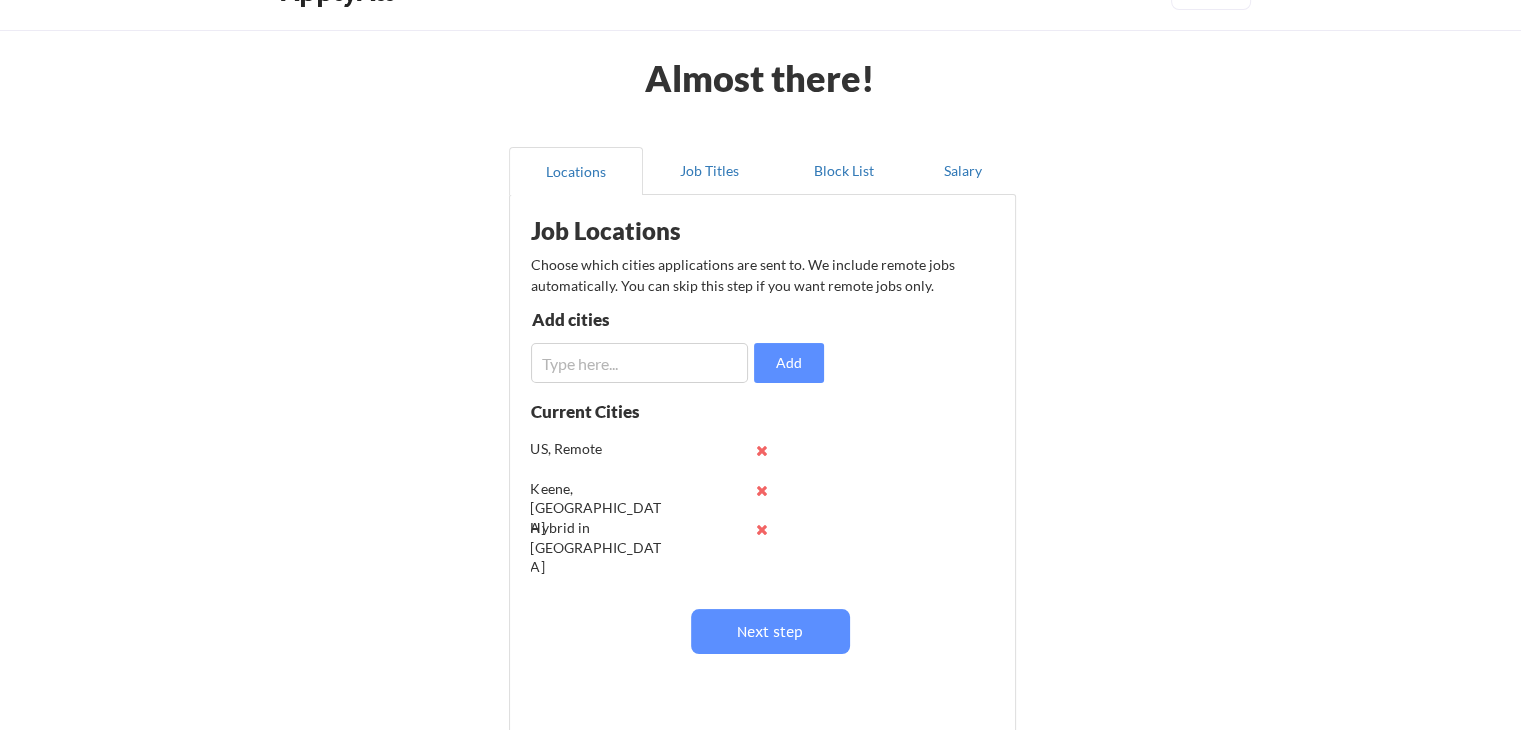 click at bounding box center [639, 363] 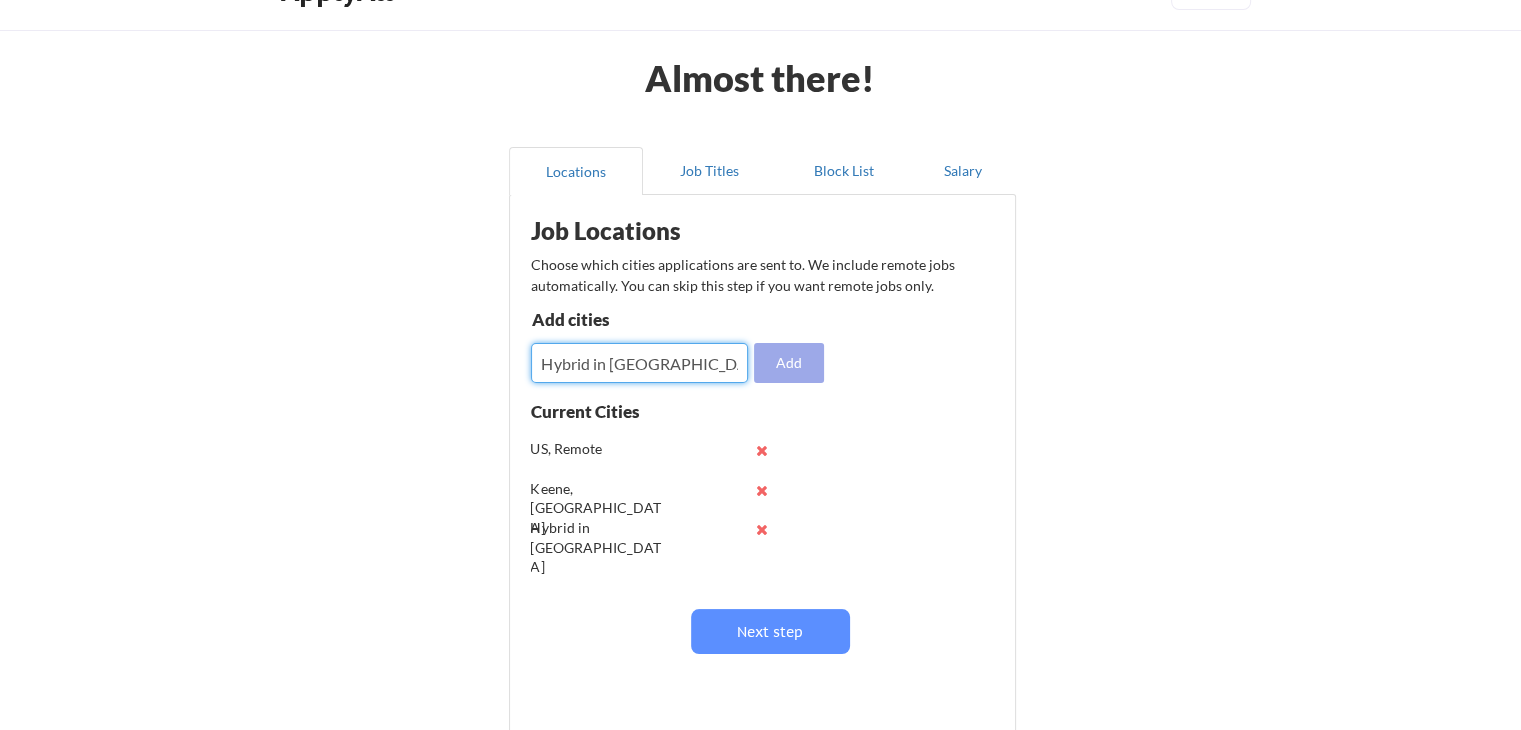 type on "Hybrid in MA" 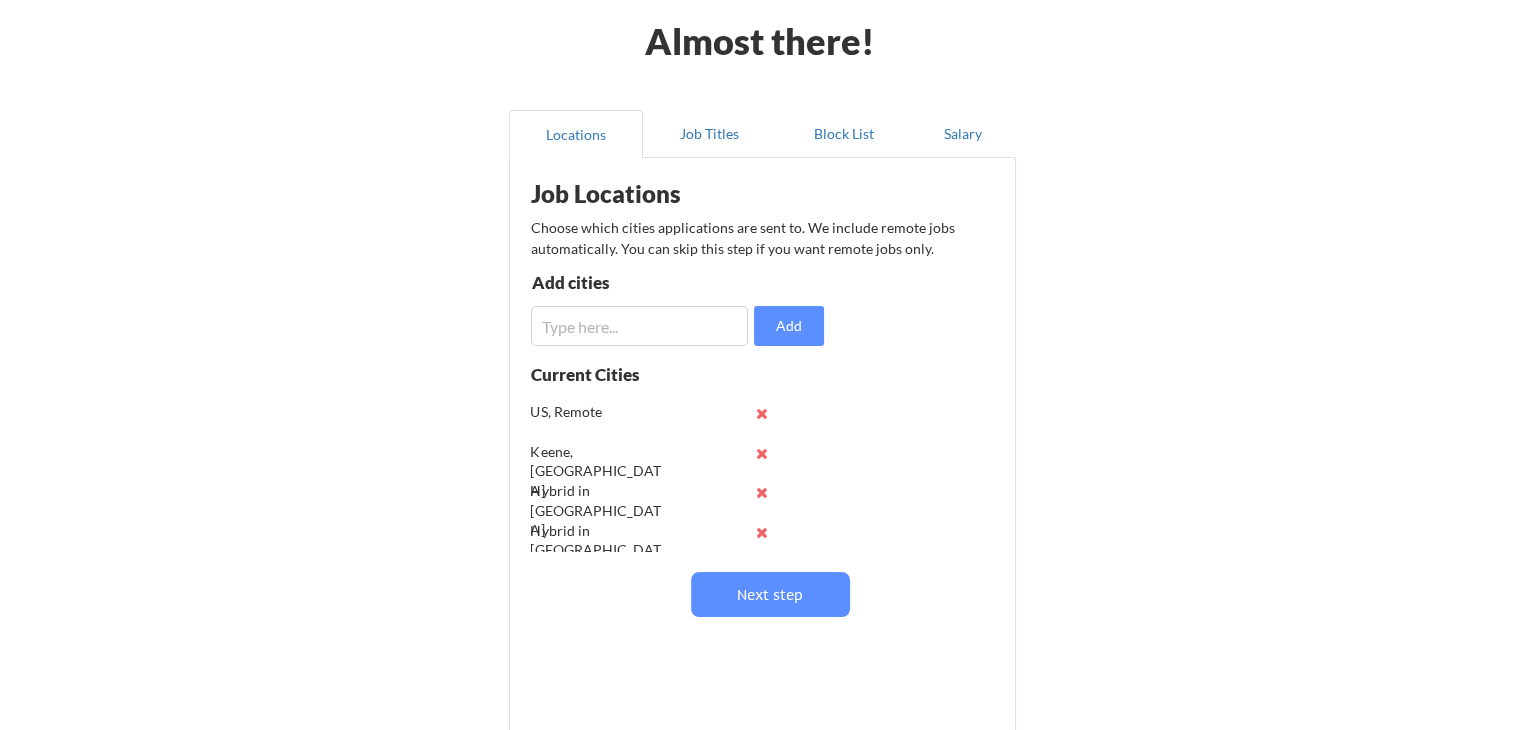 scroll, scrollTop: 85, scrollLeft: 0, axis: vertical 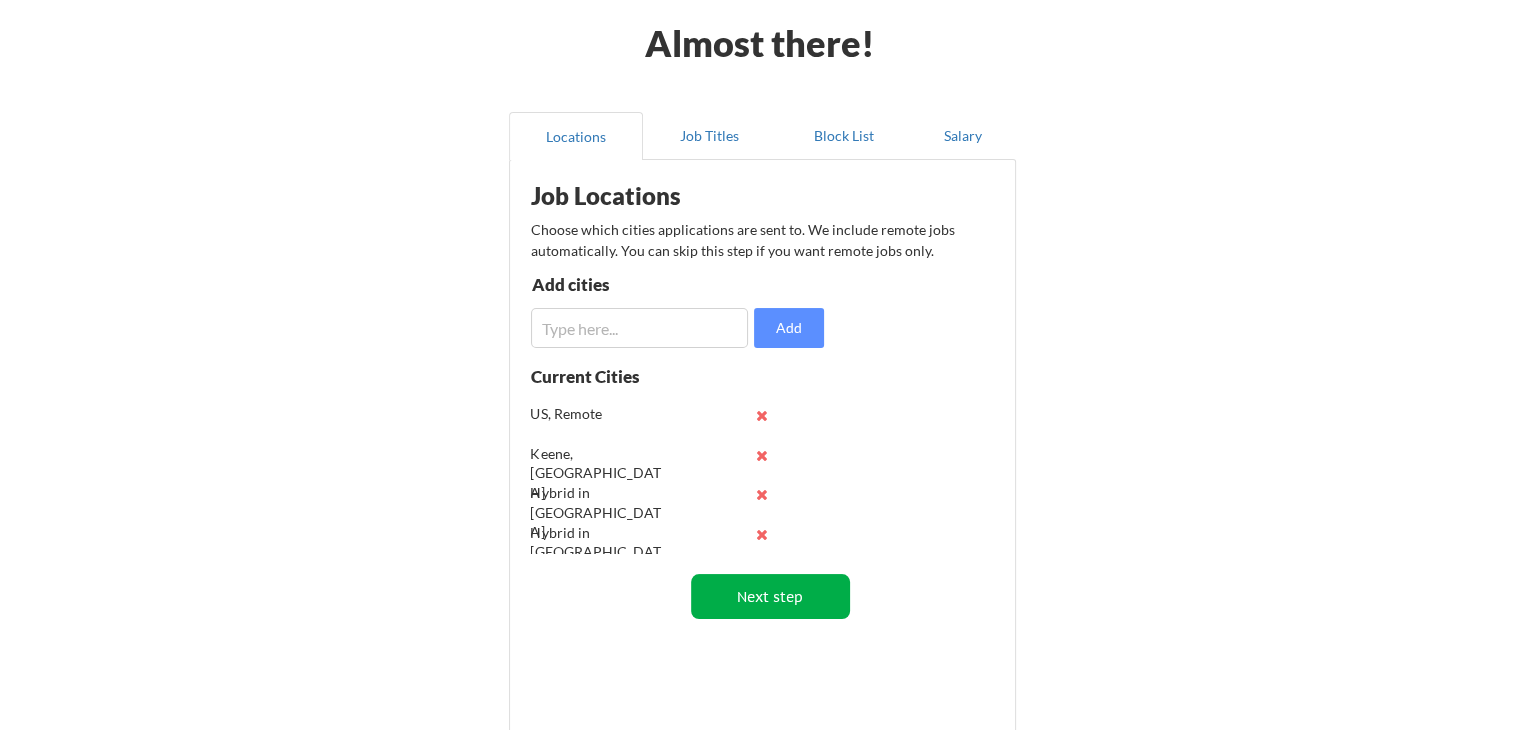 click on "Next step" at bounding box center (770, 596) 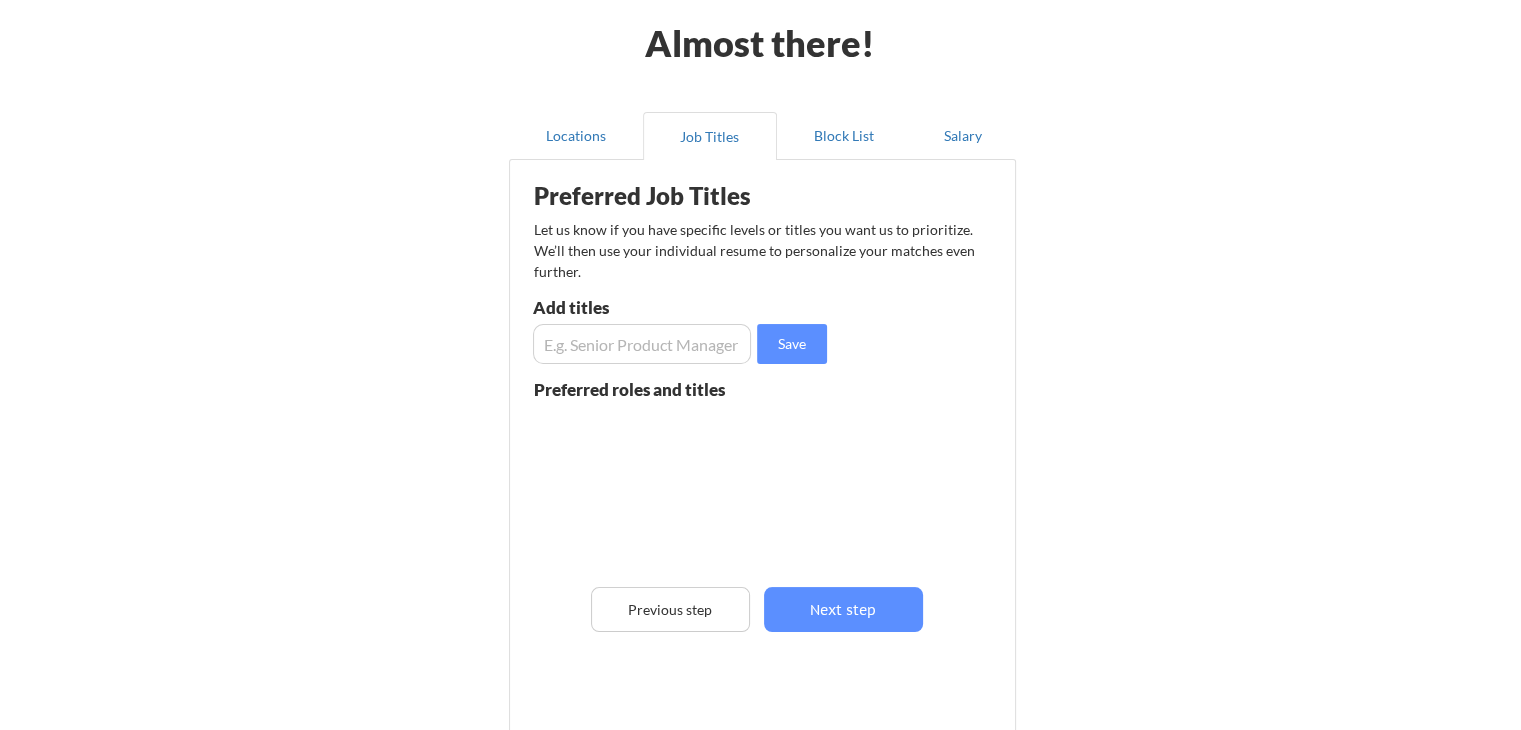 click at bounding box center [642, 344] 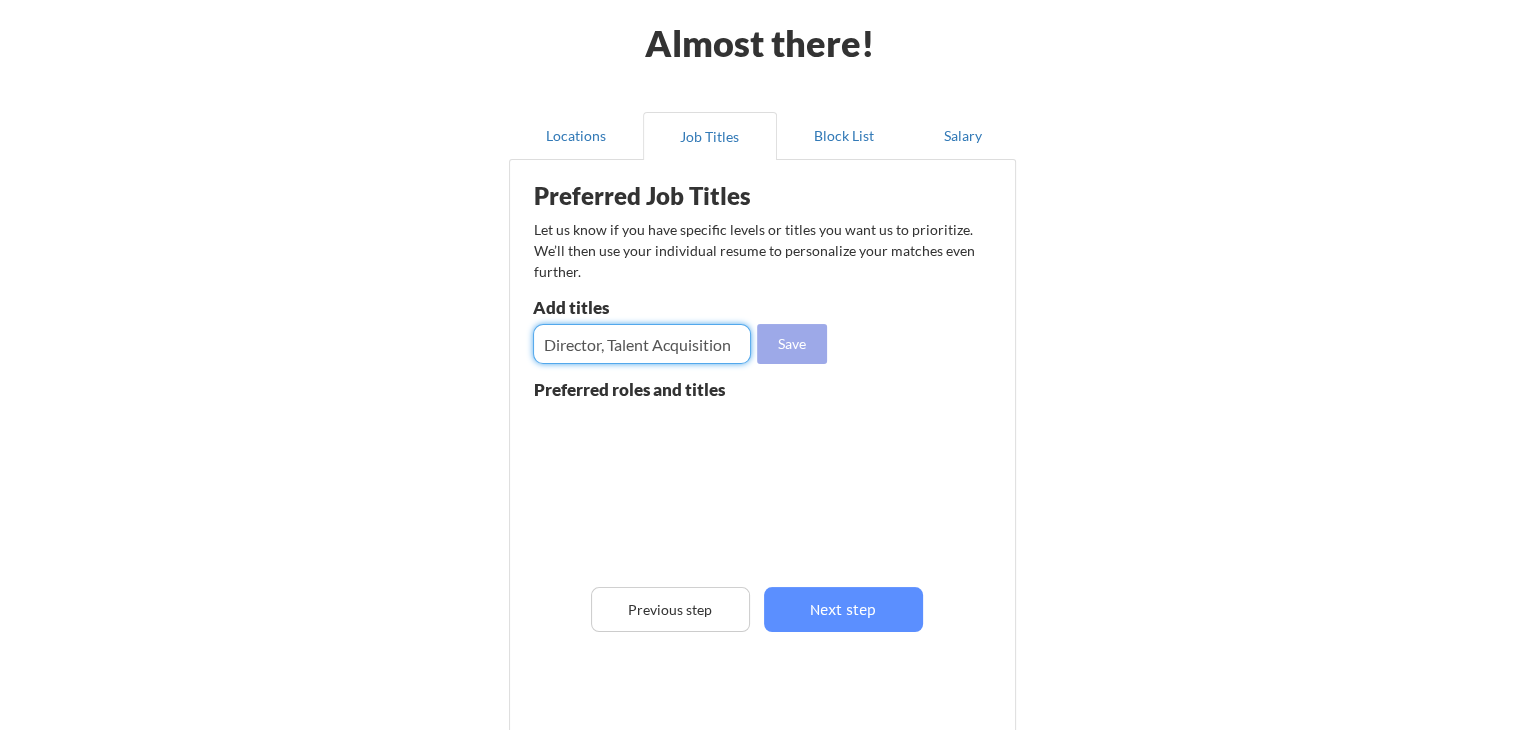type on "Director, Talent Acquisition" 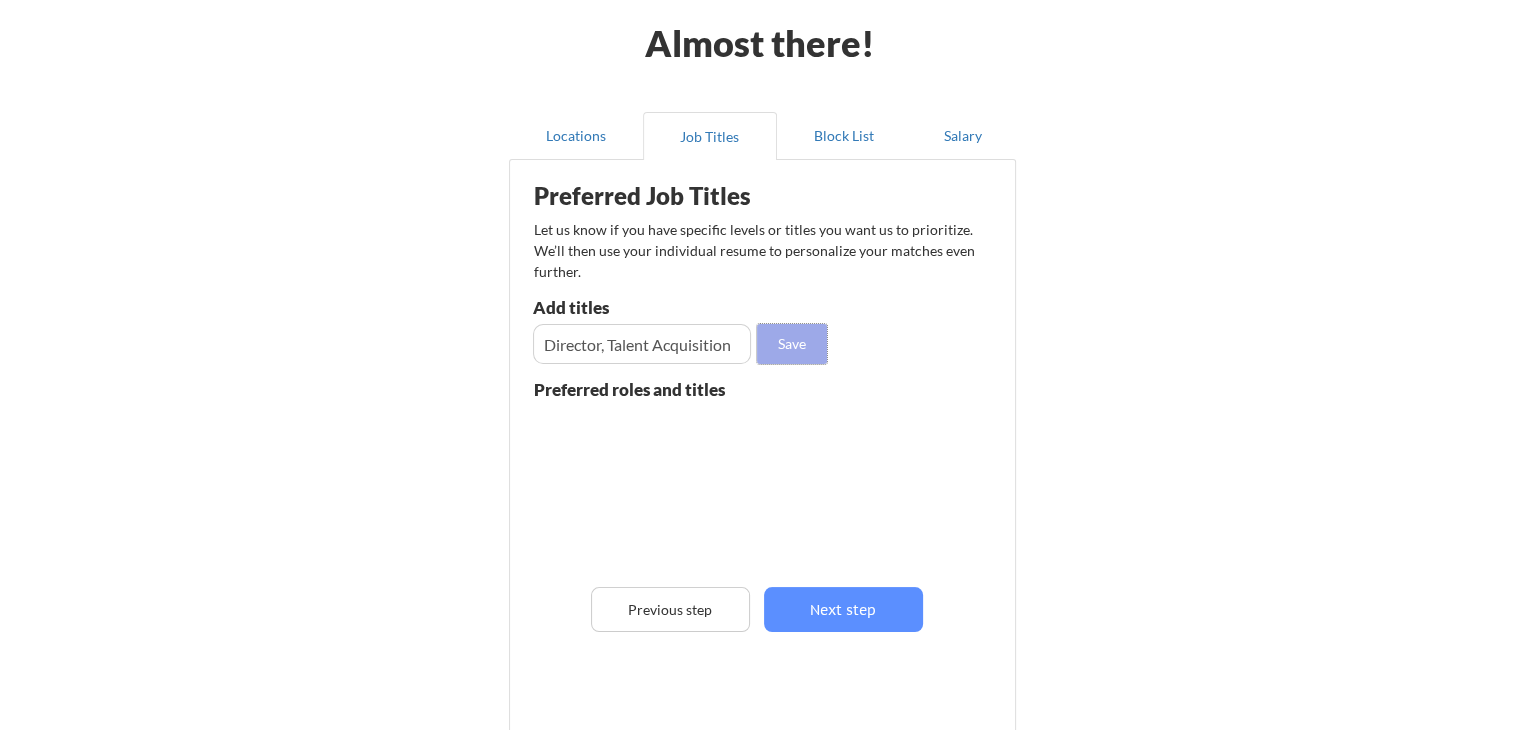 click on "Save" at bounding box center (792, 344) 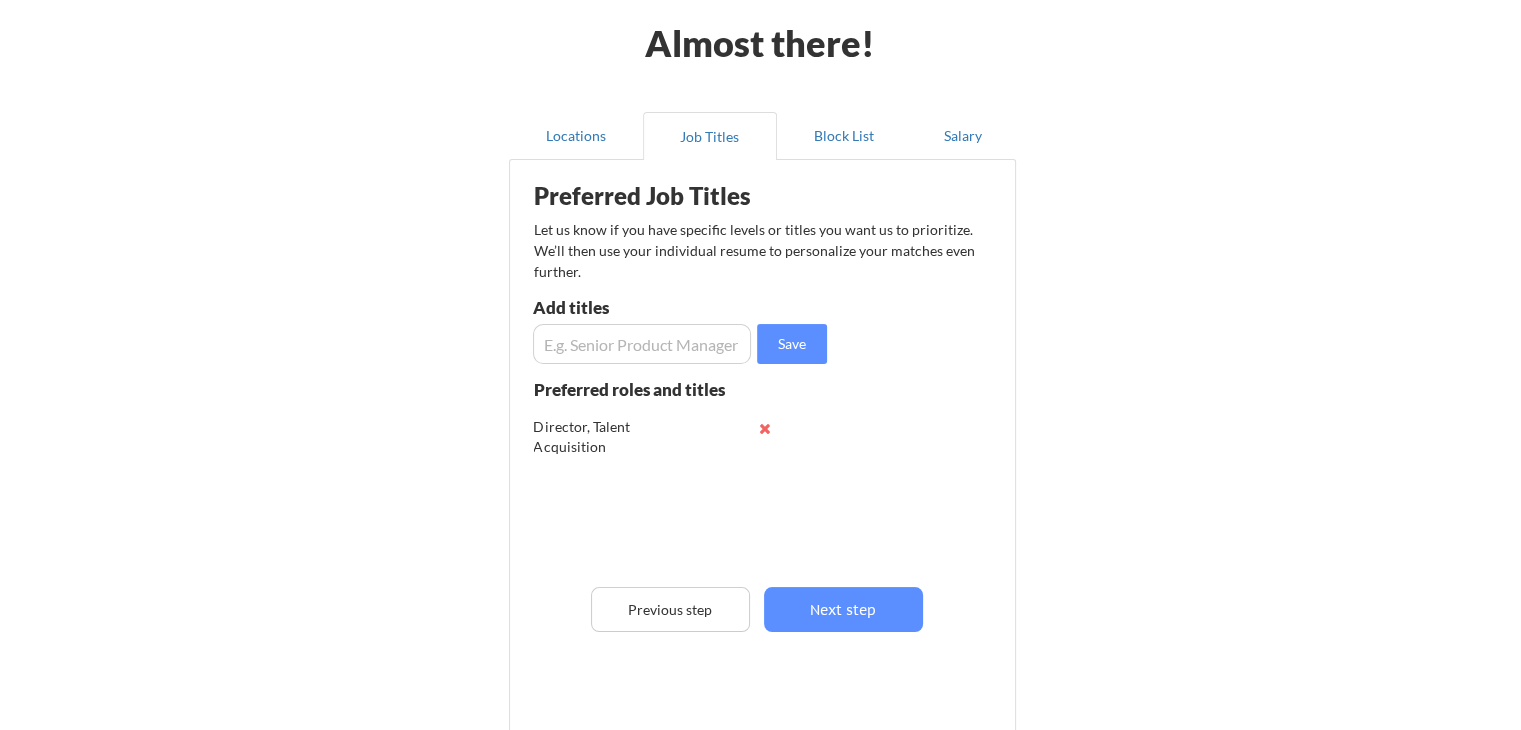 click at bounding box center [642, 344] 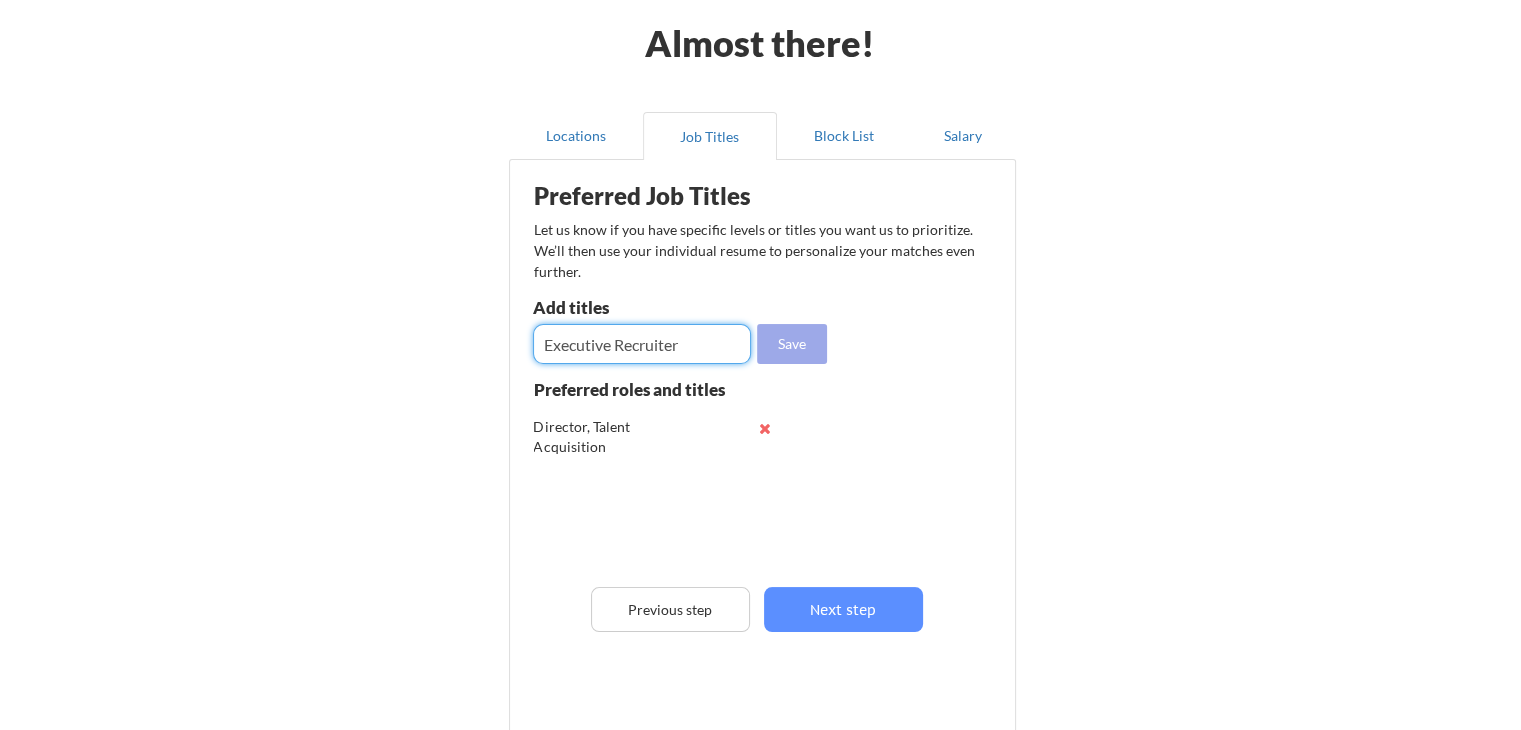 type on "Executive Recruiter" 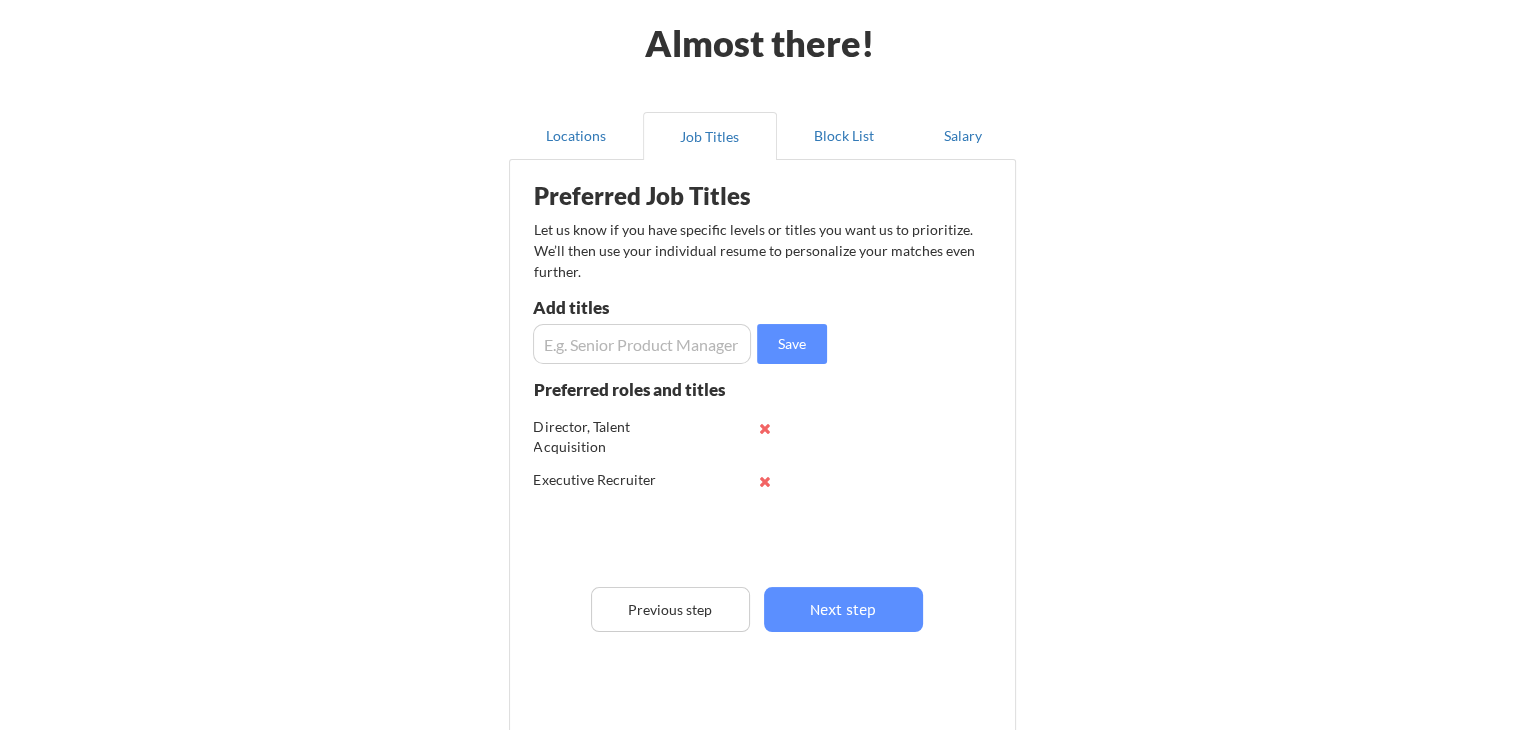 click at bounding box center [642, 344] 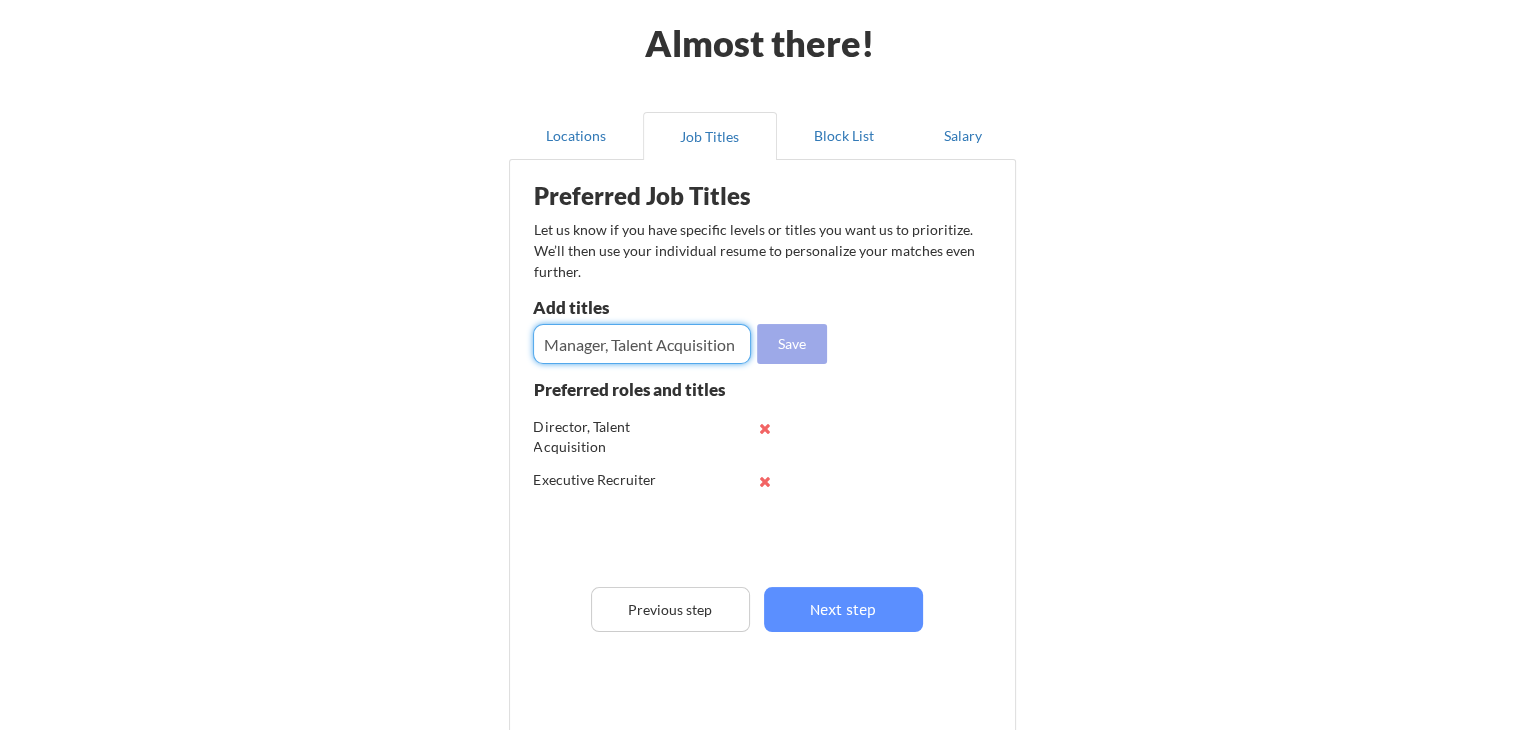 type on "Manager, Talent Acquisition" 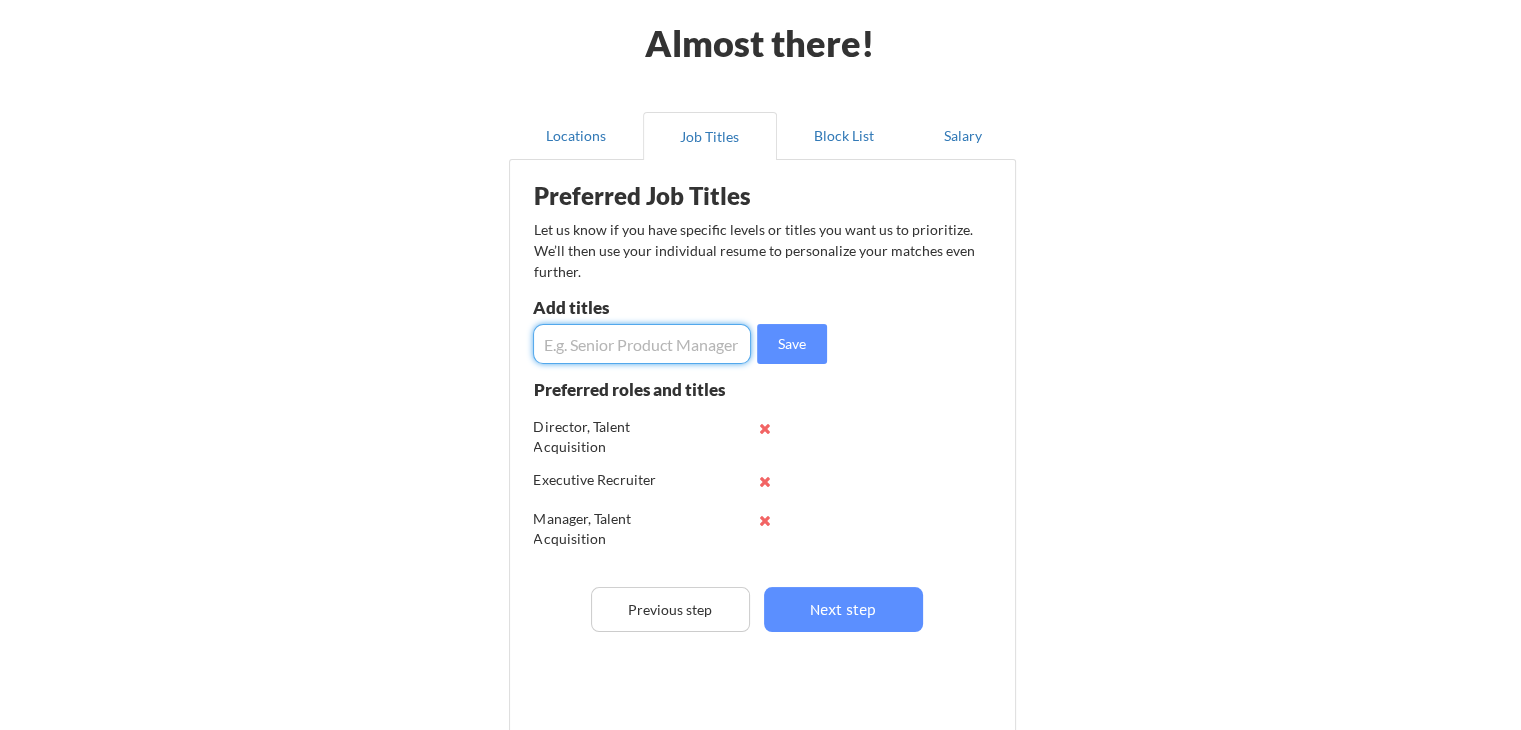 click at bounding box center (642, 344) 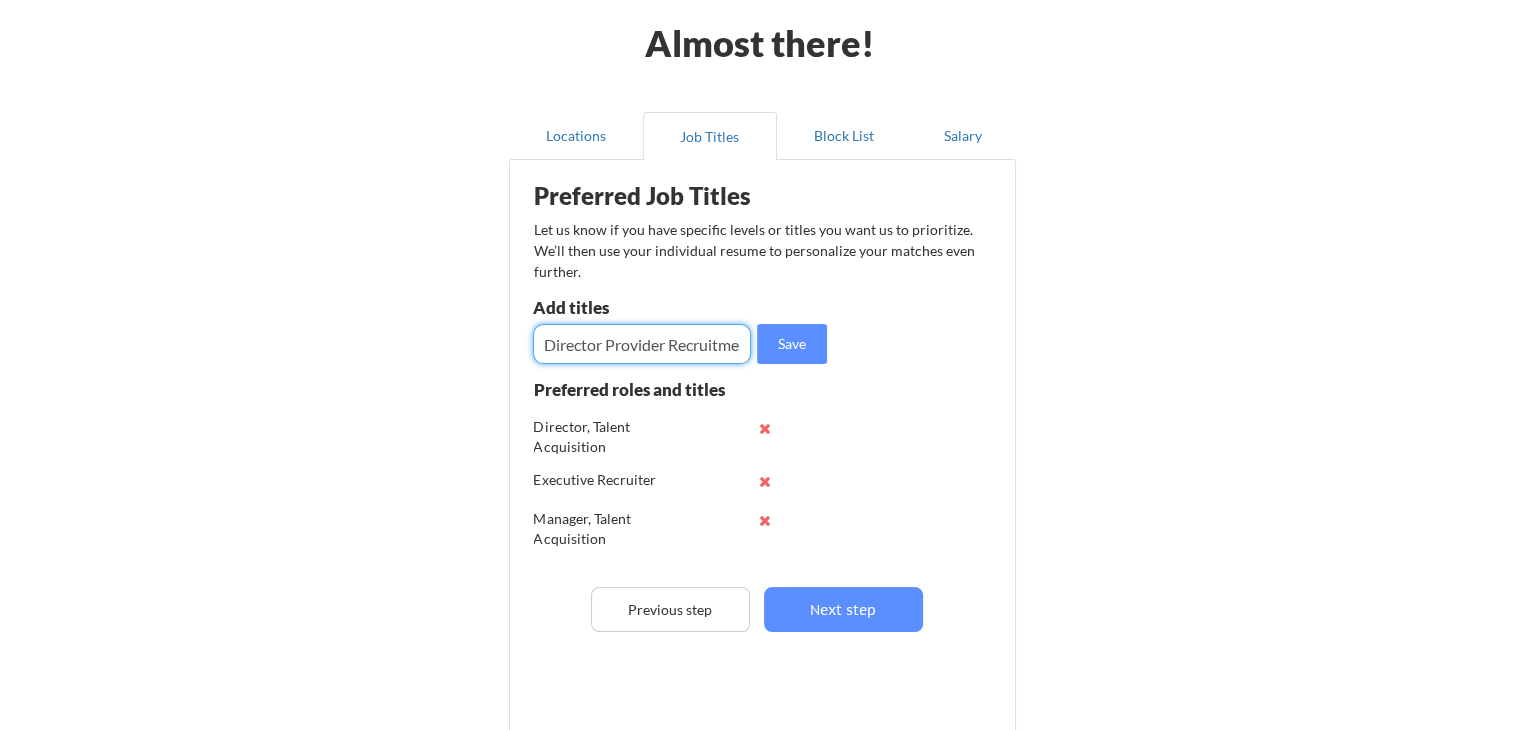 scroll, scrollTop: 0, scrollLeft: 18, axis: horizontal 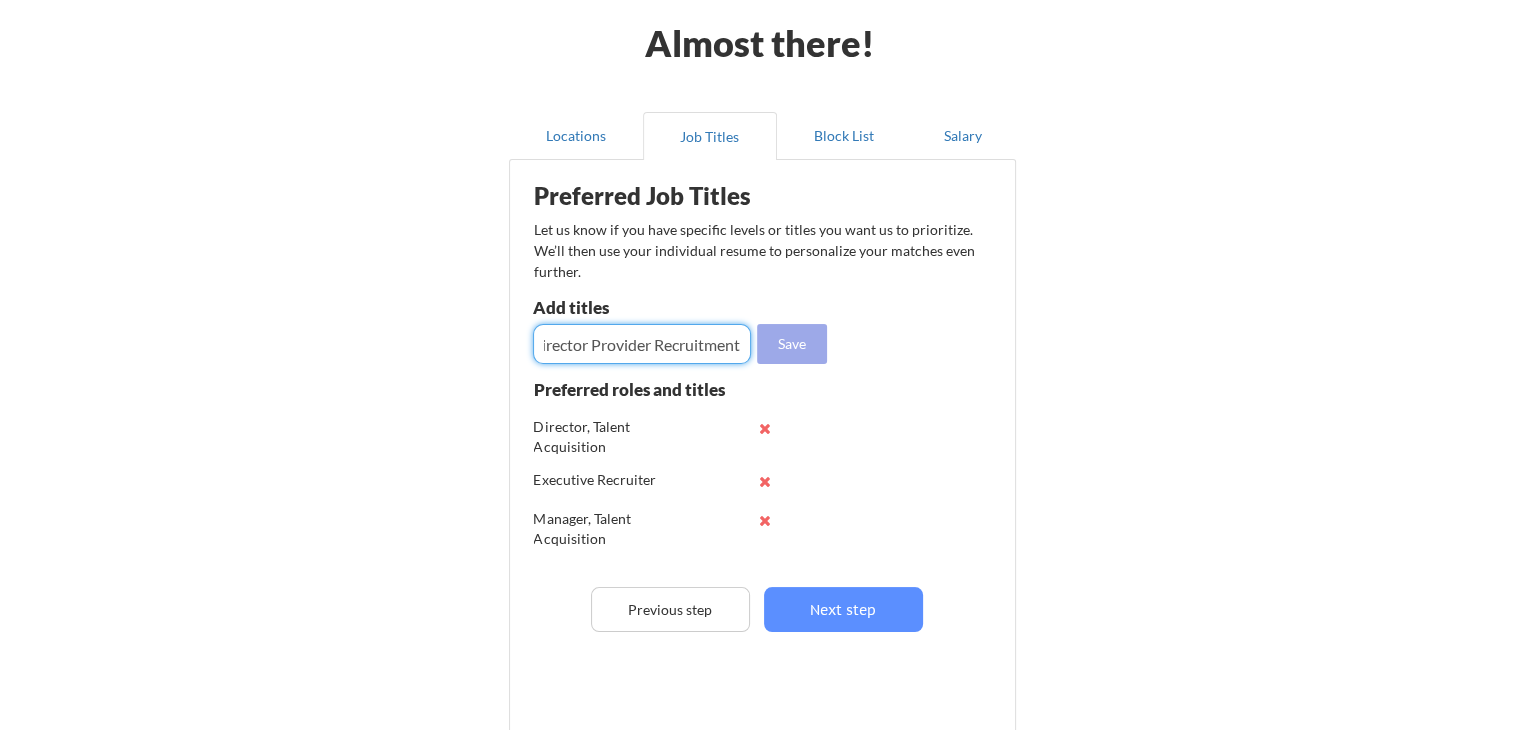 type on "Director Provider Recruitment" 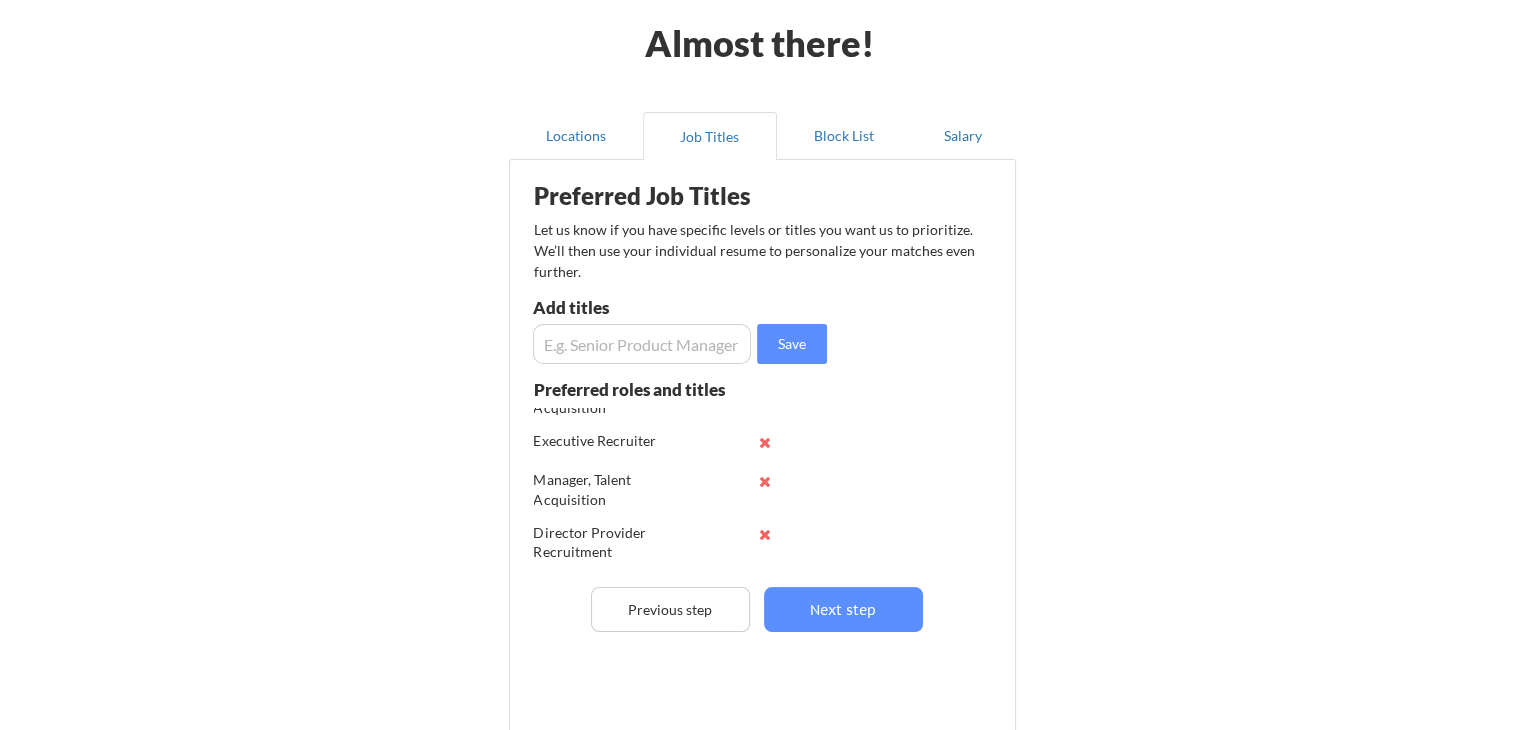 scroll, scrollTop: 0, scrollLeft: 0, axis: both 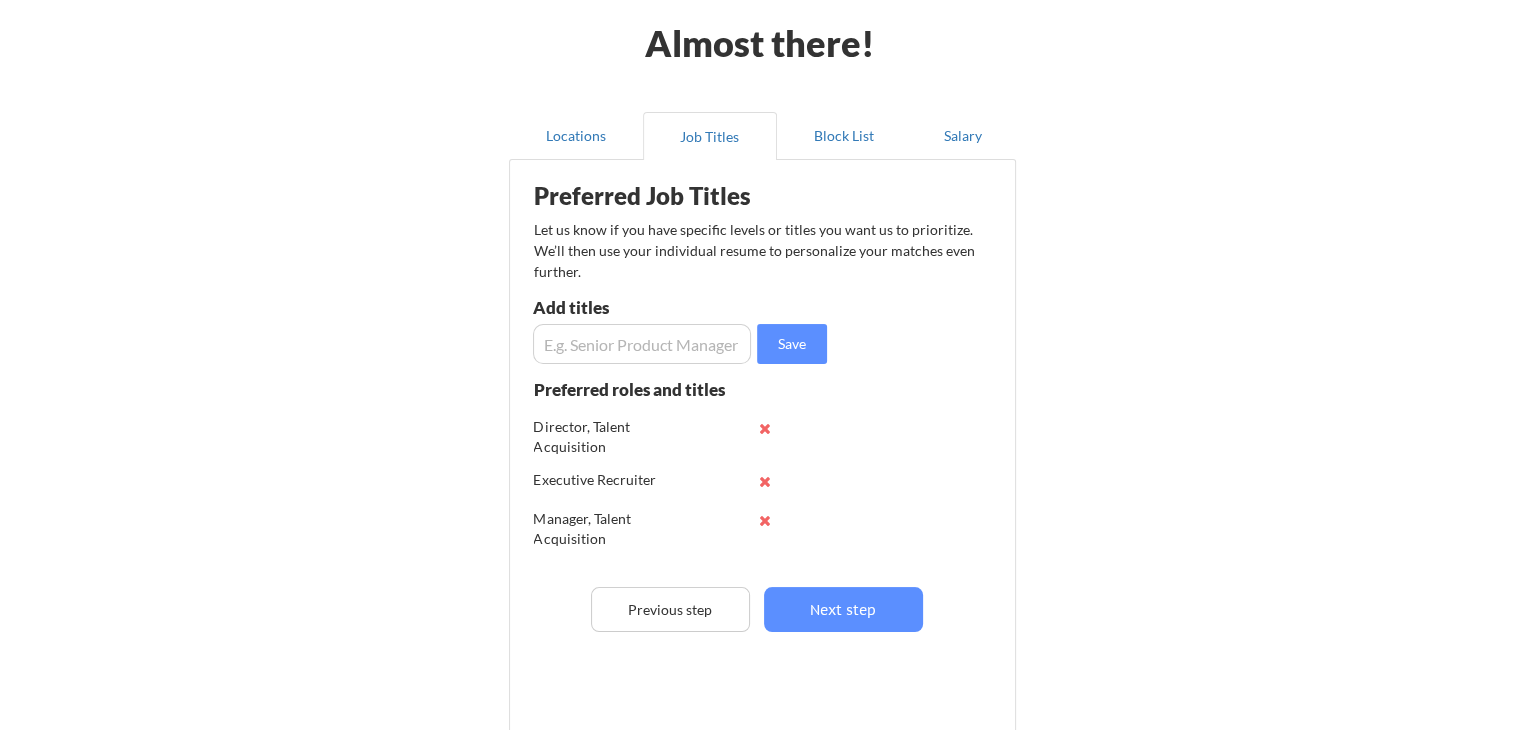 click at bounding box center [642, 344] 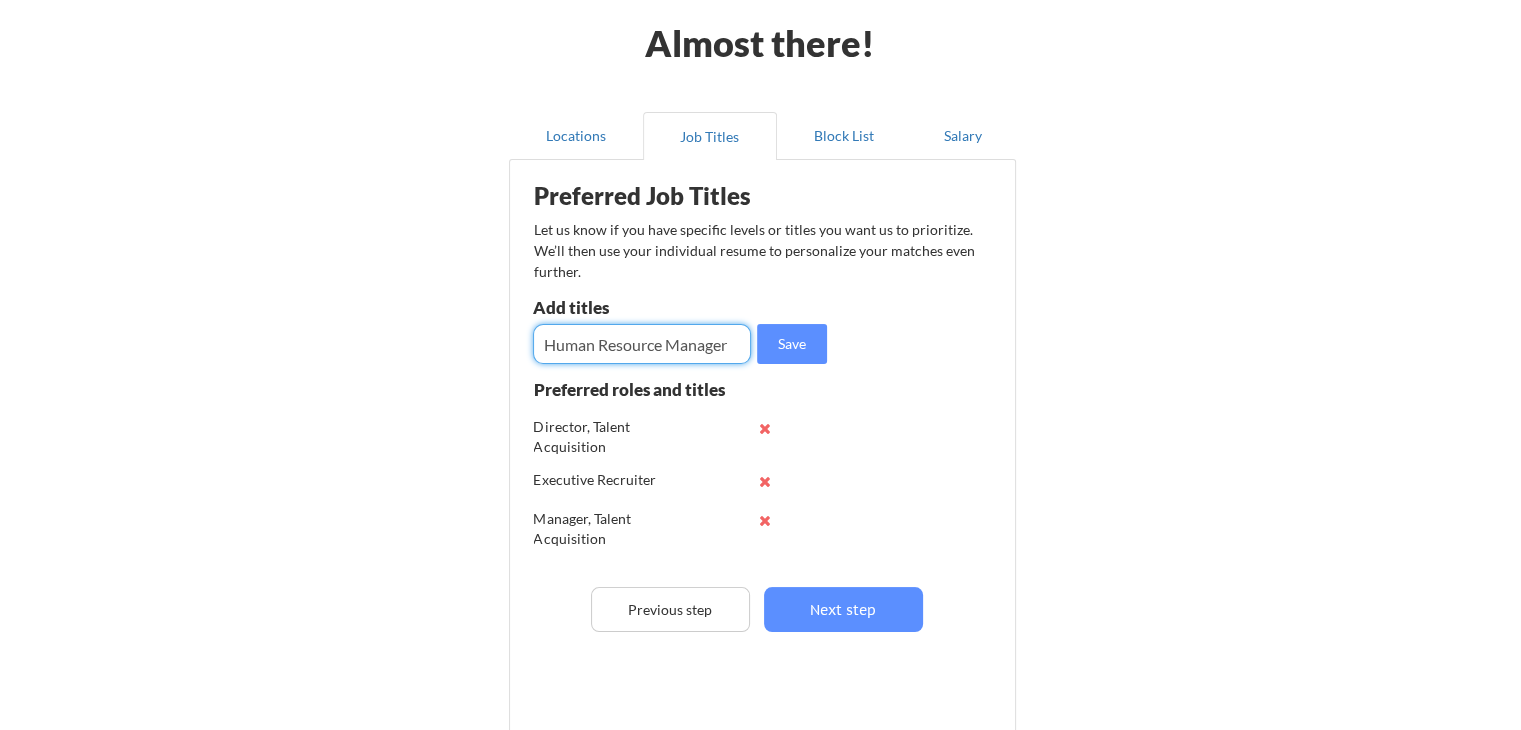 type on "Human Resource Manager" 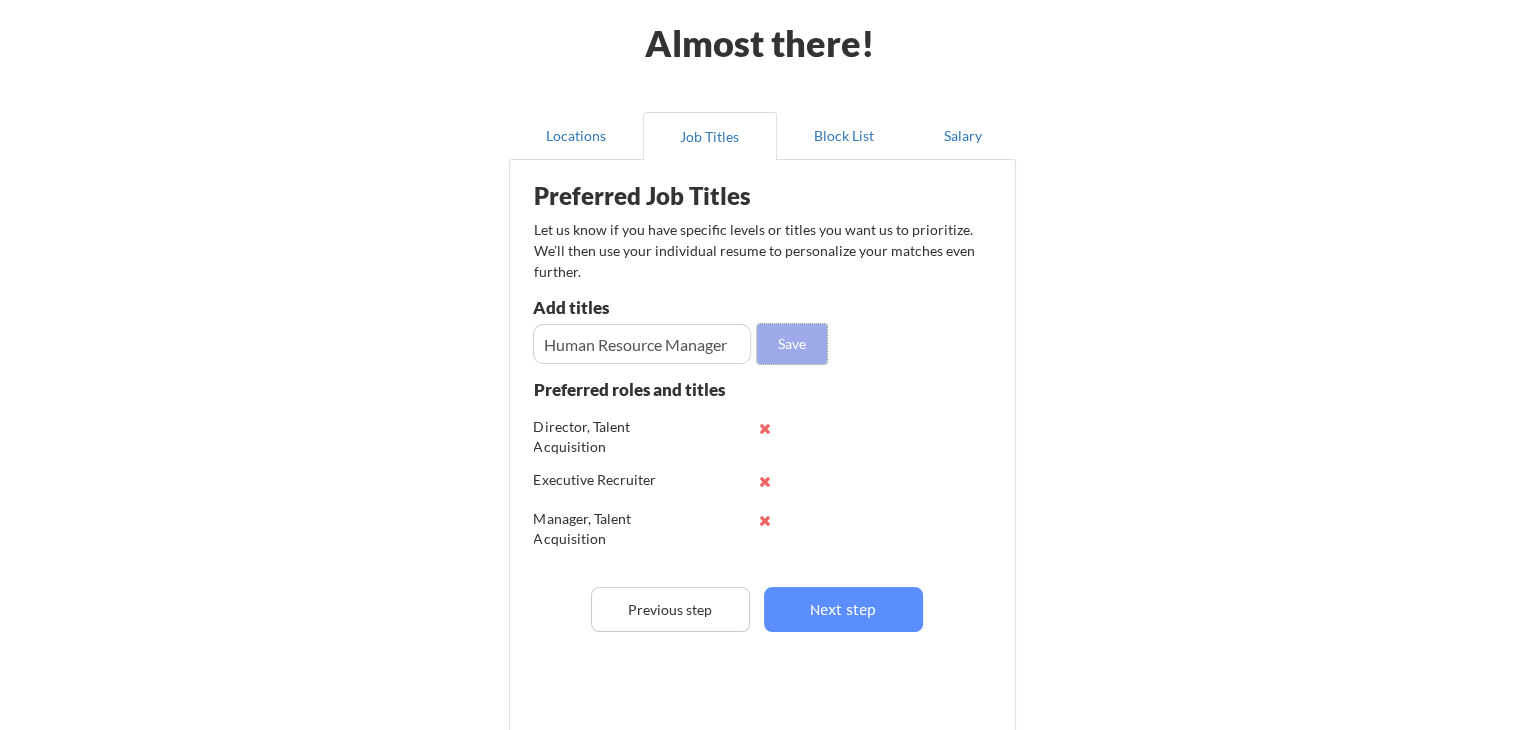 click on "Save" at bounding box center (792, 344) 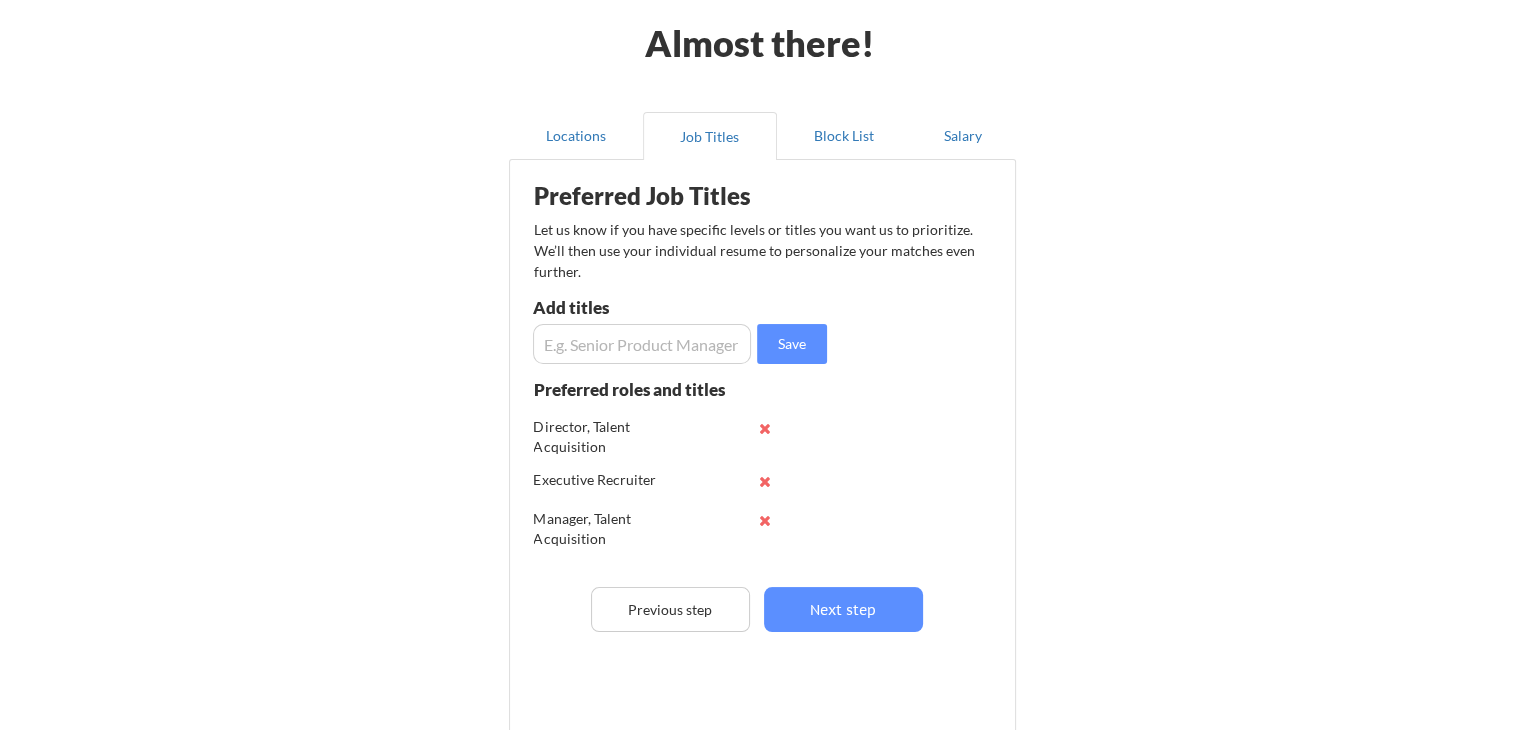 click at bounding box center (642, 344) 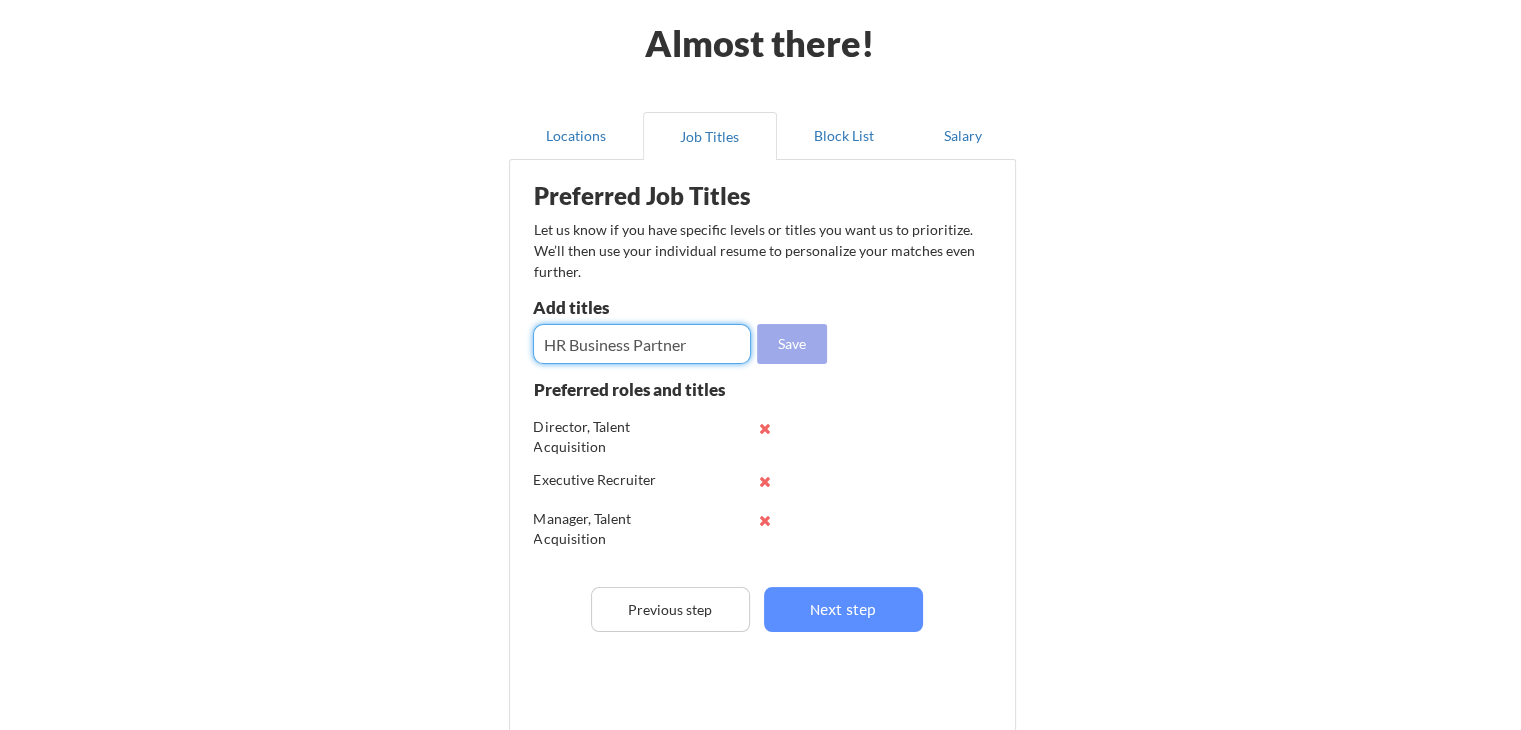 type on "HR Business Partner" 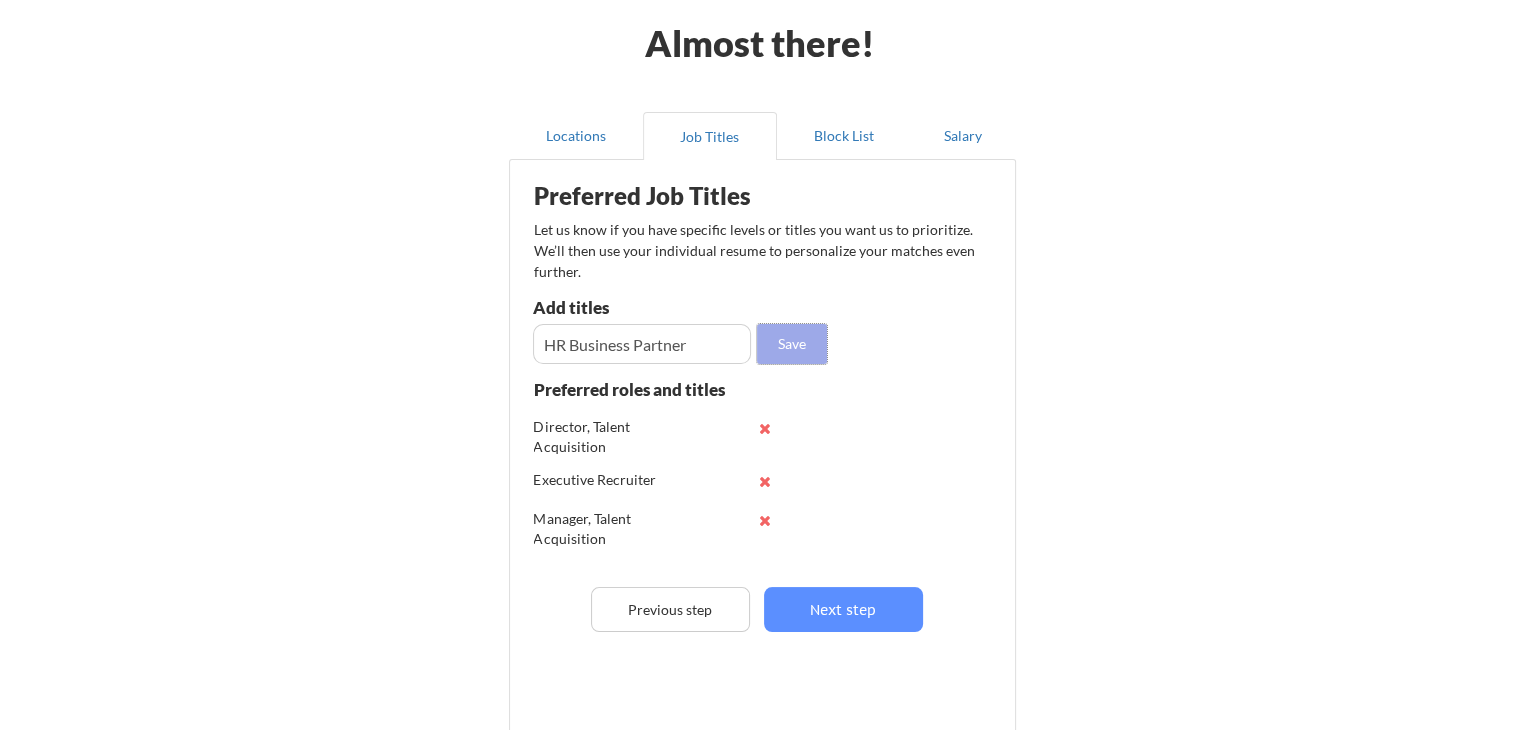 click on "Save" at bounding box center [792, 344] 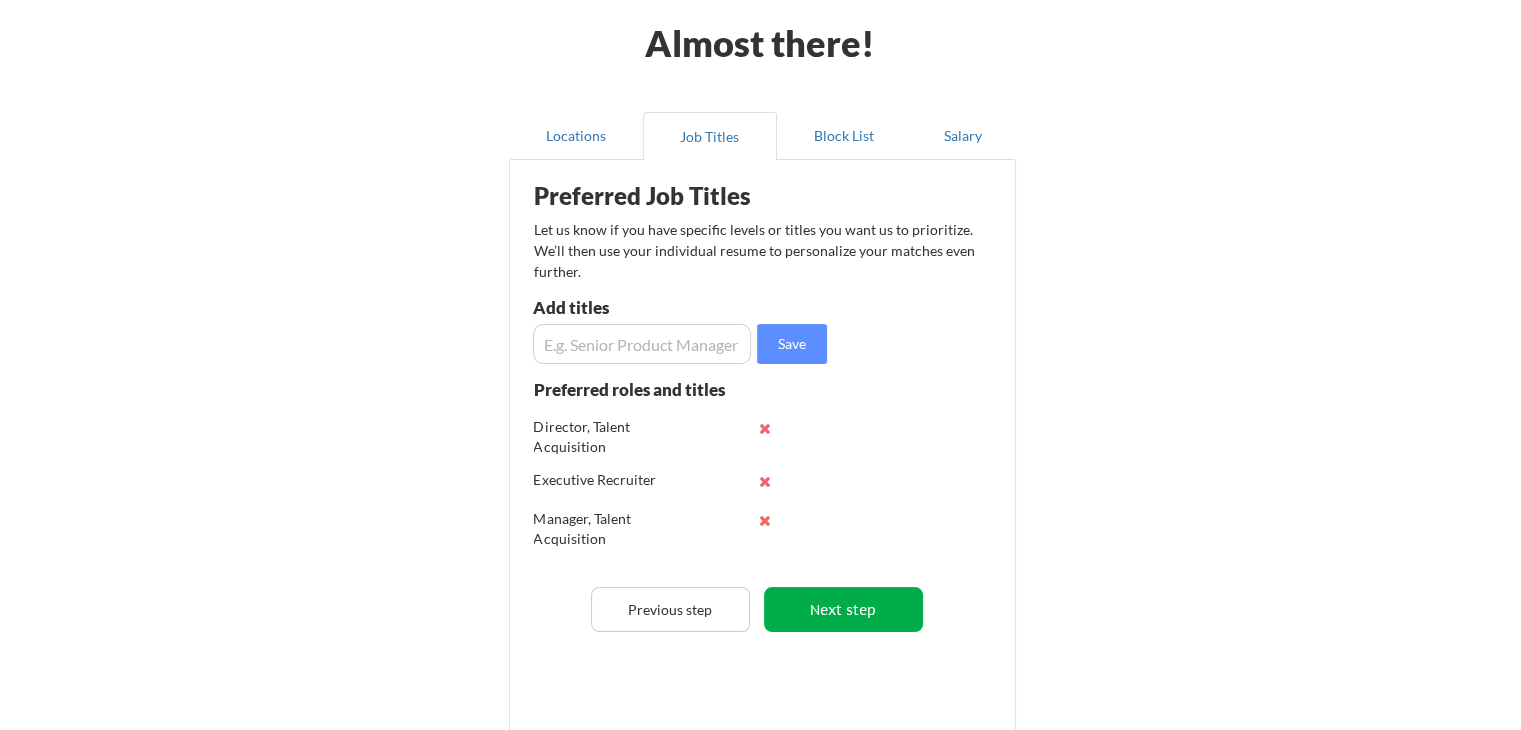 click on "Next step" at bounding box center [843, 609] 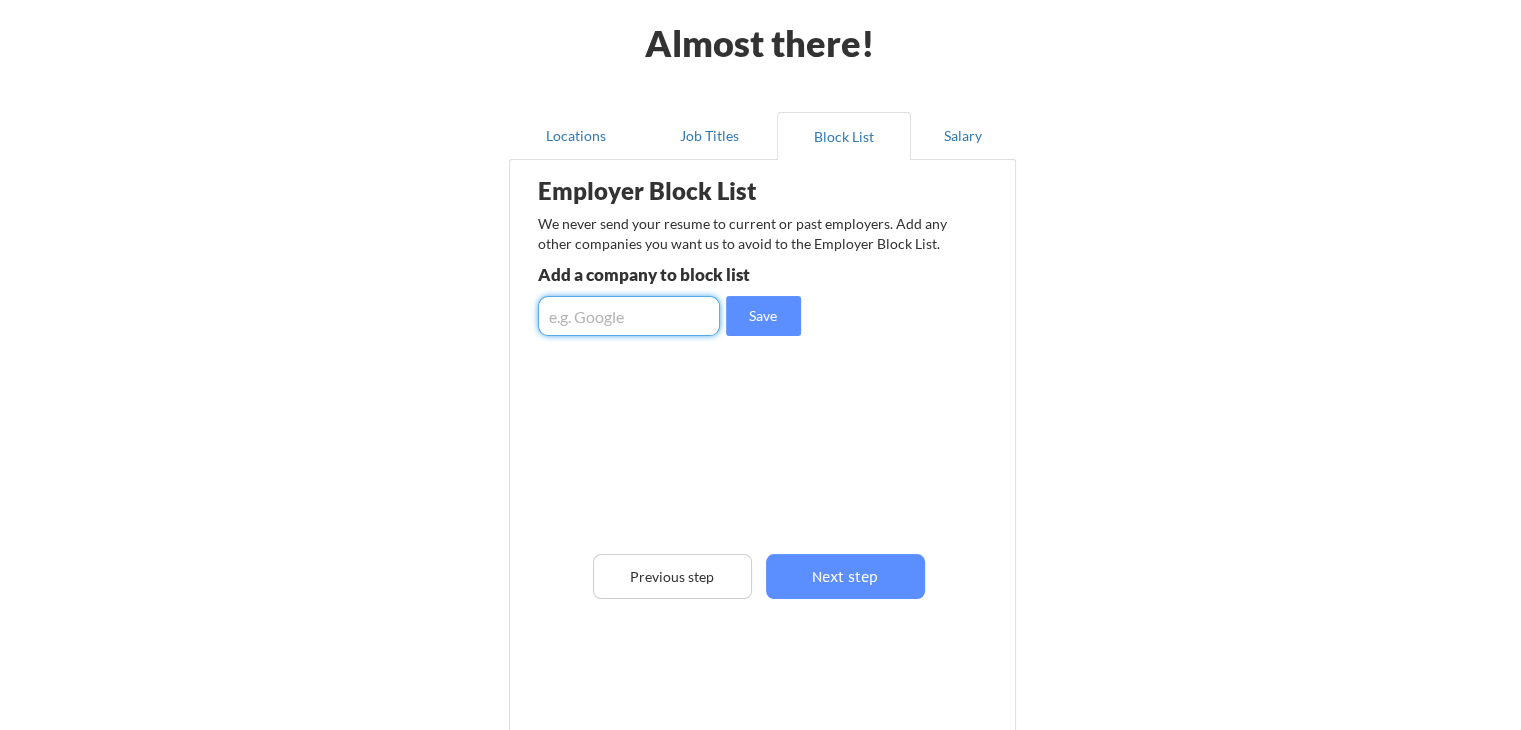 click at bounding box center [629, 316] 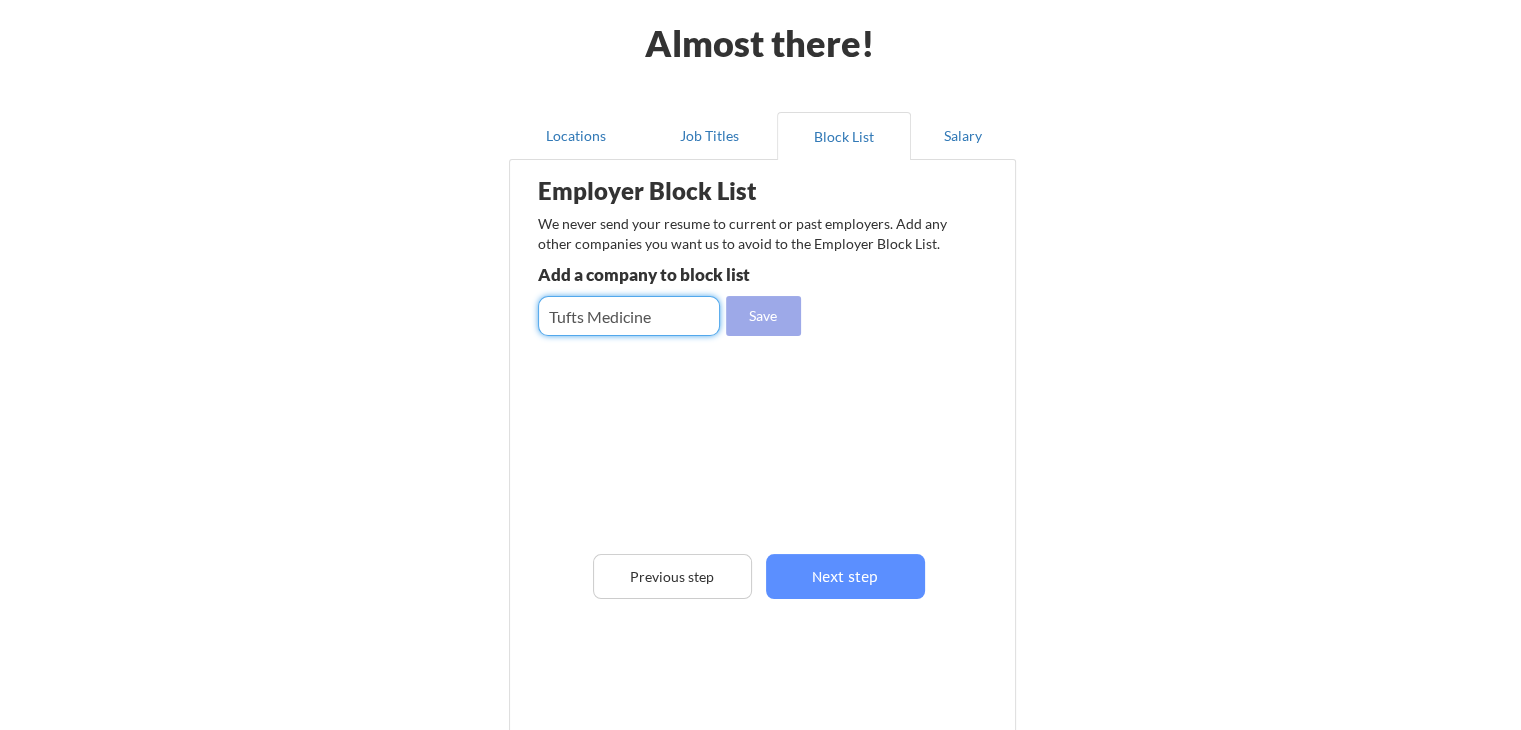 type on "Tufts Medicine" 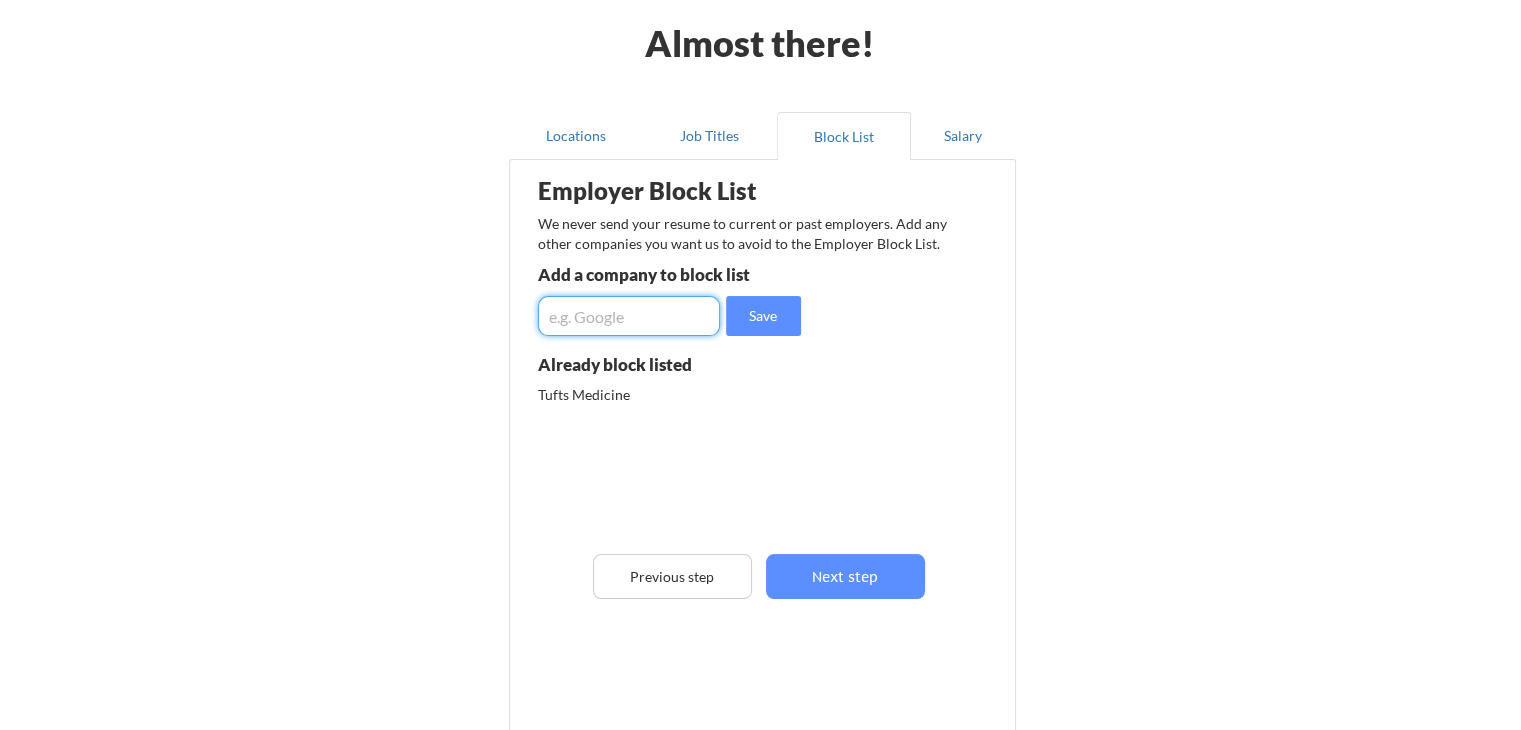 click at bounding box center [629, 316] 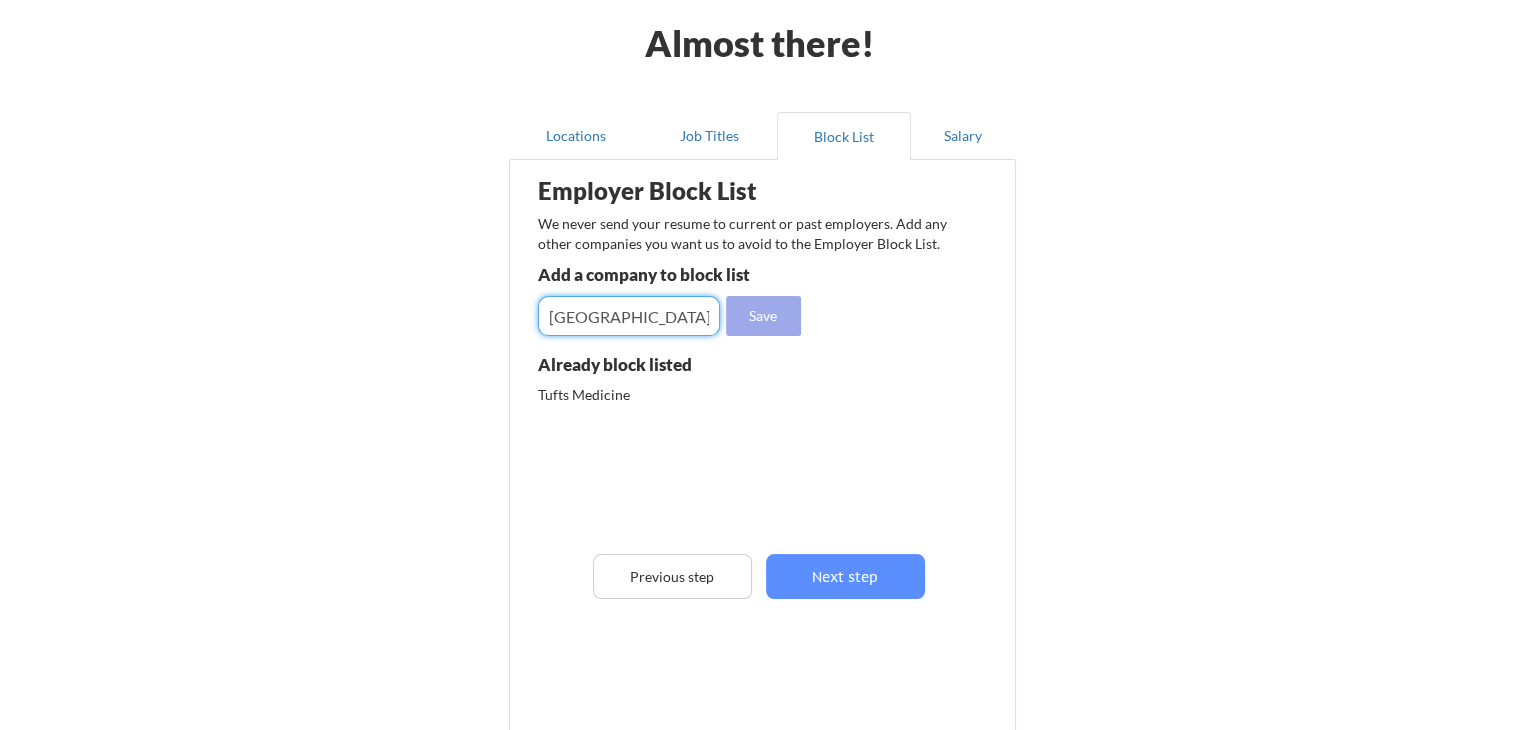 type on "Tufts Medical Center" 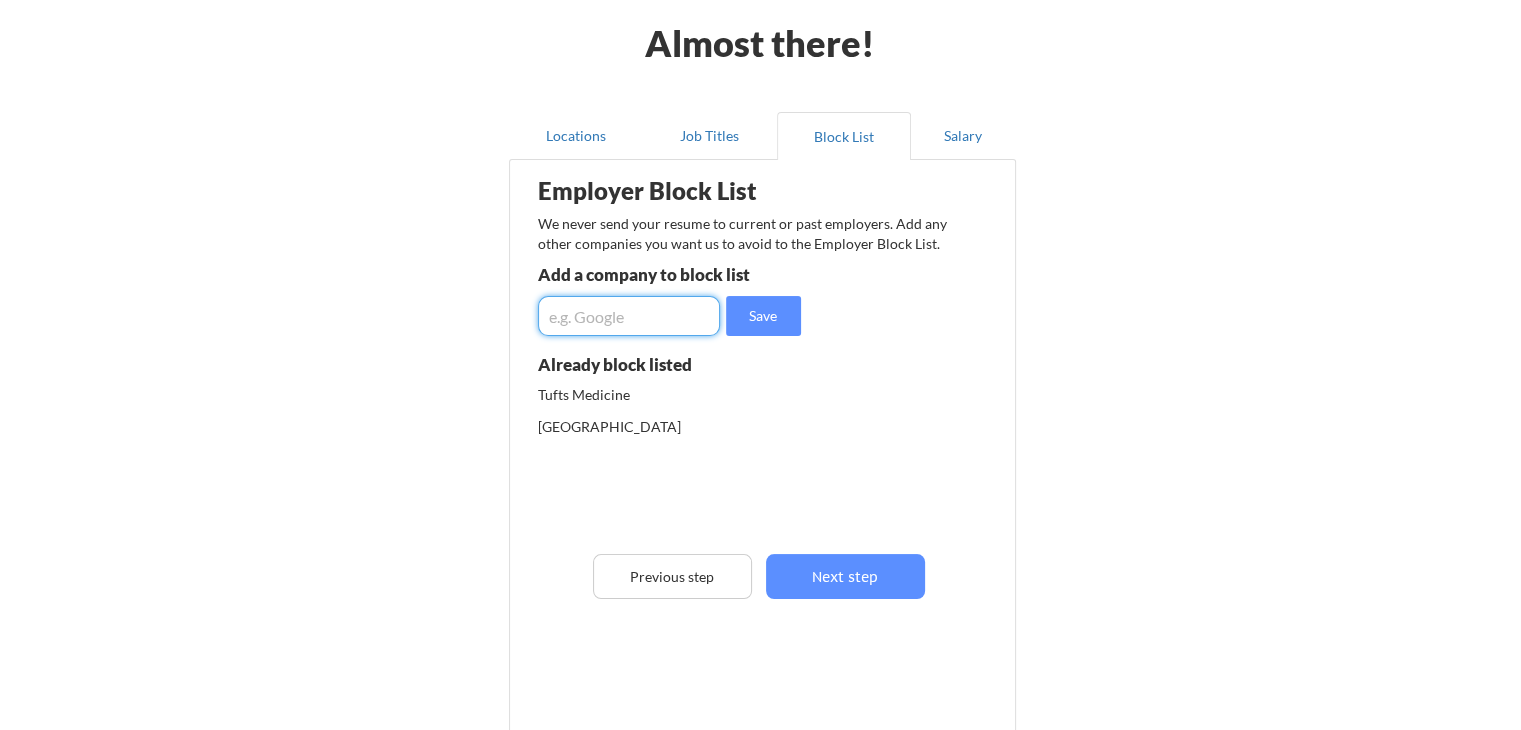click at bounding box center (629, 316) 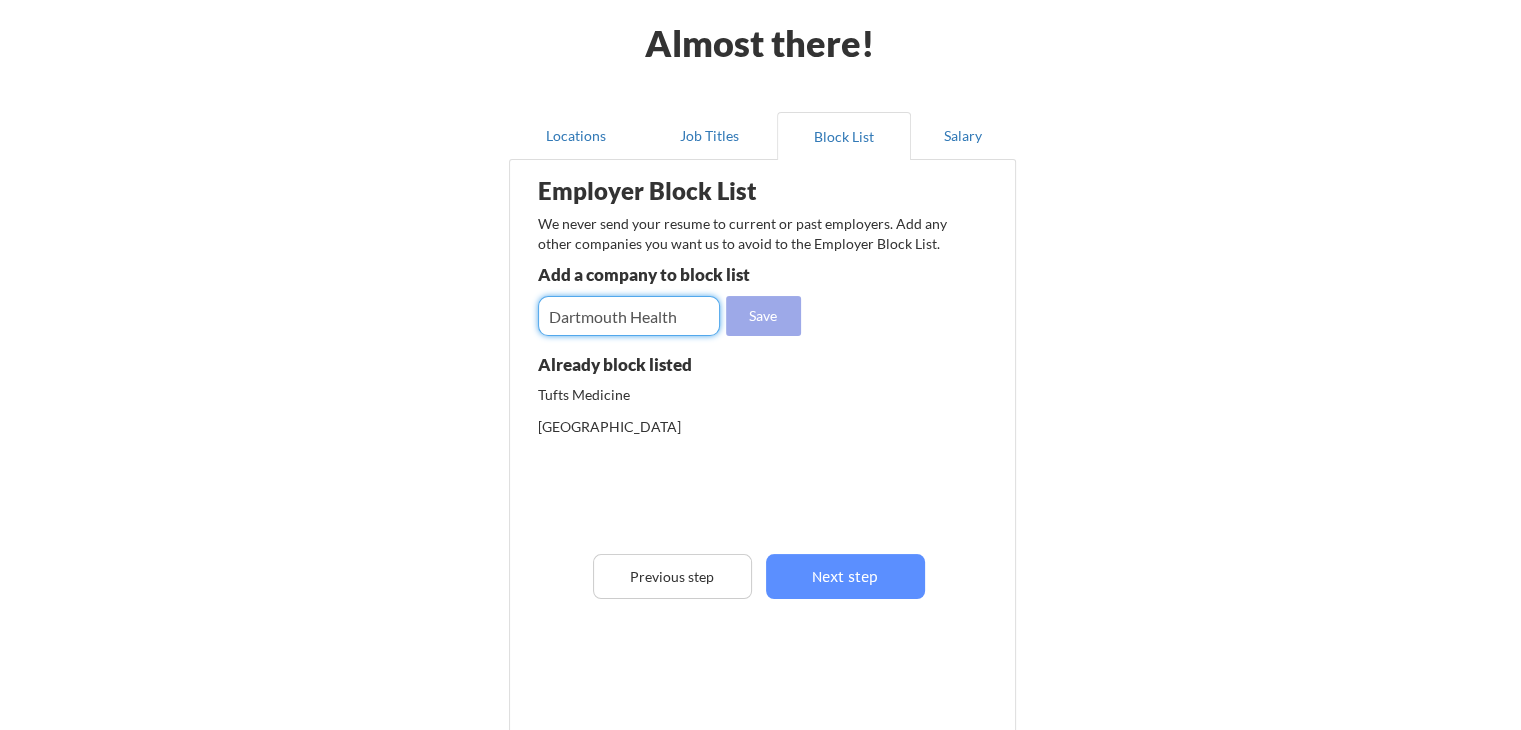type on "Dartmouth Health" 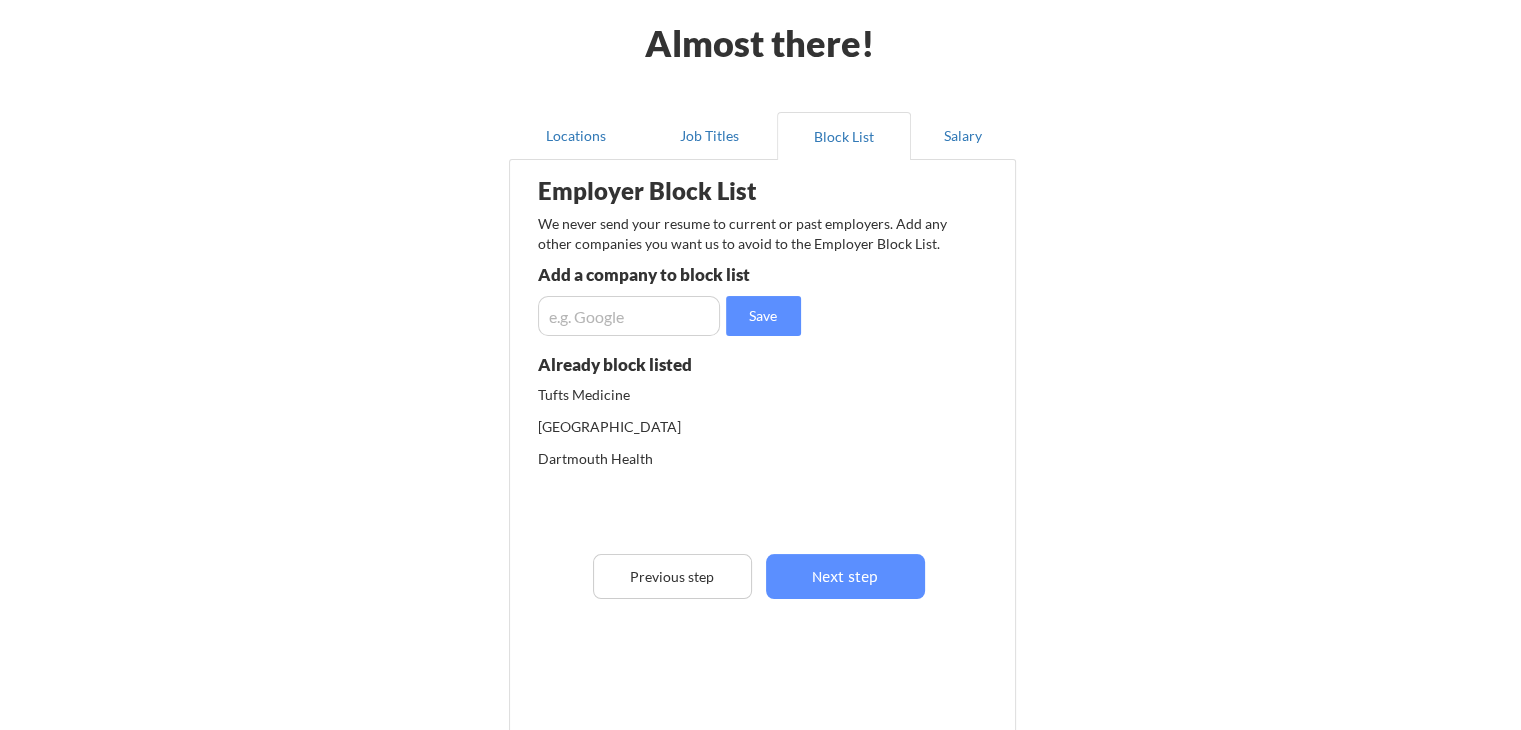 click at bounding box center [629, 316] 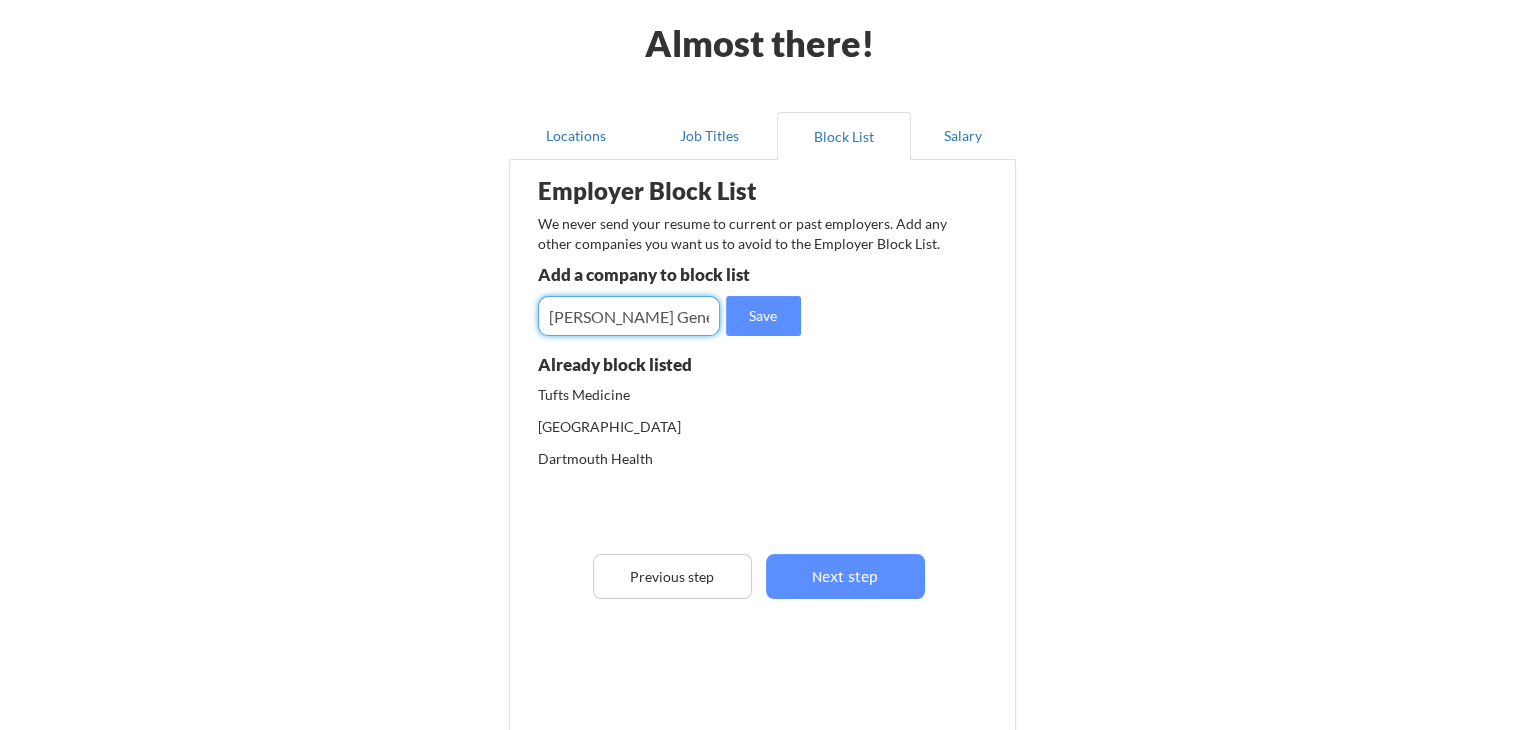 scroll, scrollTop: 0, scrollLeft: 5, axis: horizontal 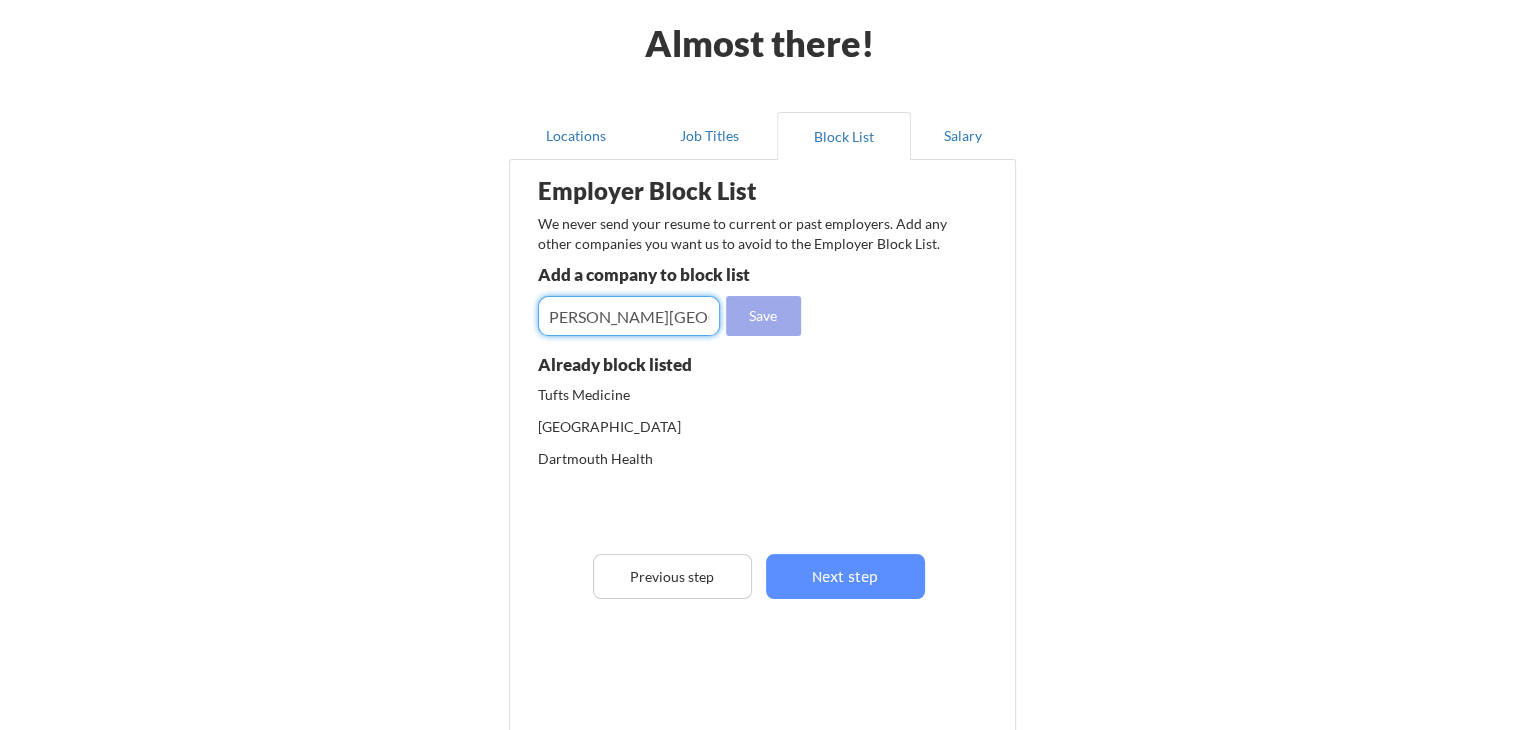type on "Lowell General Hospital" 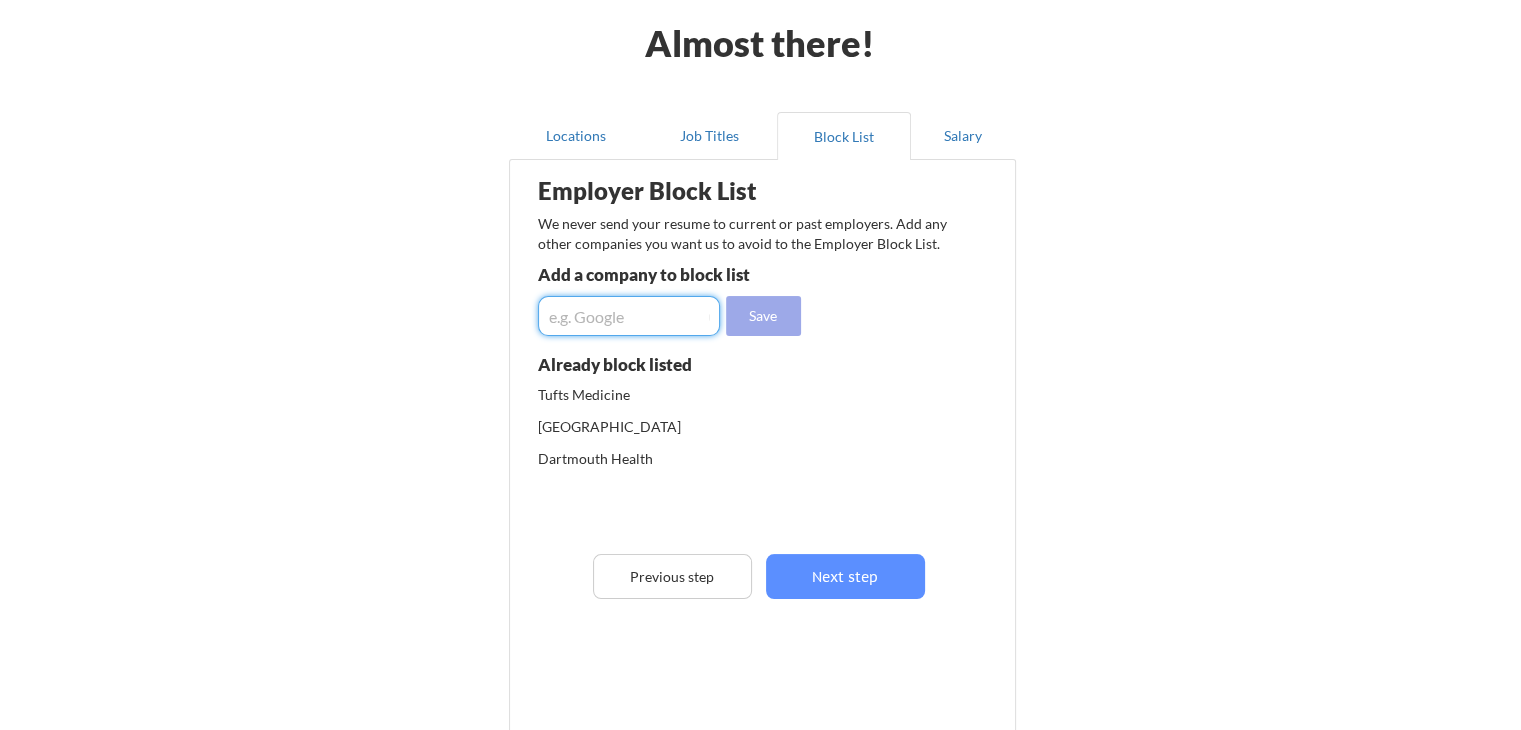 scroll, scrollTop: 0, scrollLeft: 0, axis: both 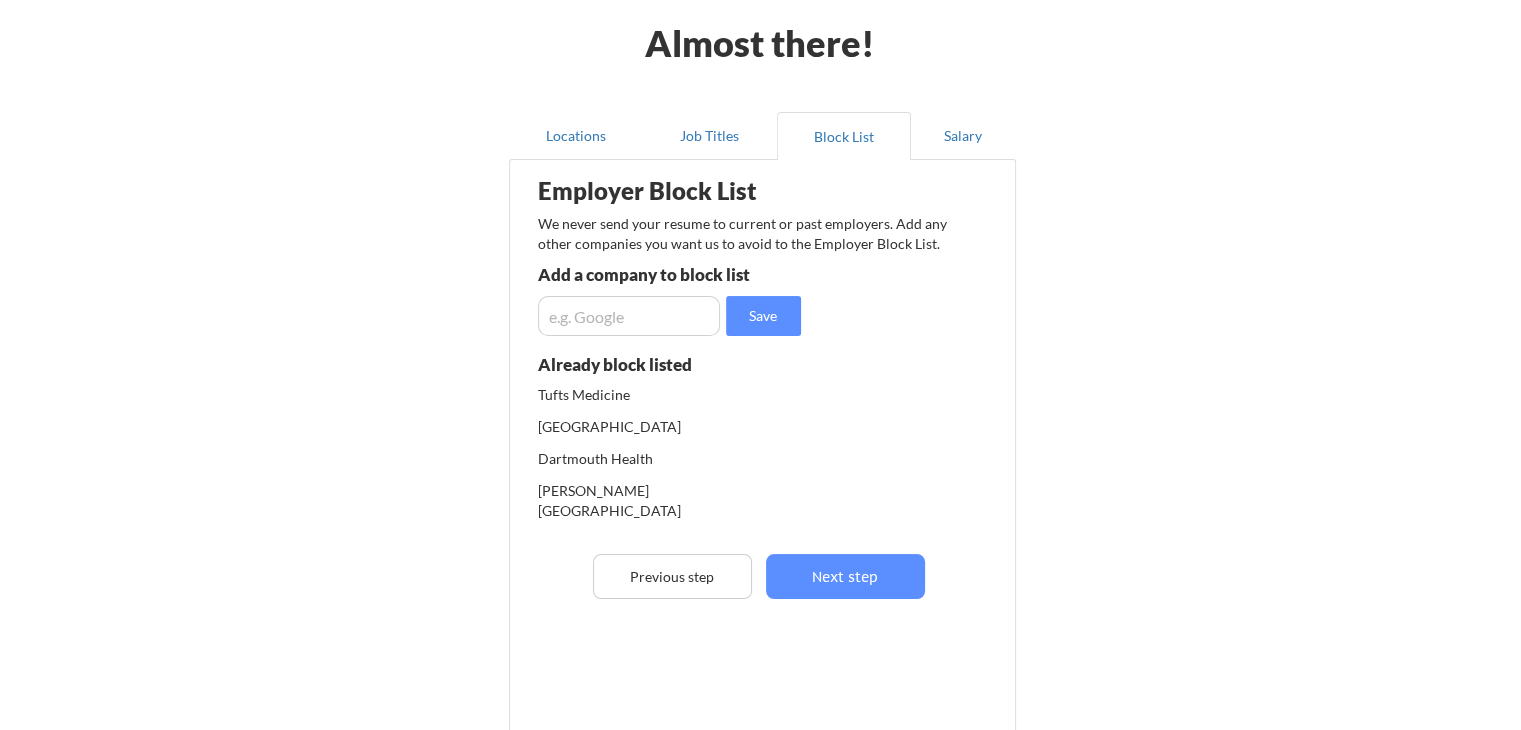 click at bounding box center (629, 316) 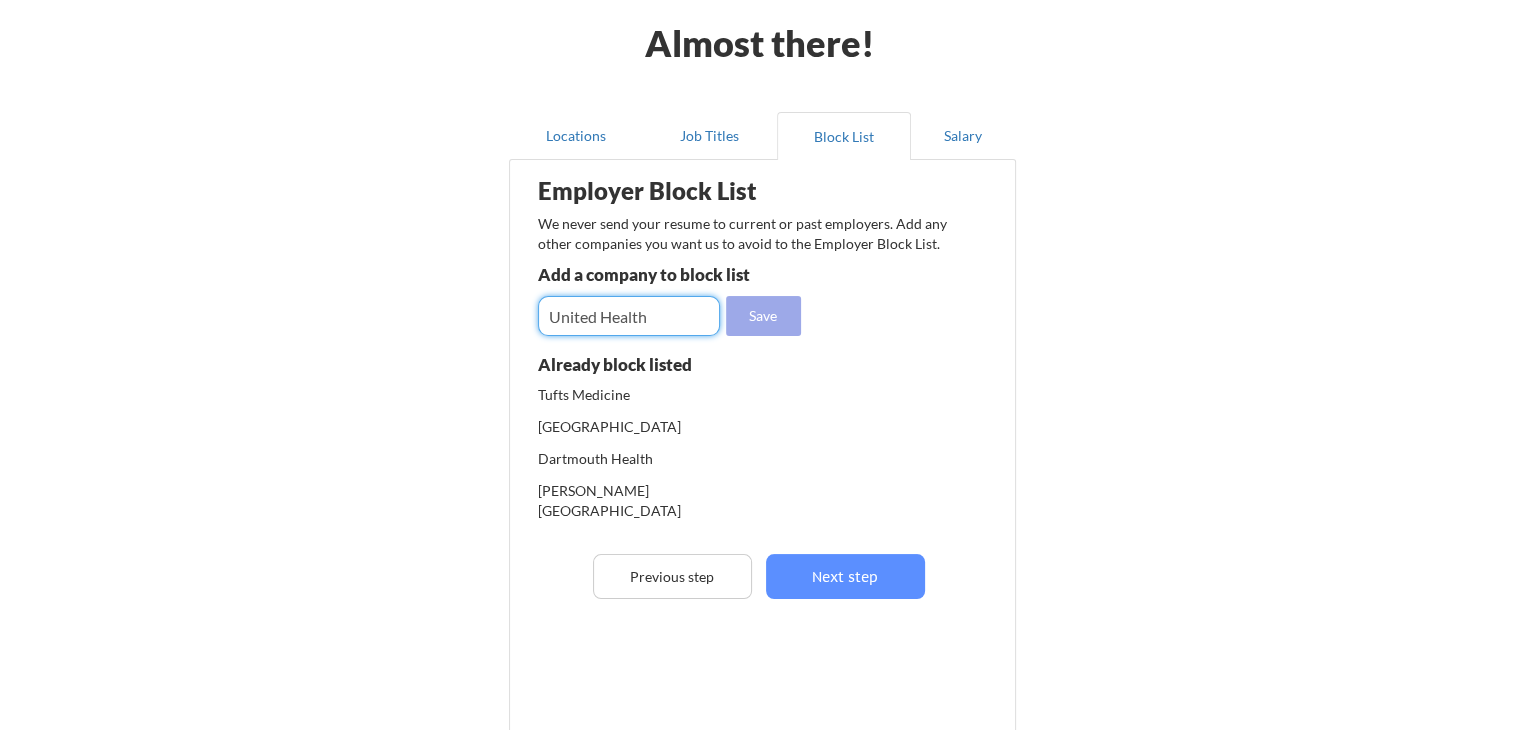 type on "United Health" 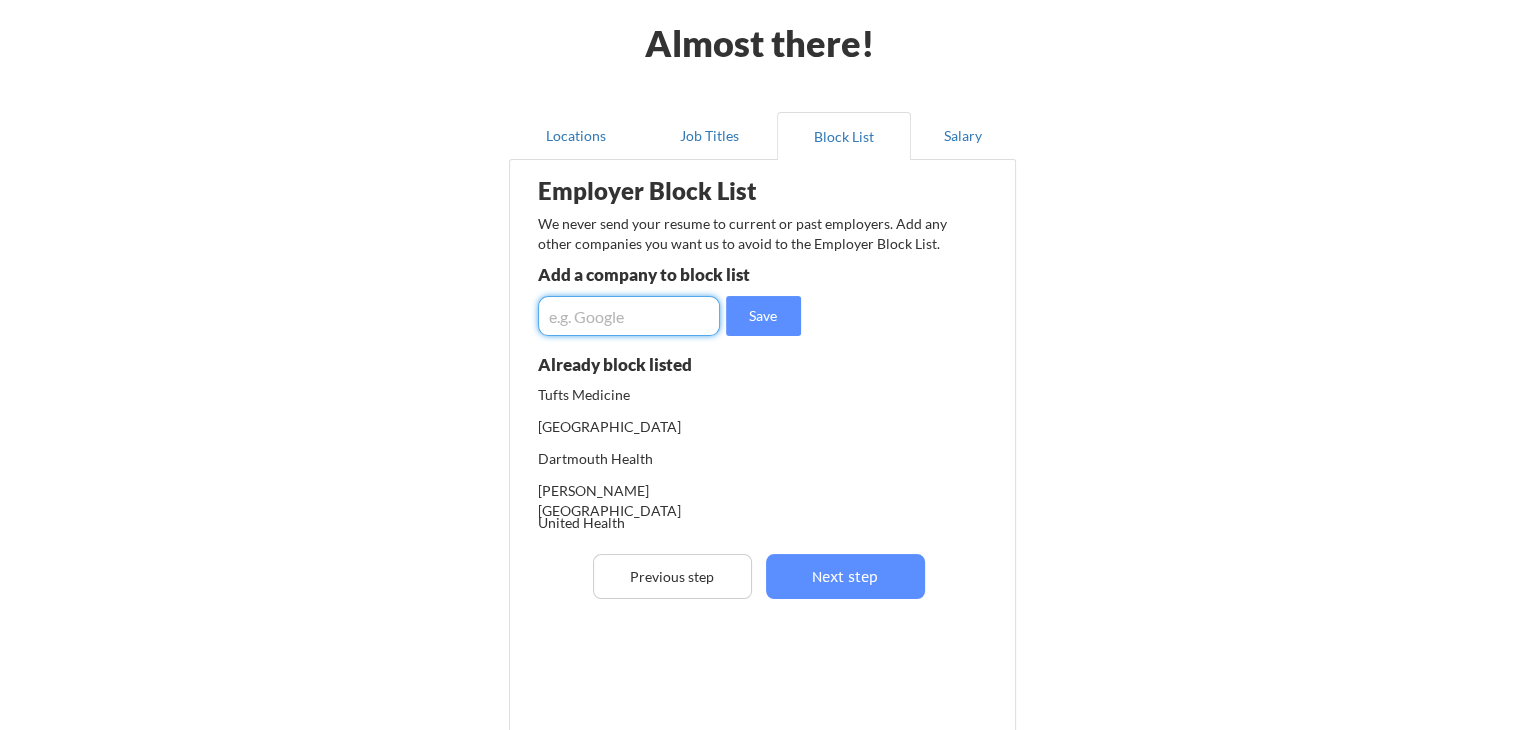 click at bounding box center (629, 316) 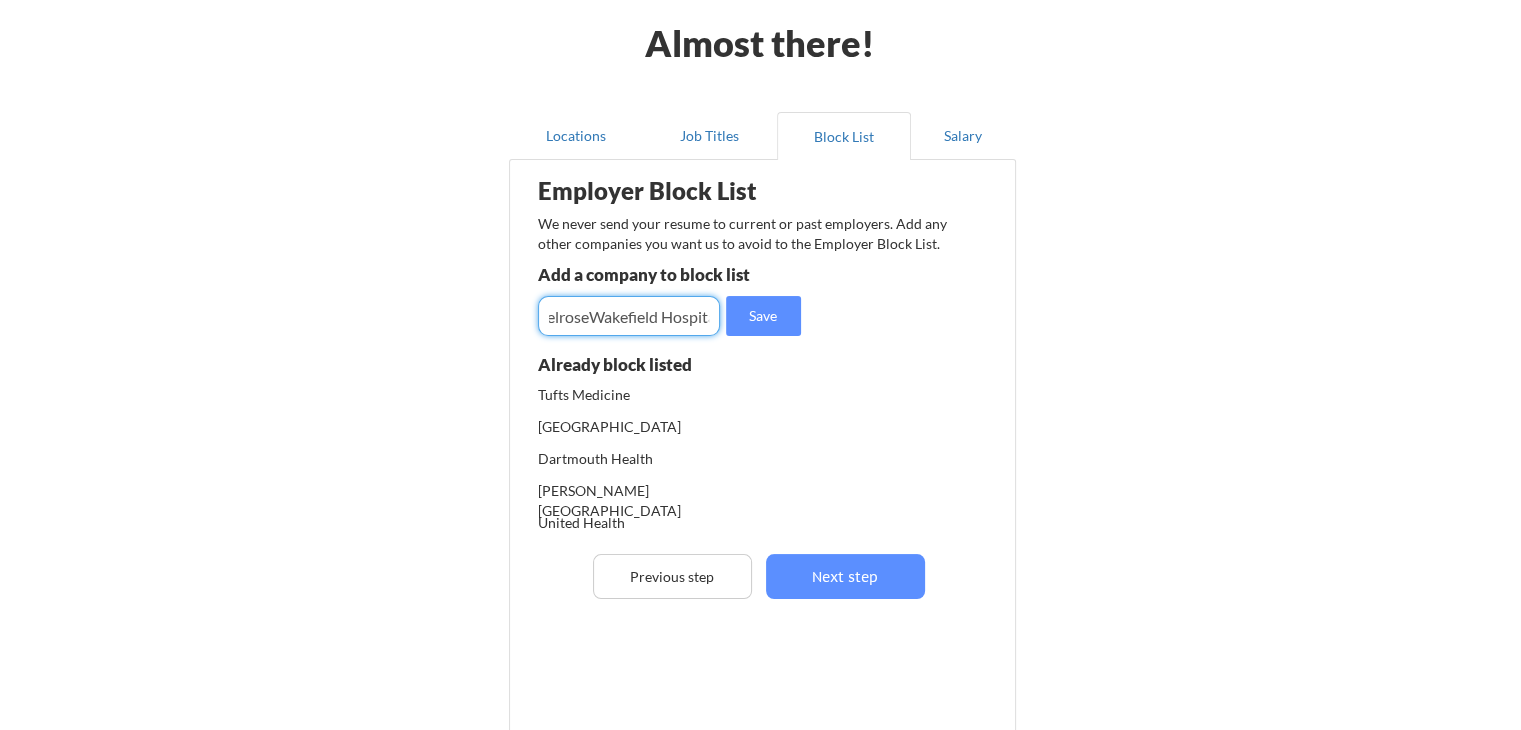 scroll, scrollTop: 0, scrollLeft: 29, axis: horizontal 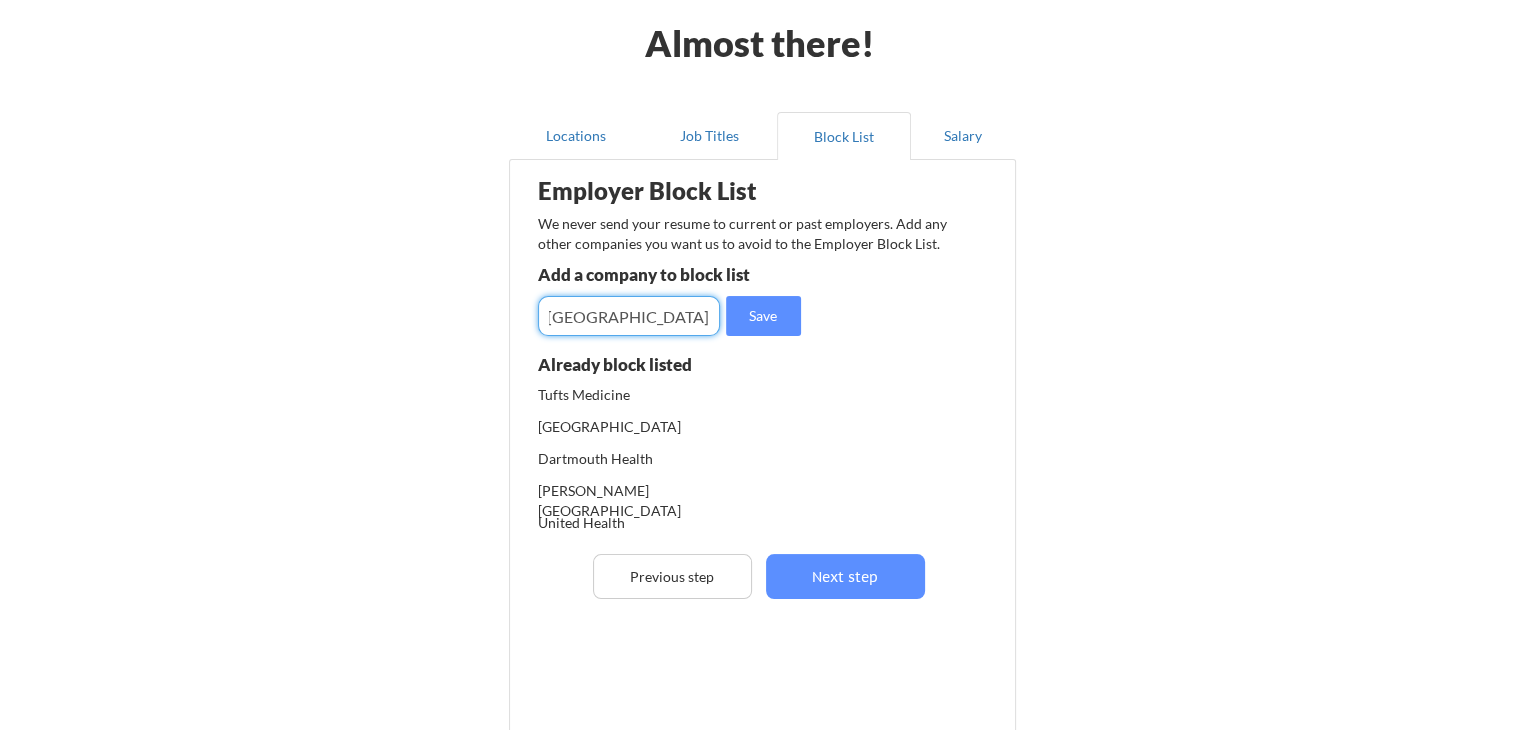 type on "MelroseWakefield Hospital" 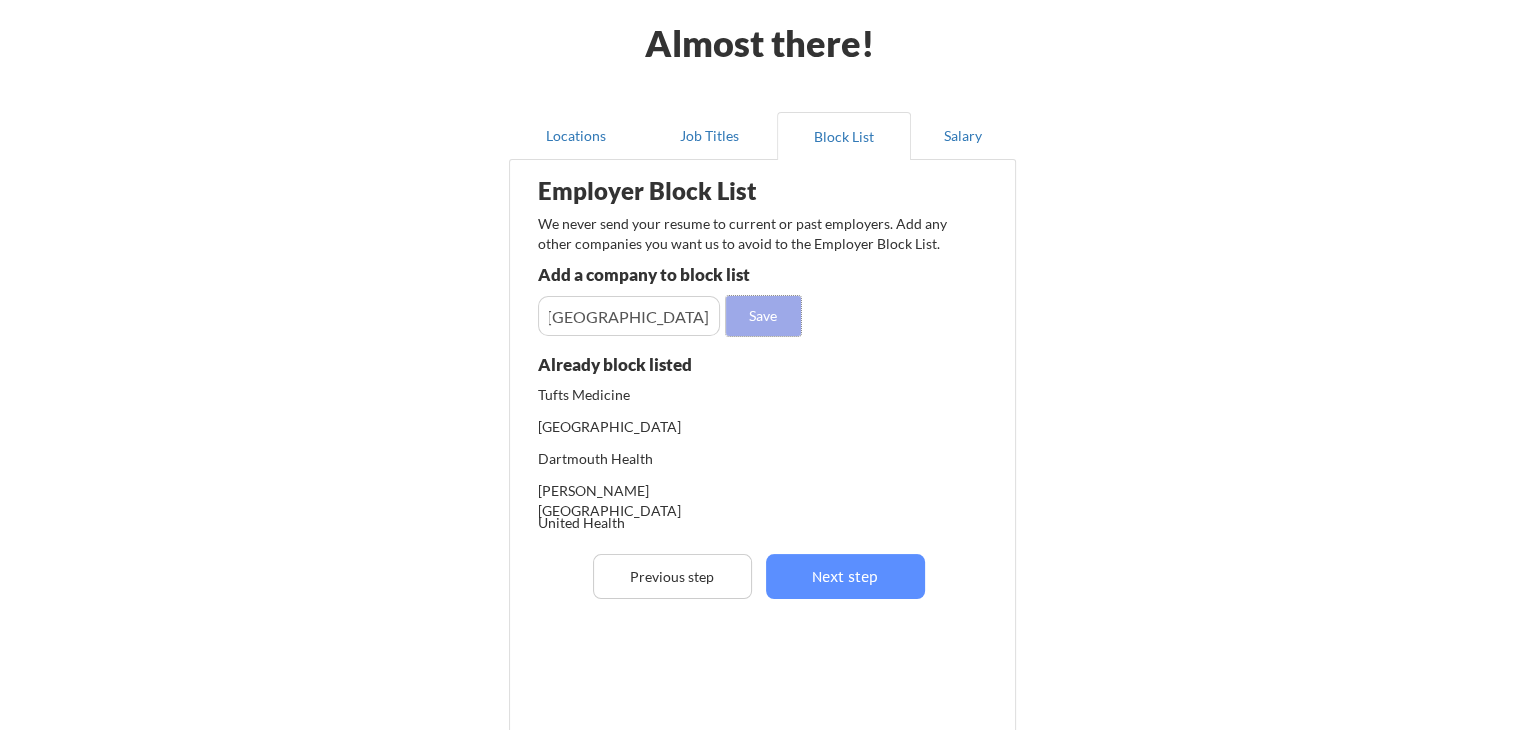 scroll, scrollTop: 0, scrollLeft: 0, axis: both 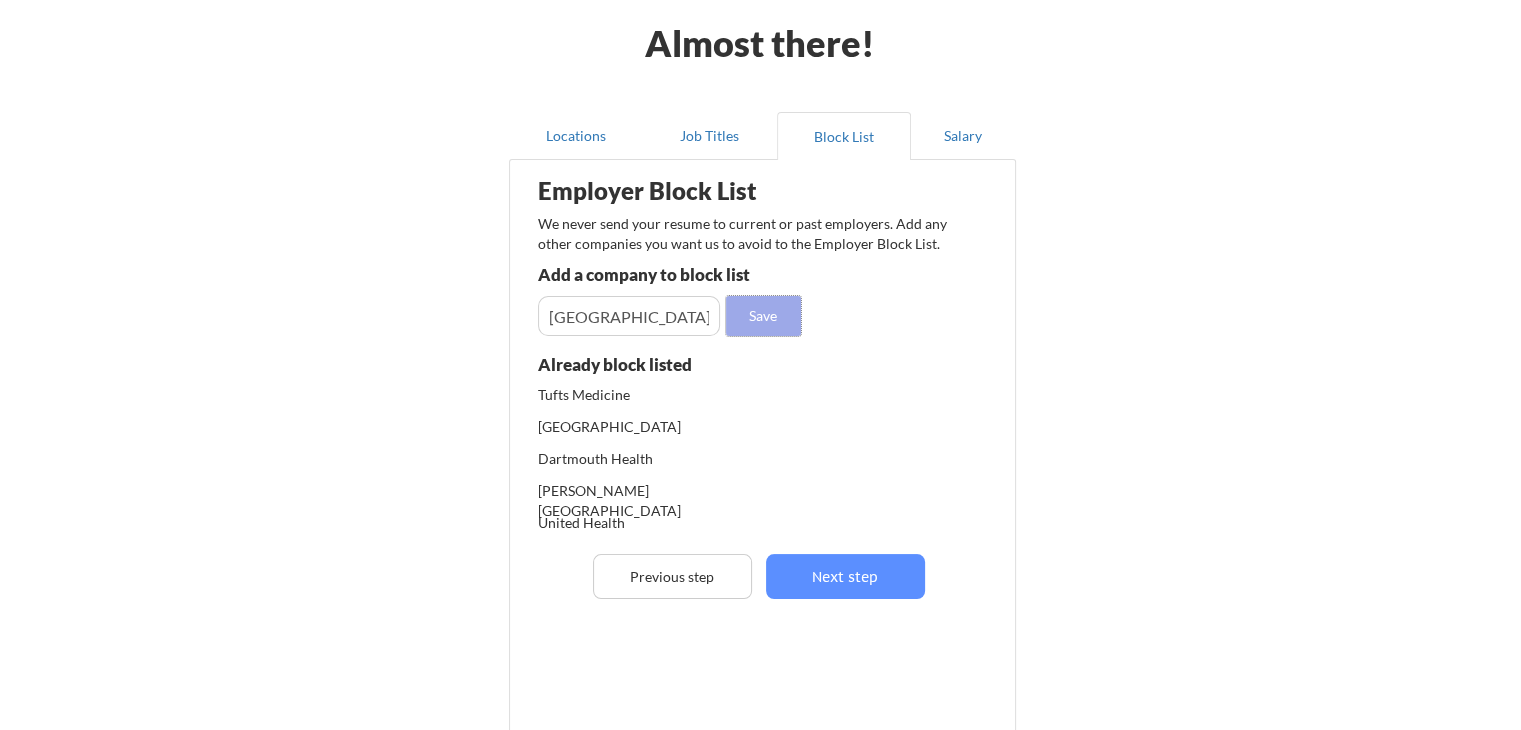 click on "Save" at bounding box center (763, 316) 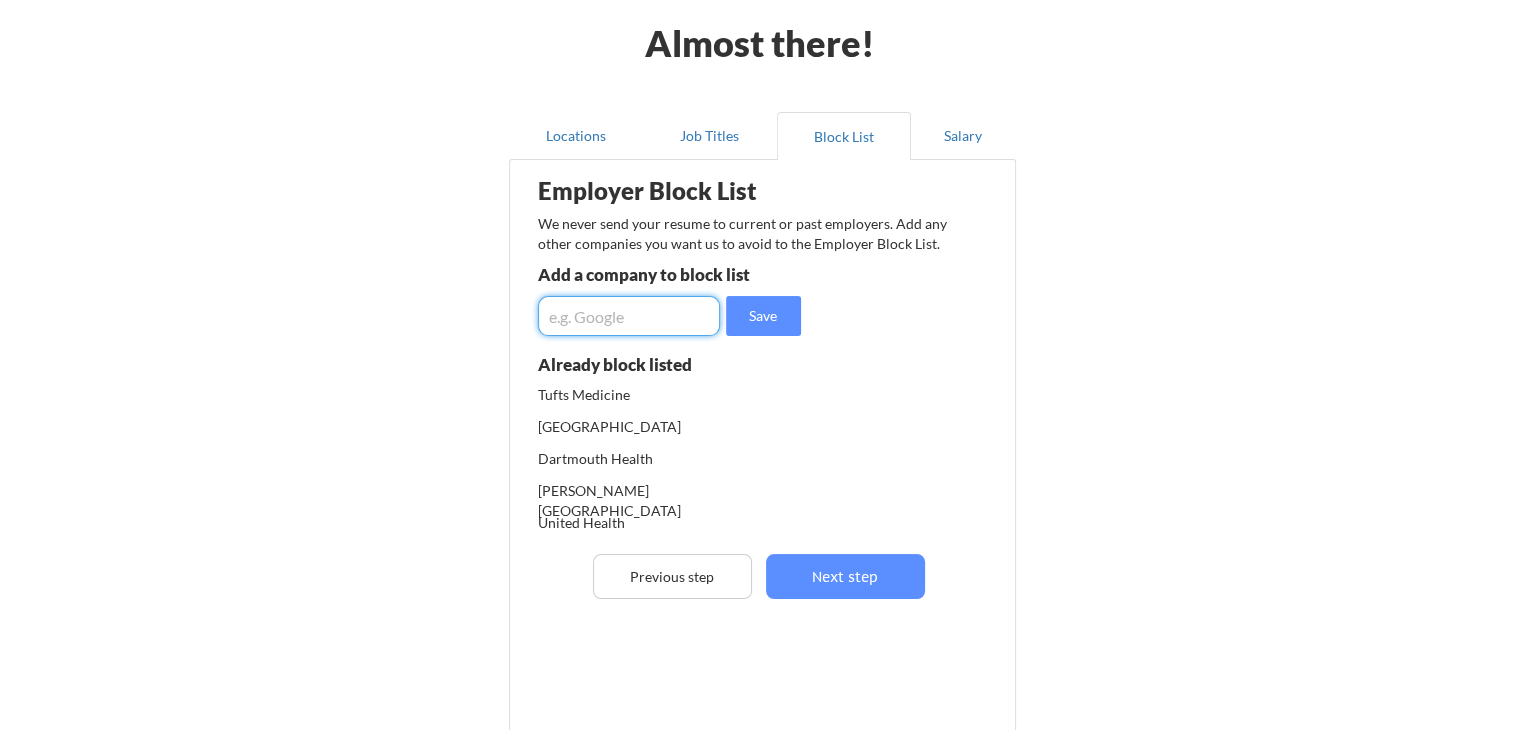 click at bounding box center (629, 316) 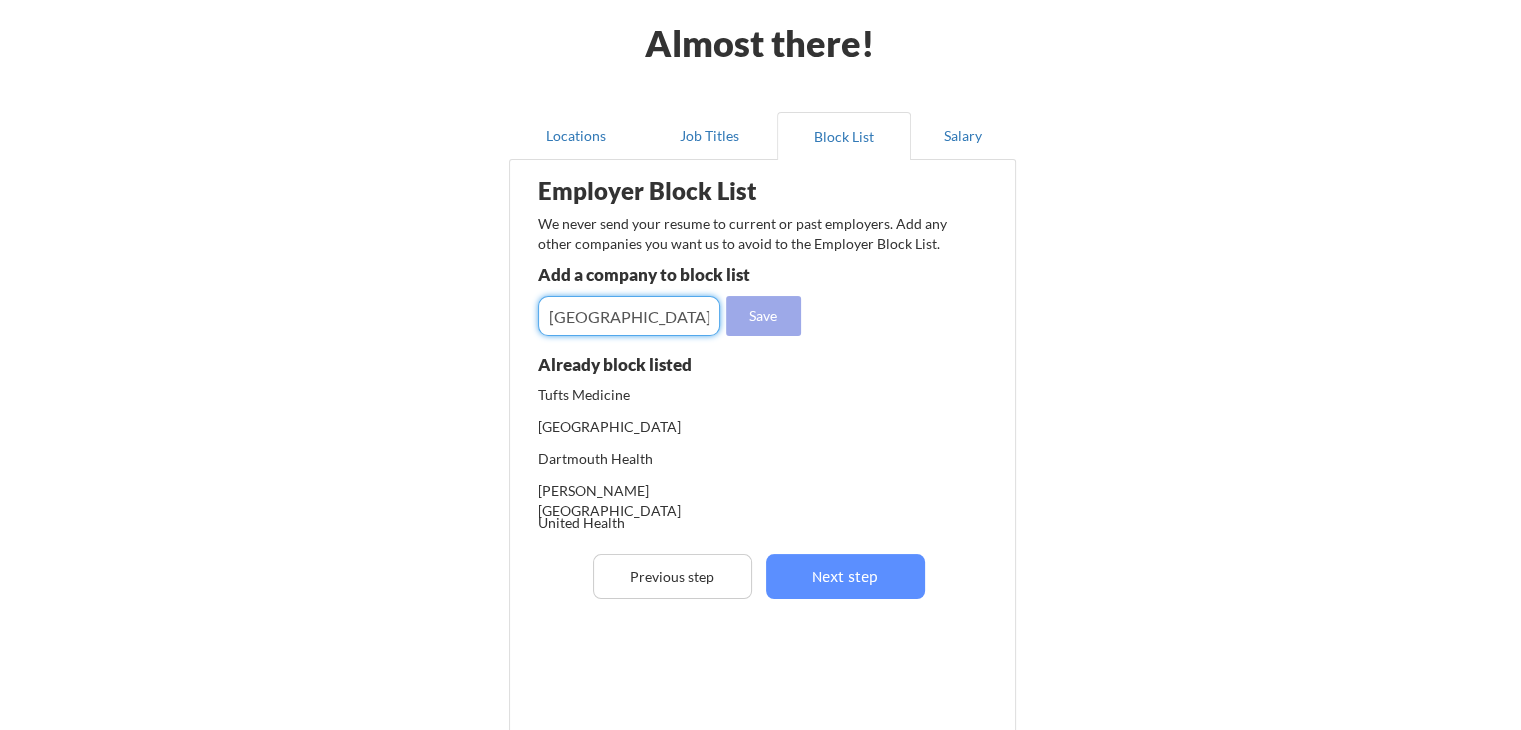 type on "Dartmouth College" 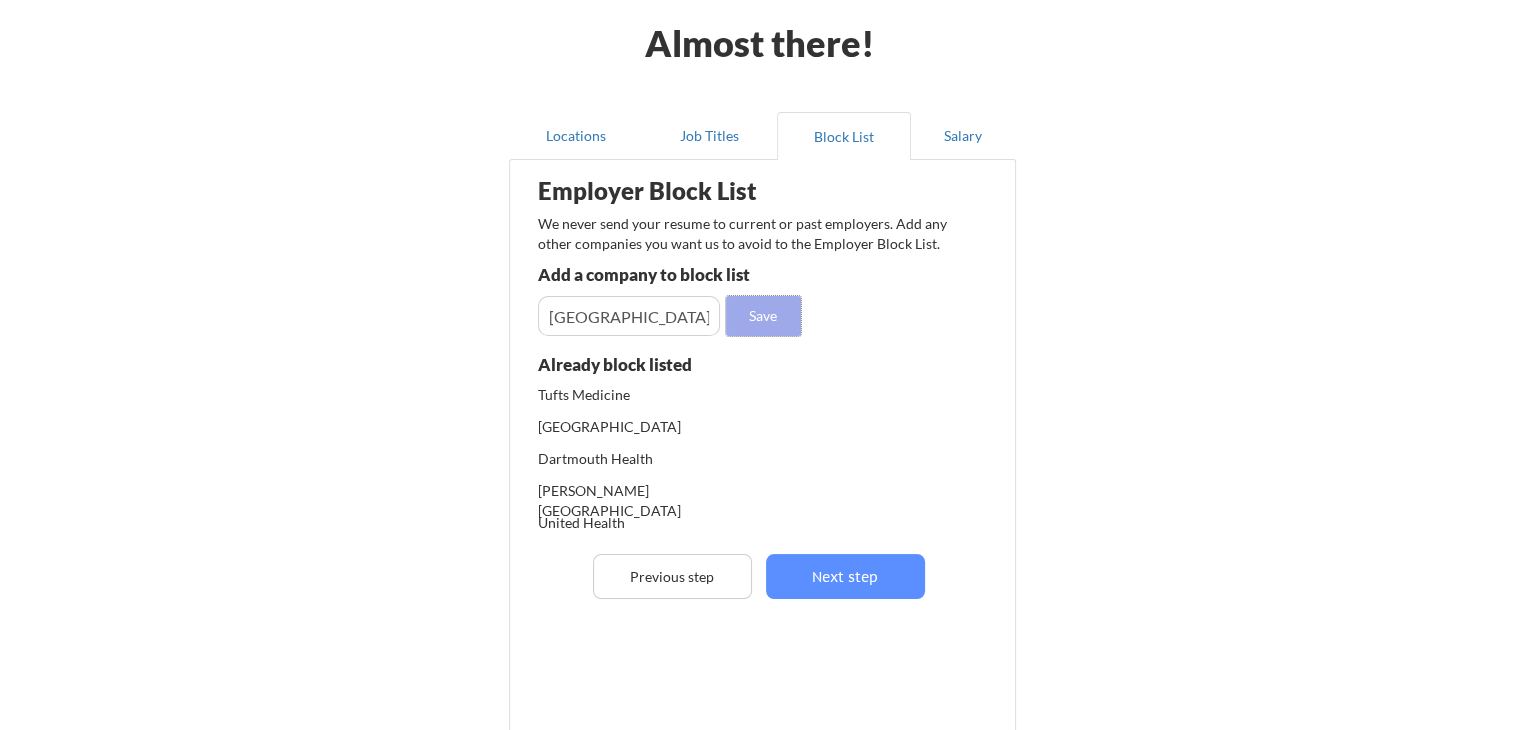 click on "Save" at bounding box center [763, 316] 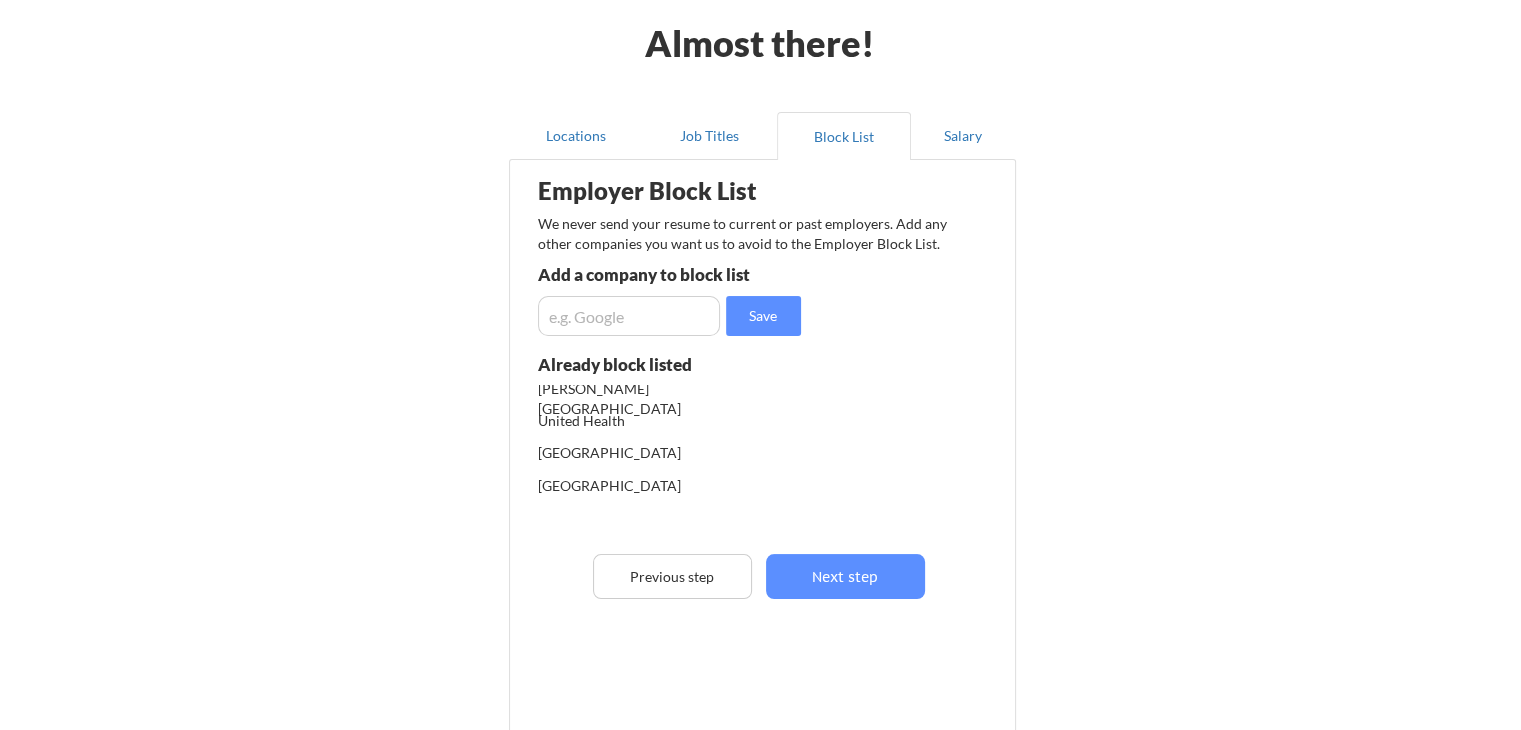 scroll, scrollTop: 108, scrollLeft: 0, axis: vertical 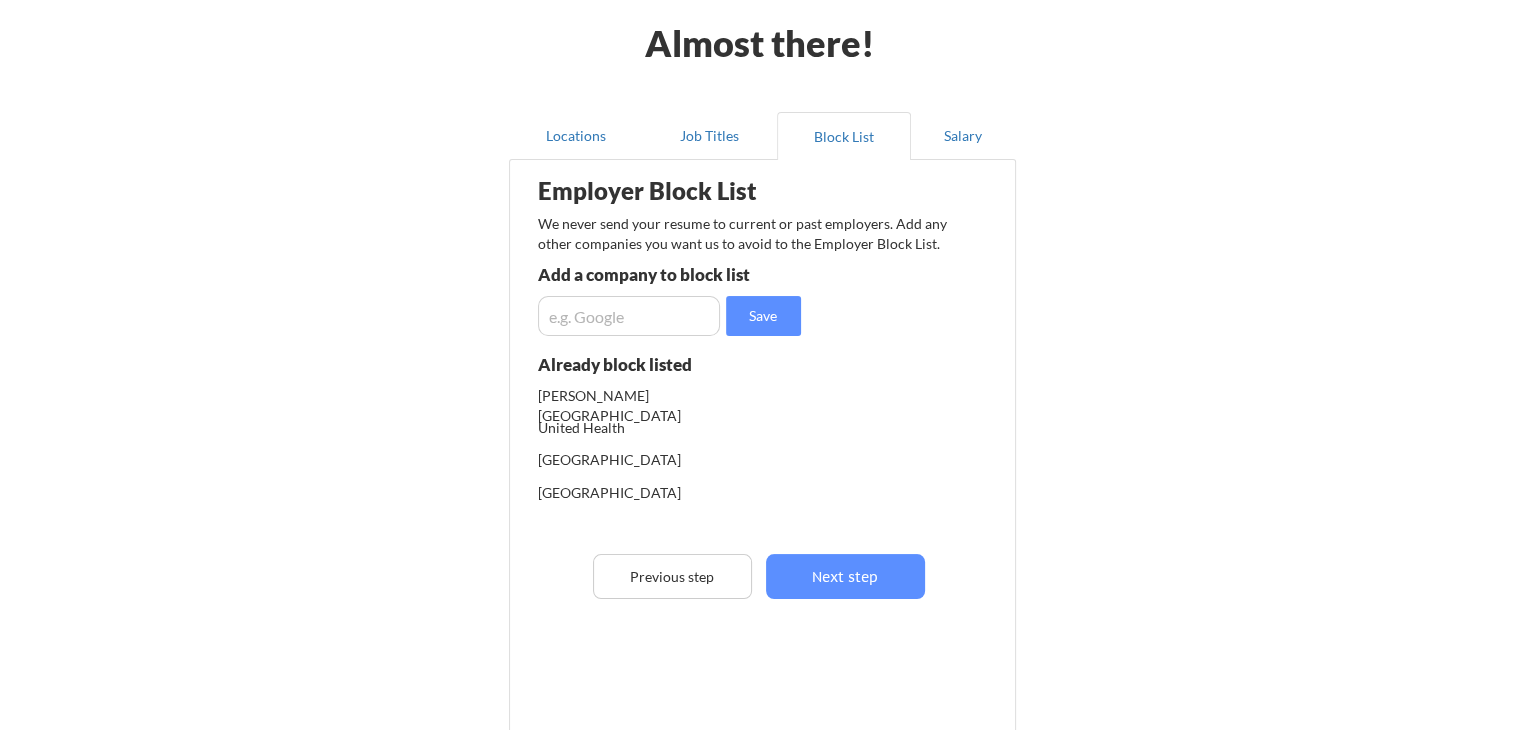click on "Dartmouth College" at bounding box center [643, 493] 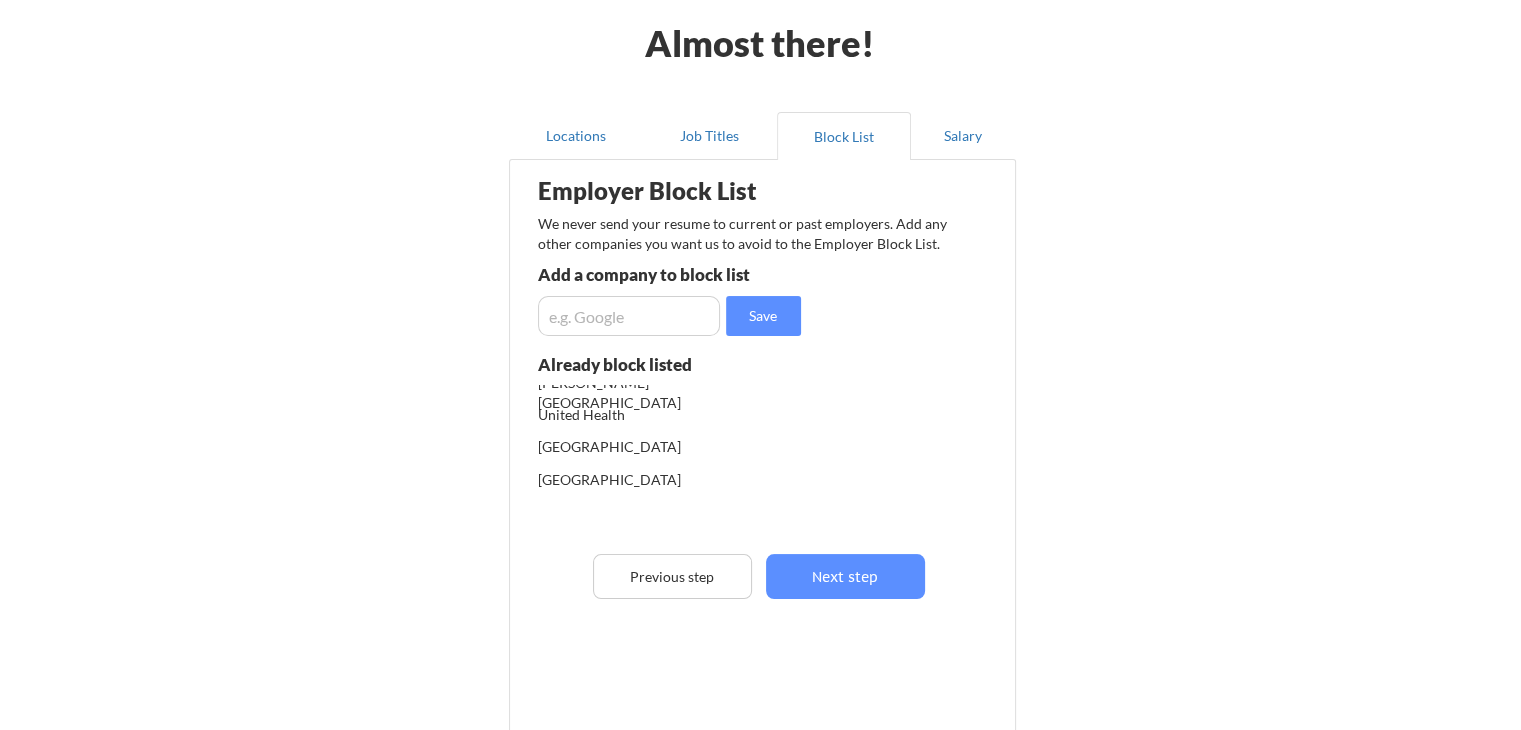 scroll, scrollTop: 0, scrollLeft: 0, axis: both 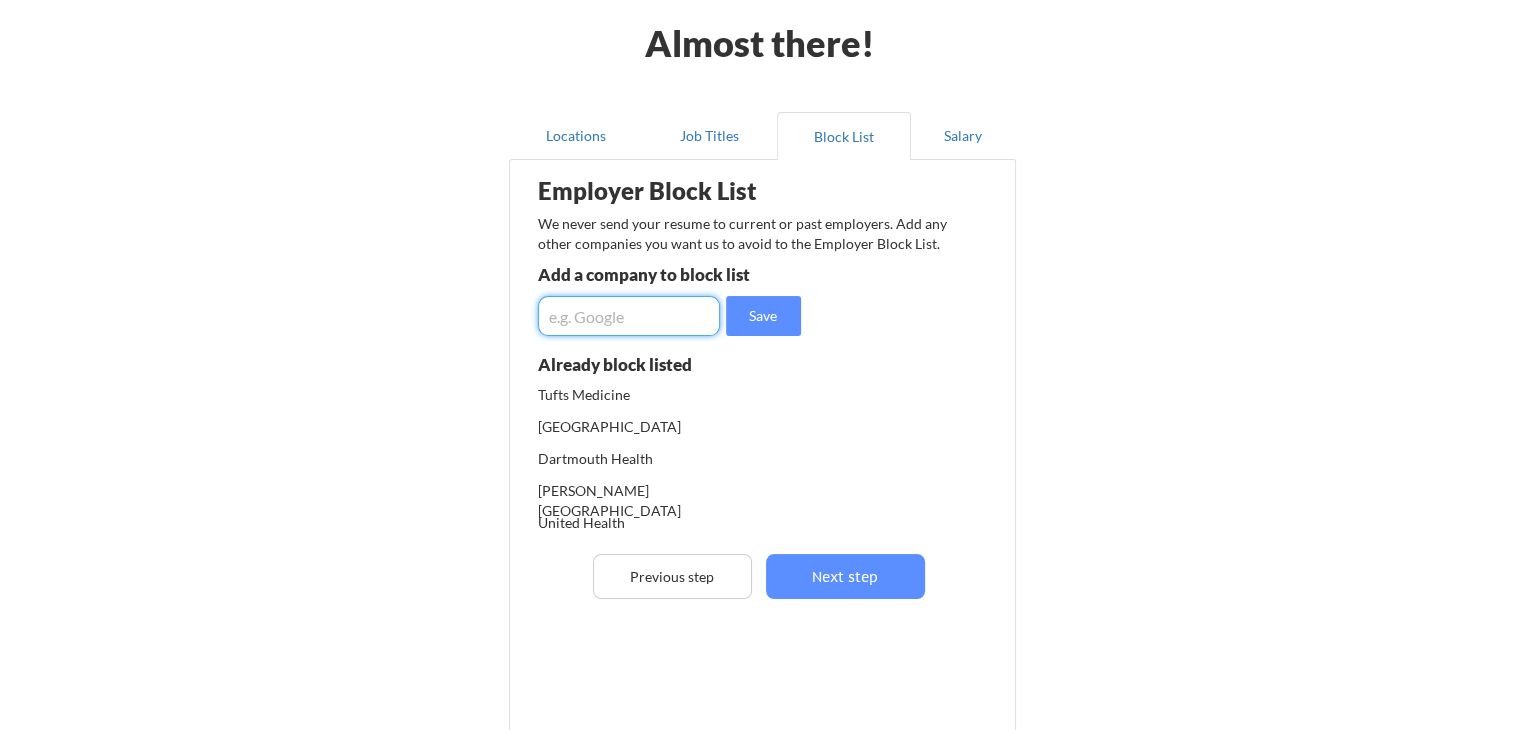 click at bounding box center (629, 316) 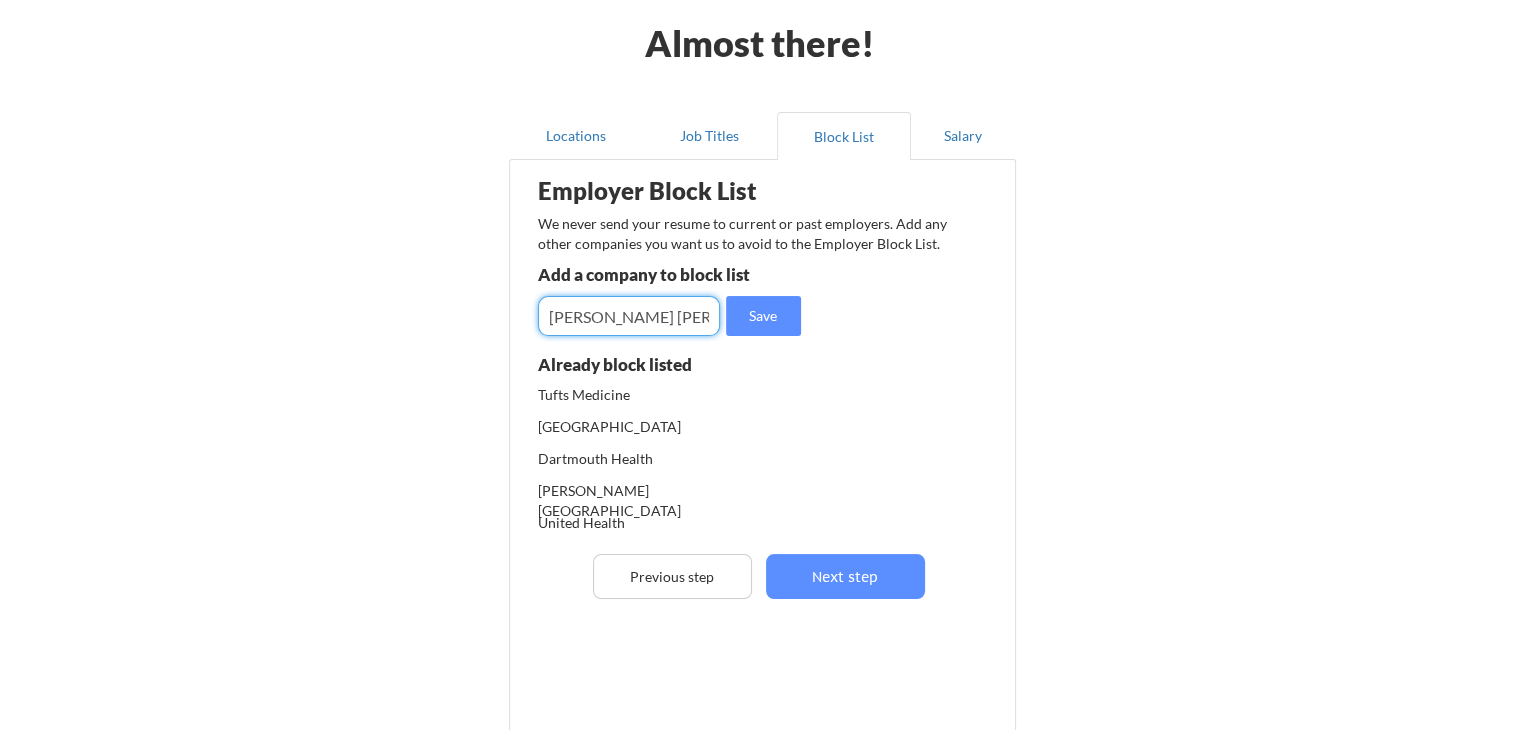 scroll, scrollTop: 0, scrollLeft: 9, axis: horizontal 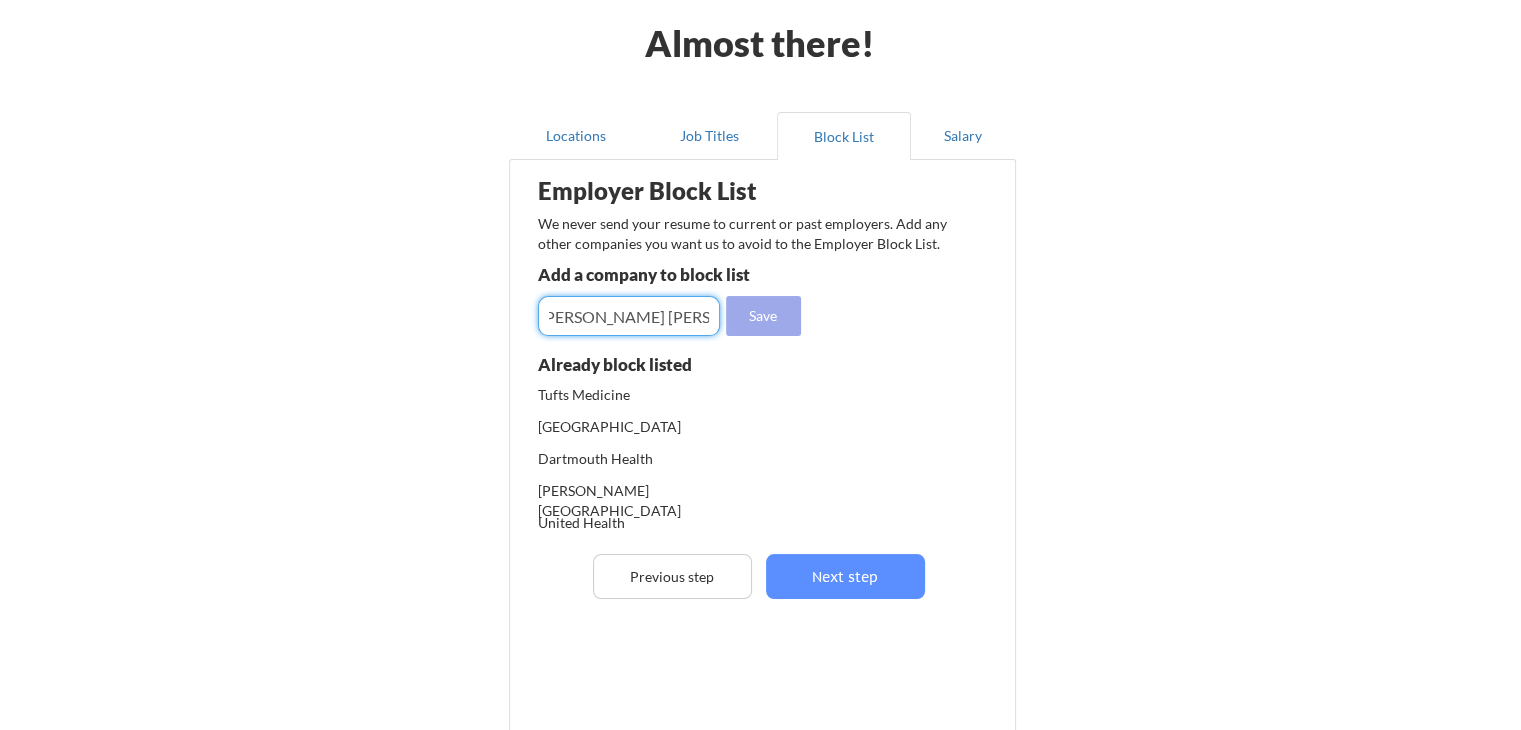 type on "Beth Israel Lahey Health" 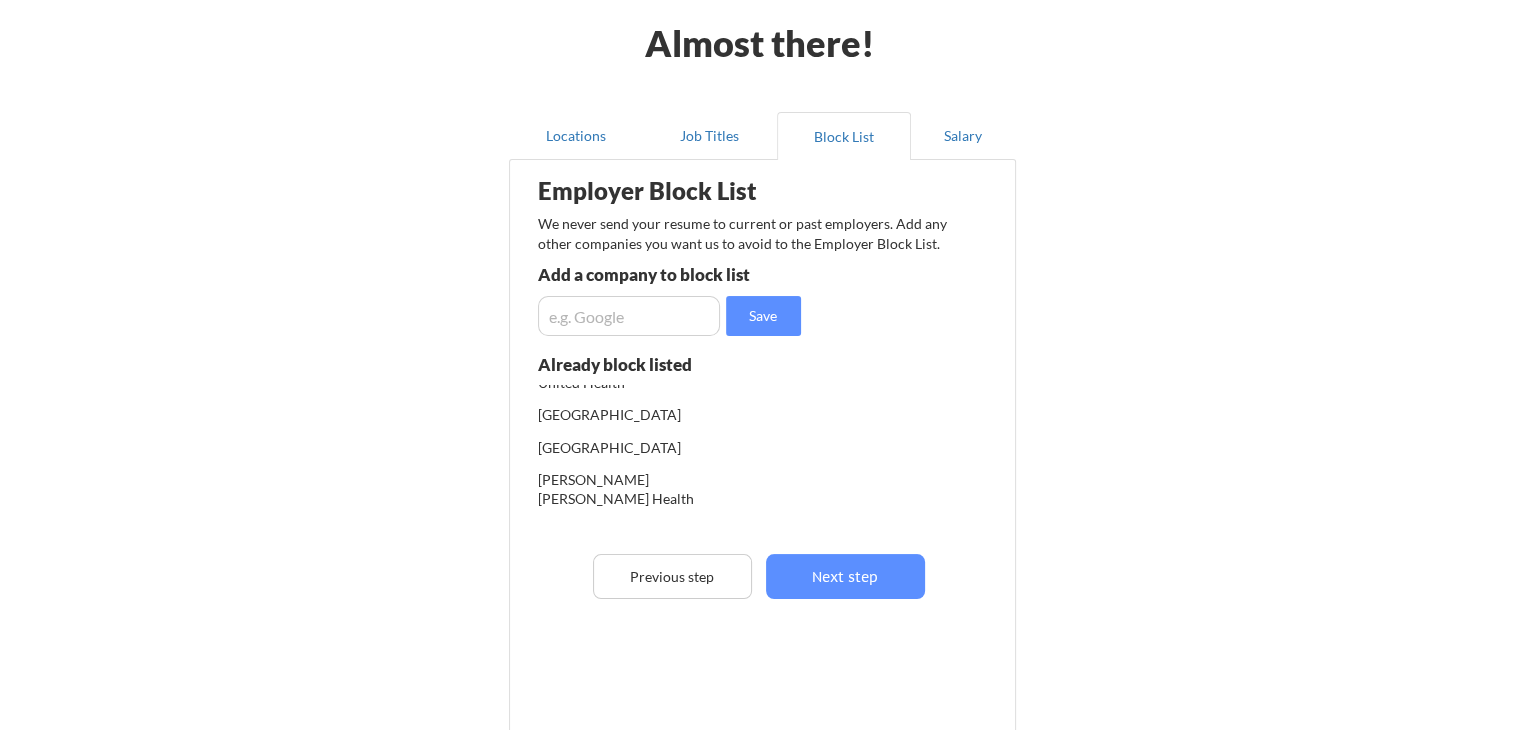 scroll, scrollTop: 0, scrollLeft: 0, axis: both 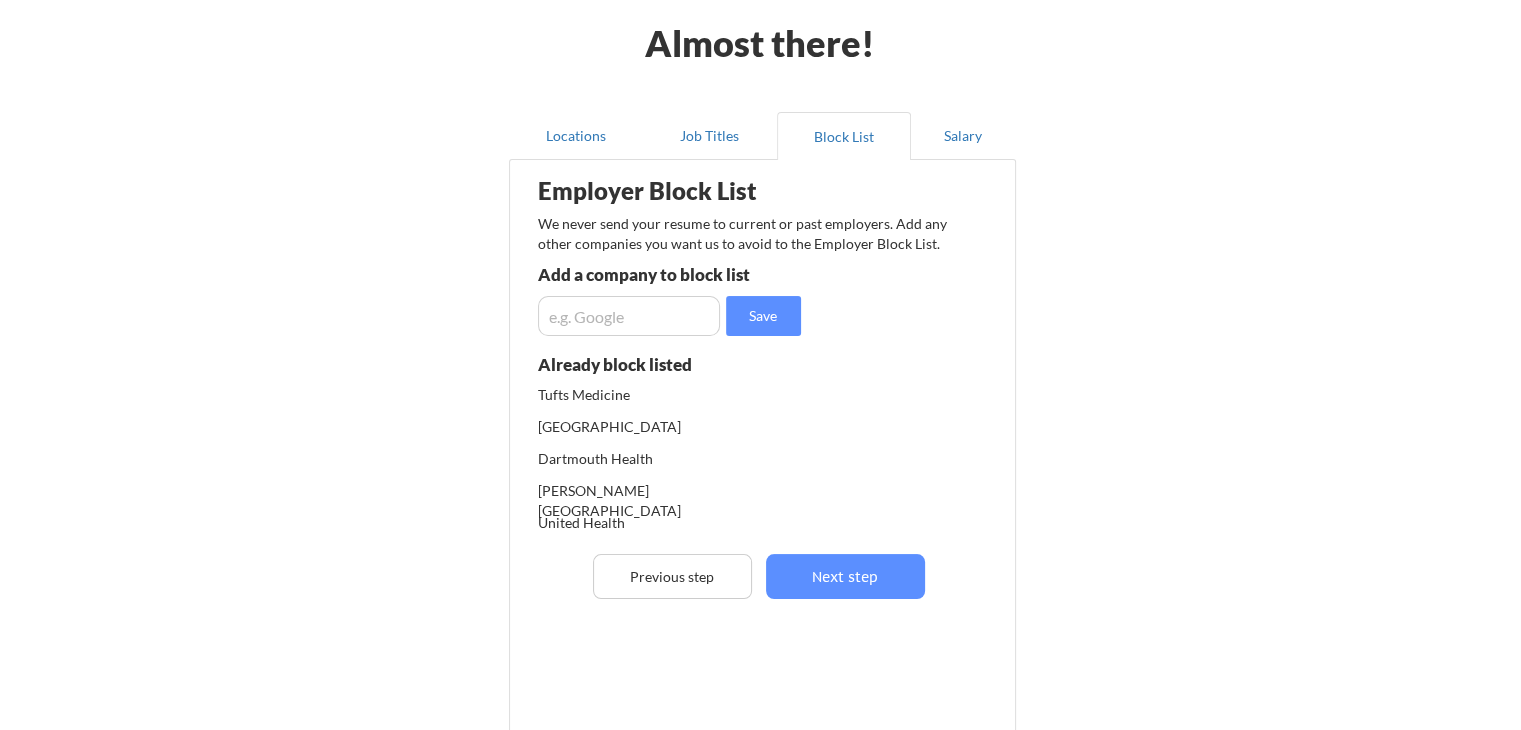 click at bounding box center [629, 316] 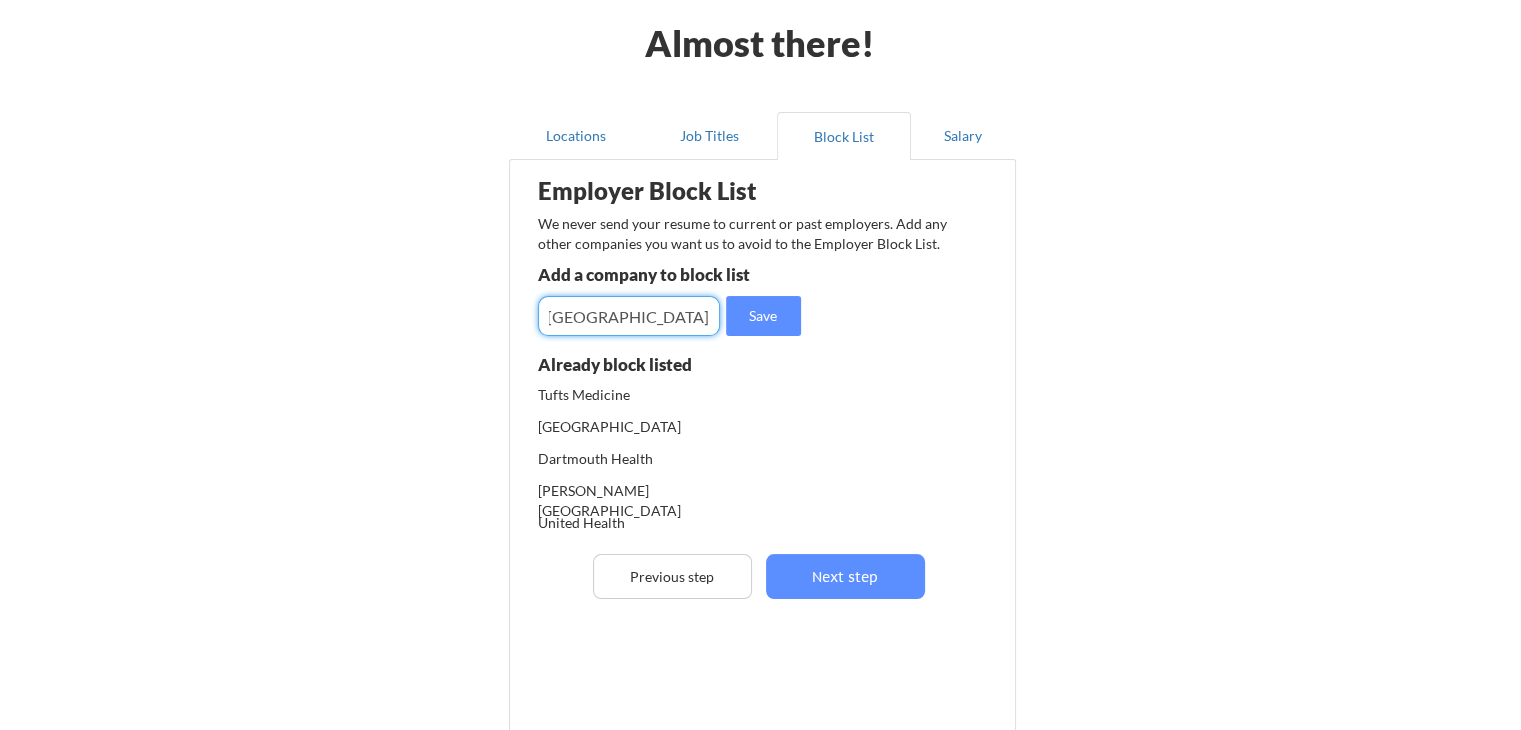 scroll, scrollTop: 0, scrollLeft: 7, axis: horizontal 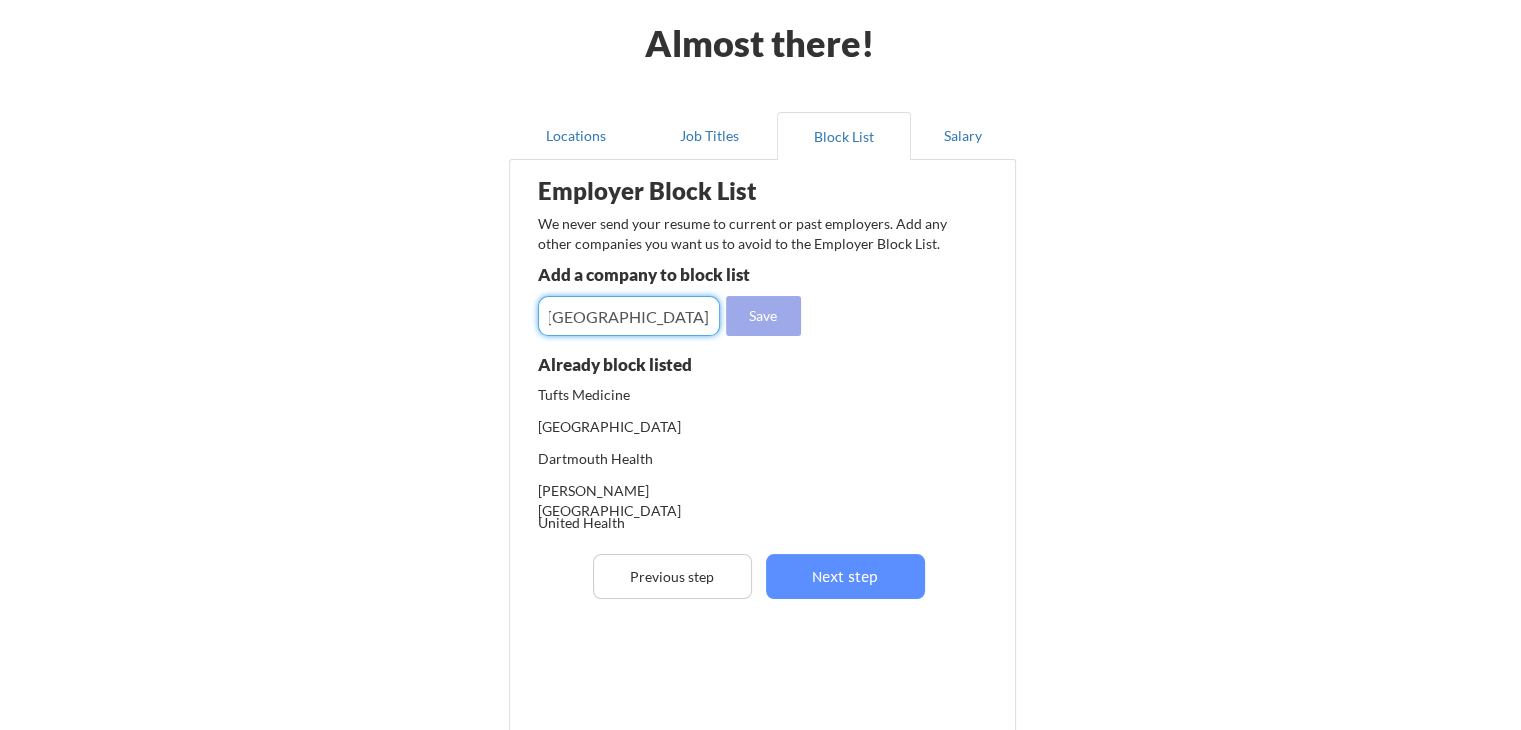 type on "Umass General Hospital" 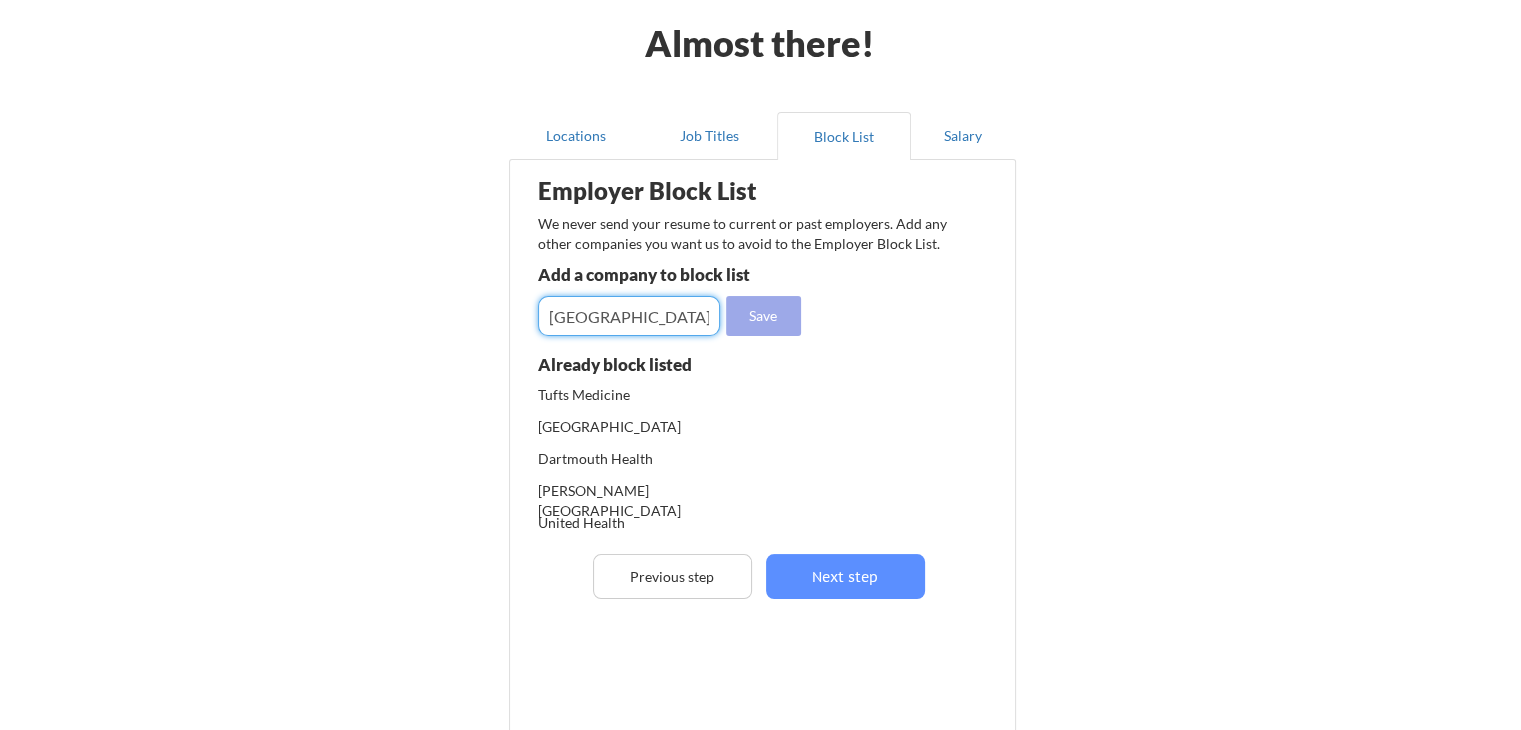 type 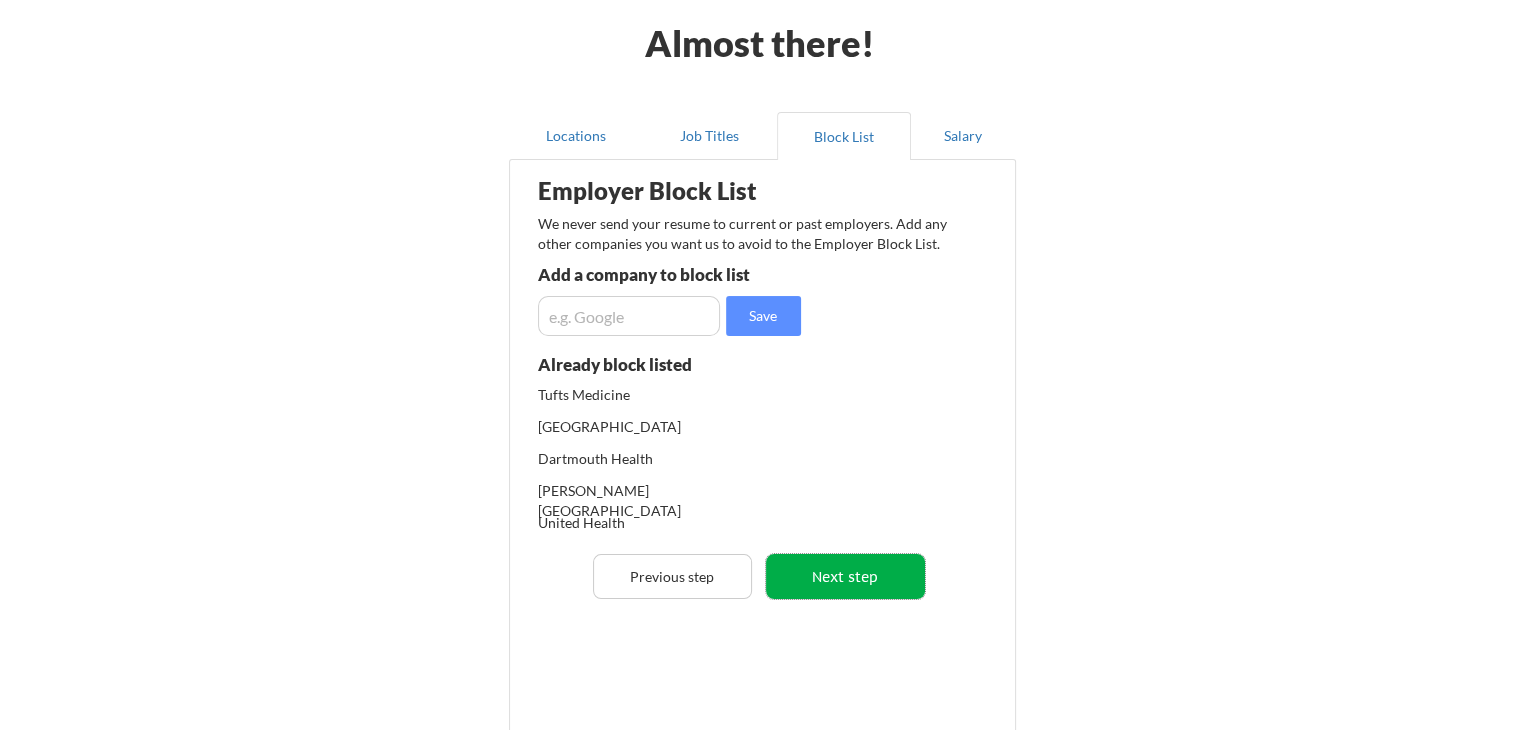 click on "Next step" at bounding box center (845, 576) 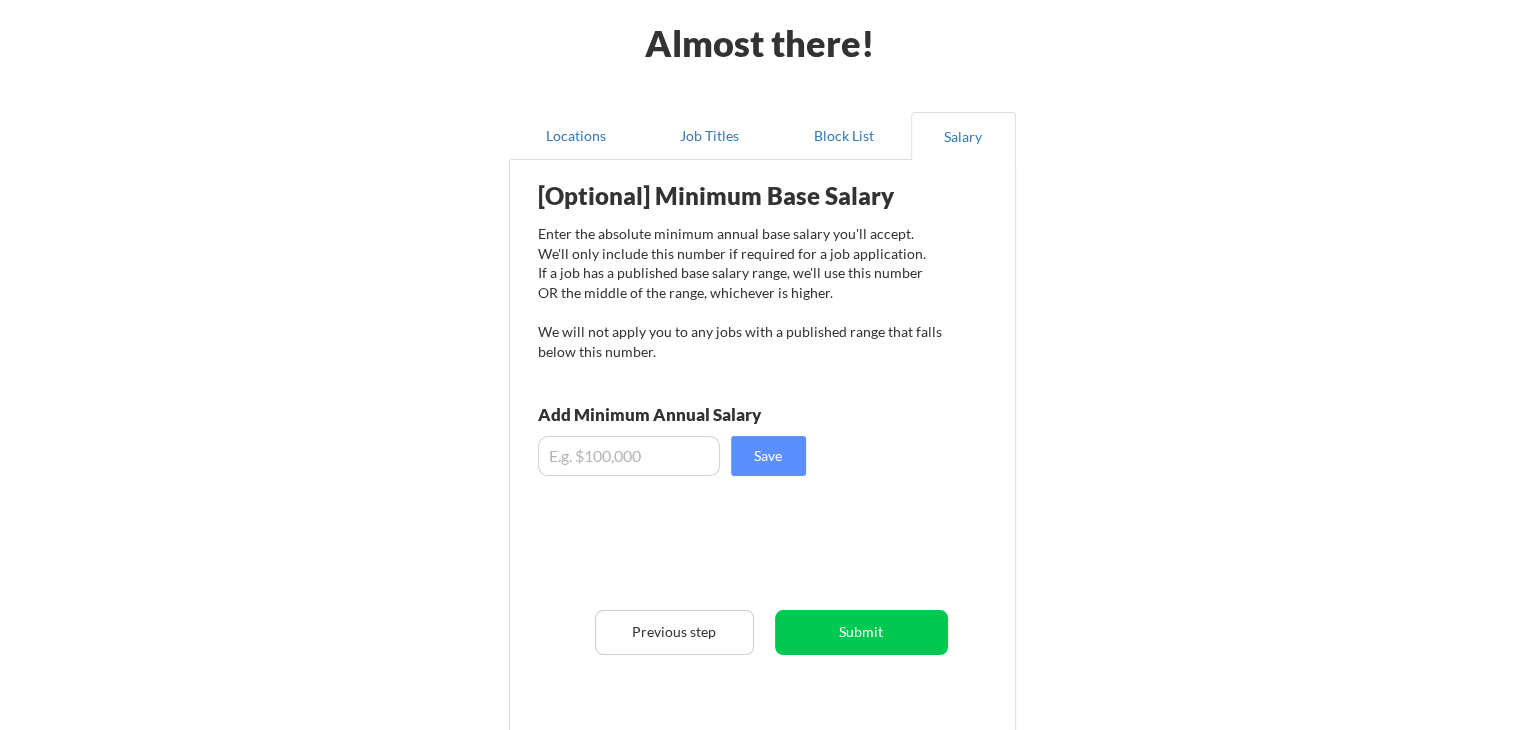 click at bounding box center [629, 456] 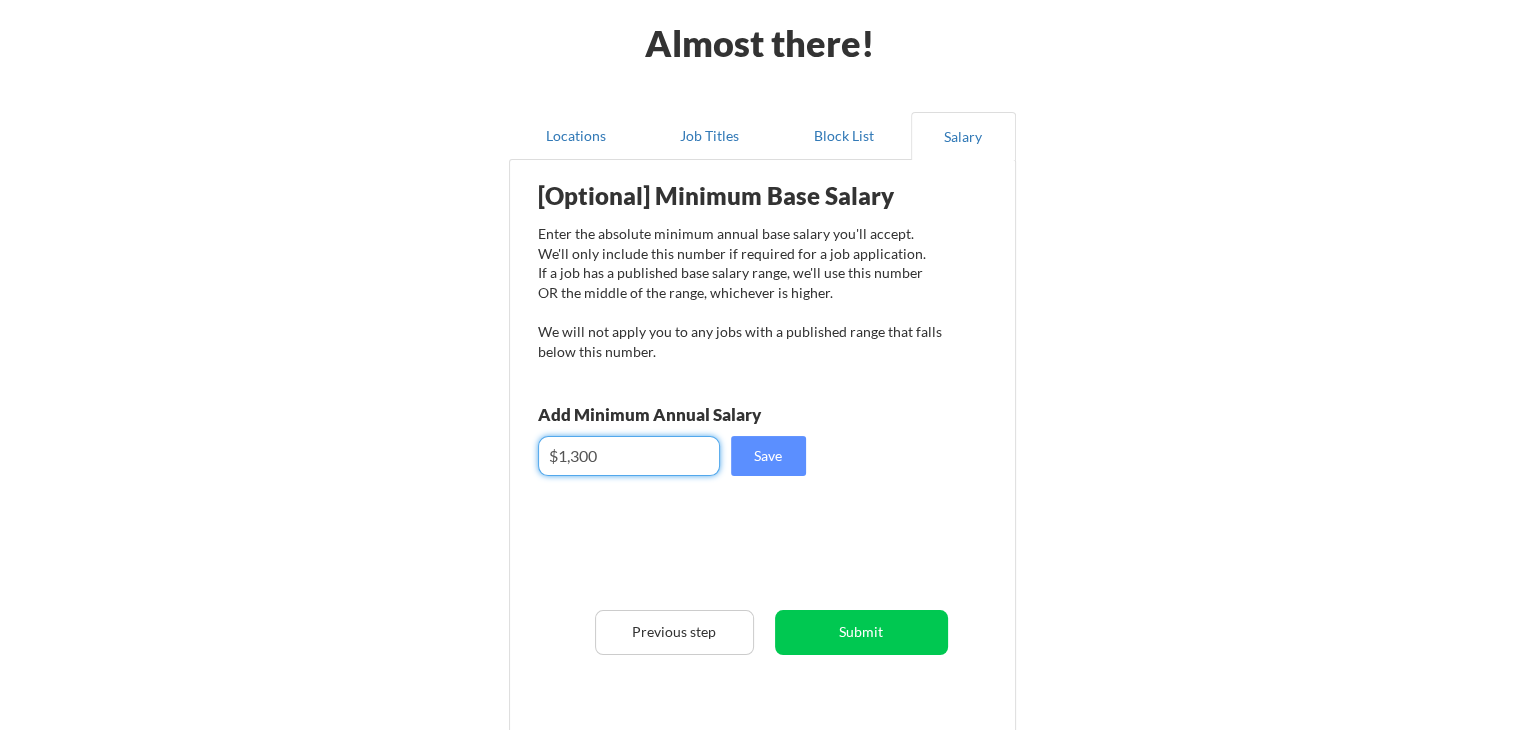 drag, startPoint x: 619, startPoint y: 460, endPoint x: 362, endPoint y: 430, distance: 258.74506 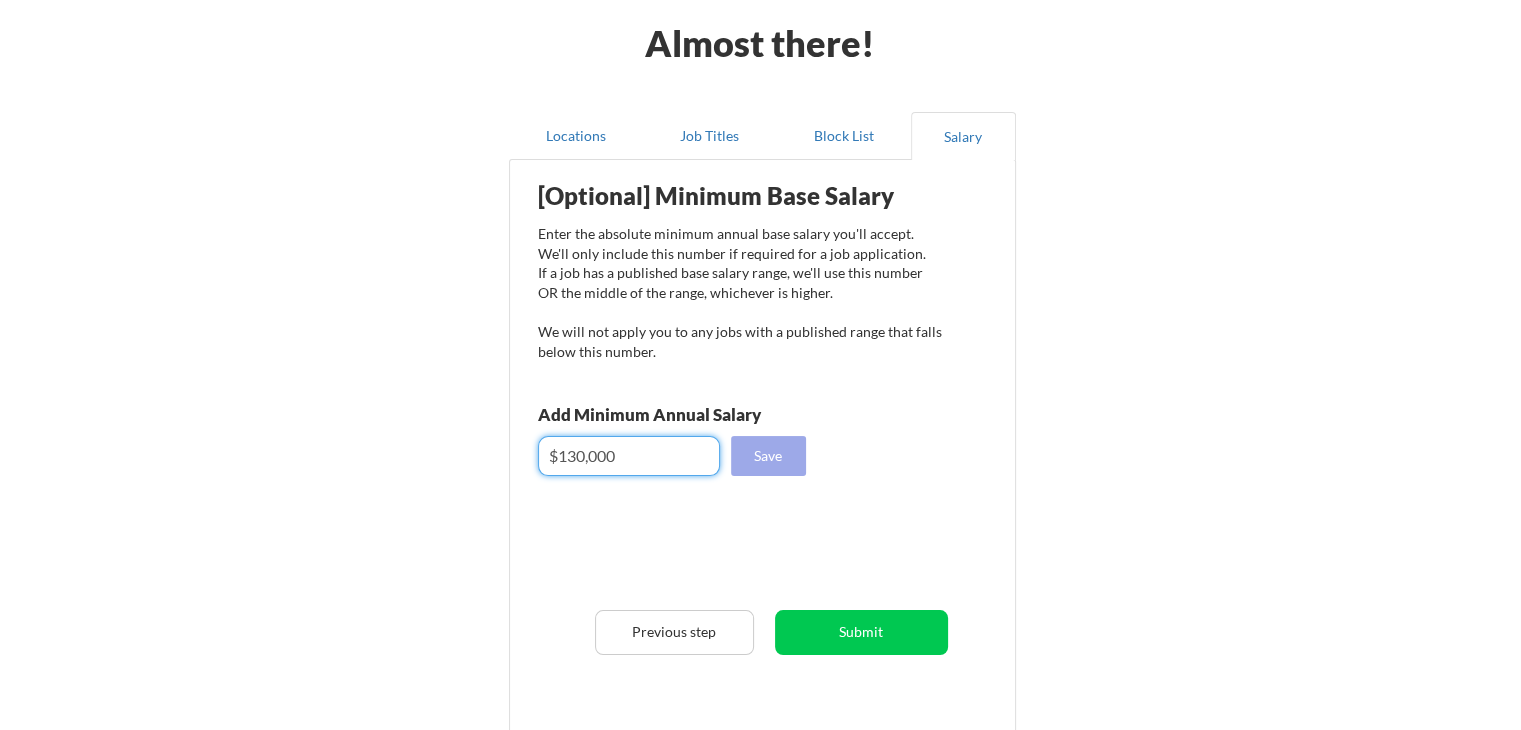type on "$130,000" 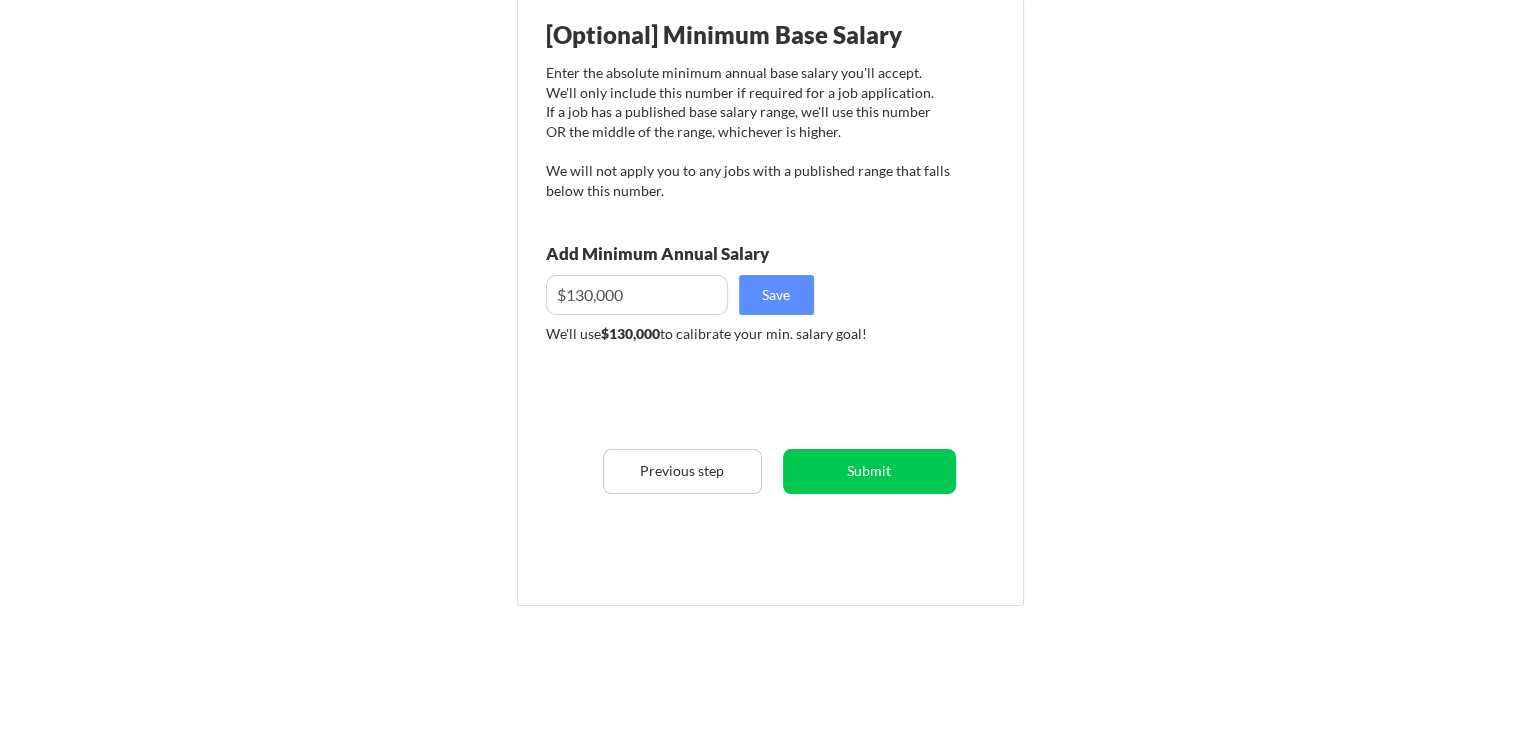 scroll, scrollTop: 305, scrollLeft: 0, axis: vertical 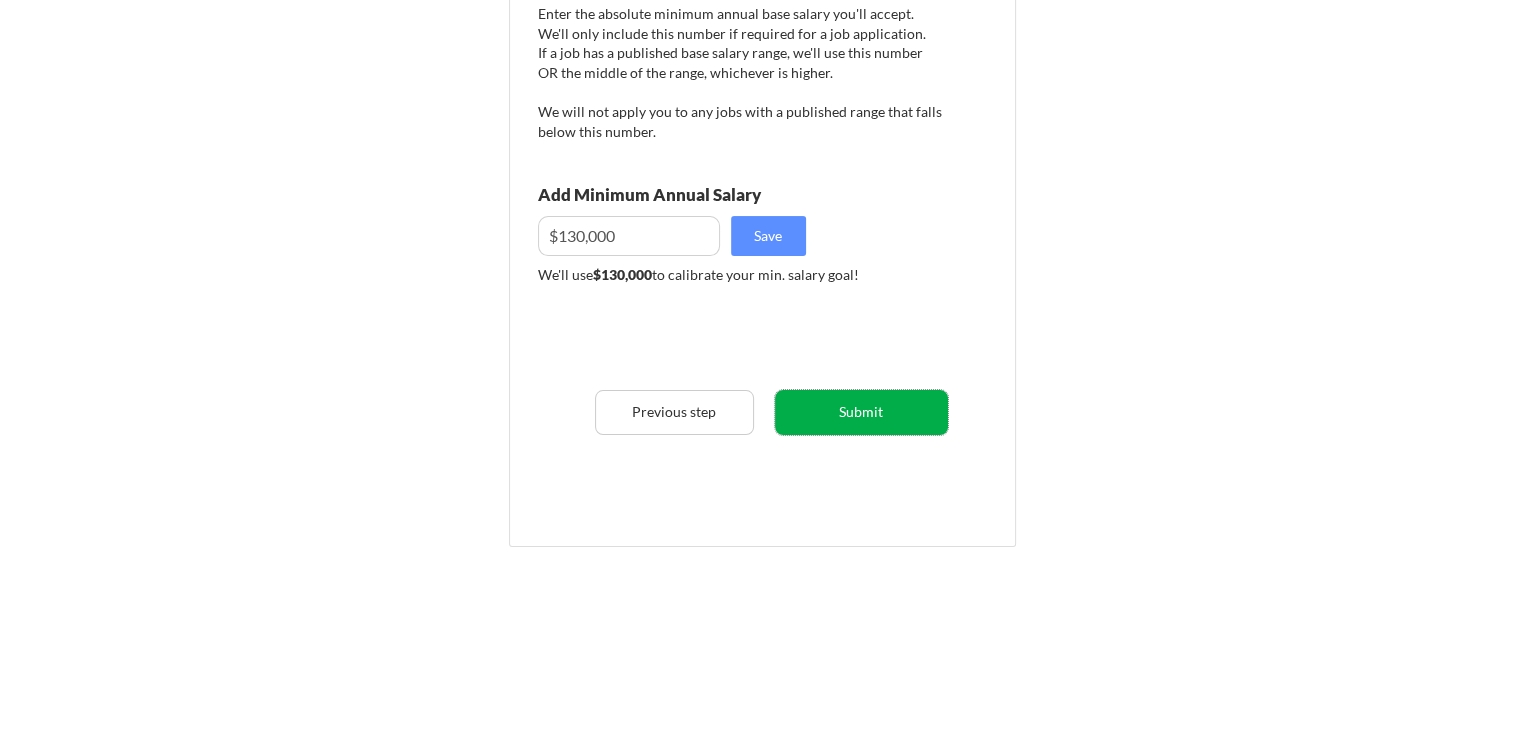 click on "Submit" at bounding box center (861, 412) 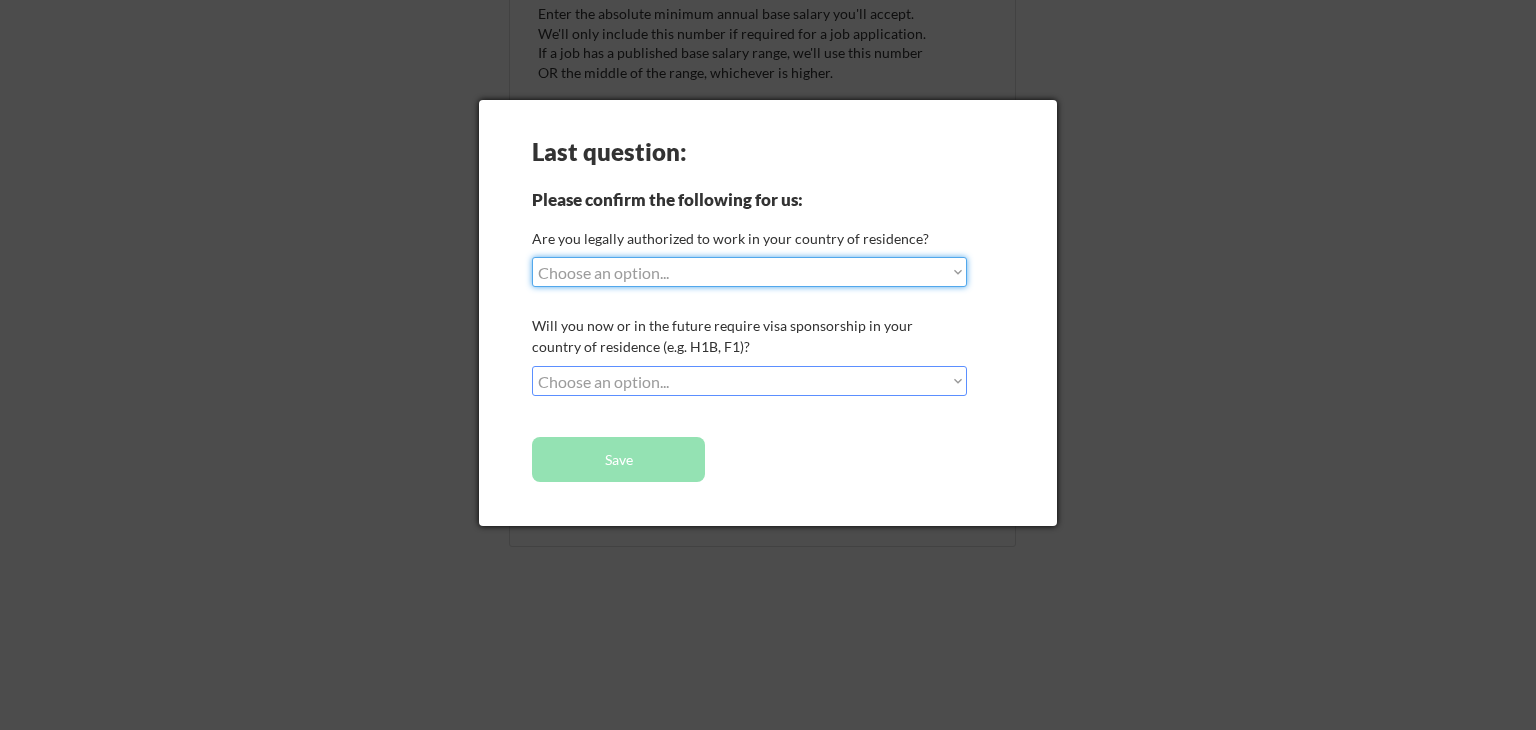 click on "Choose an option... Yes, I am a US Citizen Yes, I am a Canadian Citizen Yes, I am a US Green Card Holder Yes, I am an Other Permanent Resident Yes, I am here on a visa (H1B, OPT, etc.) No, I am not (yet) authorized" at bounding box center (749, 272) 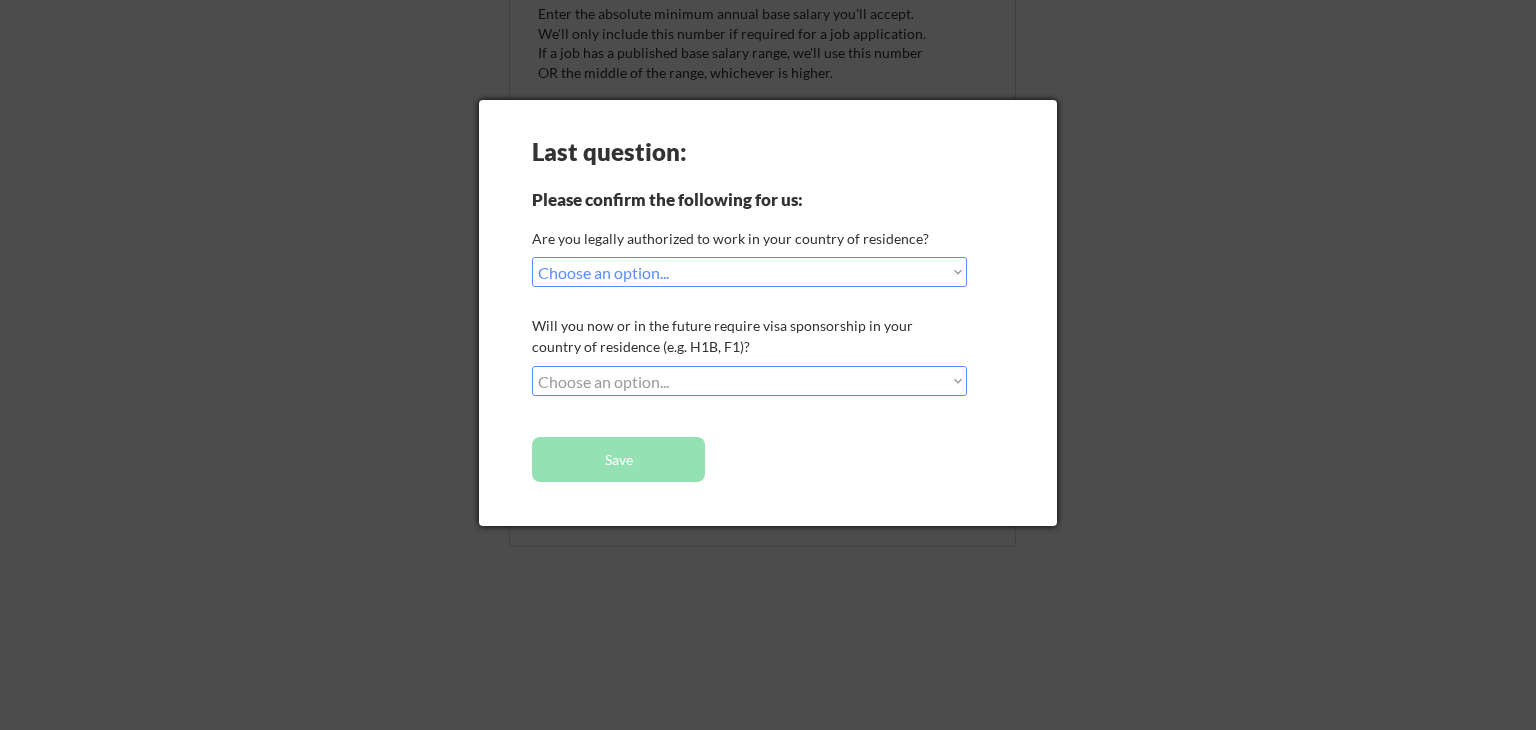 click on "Choose an option... Yes, I am a US Citizen Yes, I am a Canadian Citizen Yes, I am a US Green Card Holder Yes, I am an Other Permanent Resident Yes, I am here on a visa (H1B, OPT, etc.) No, I am not (yet) authorized" at bounding box center [749, 272] 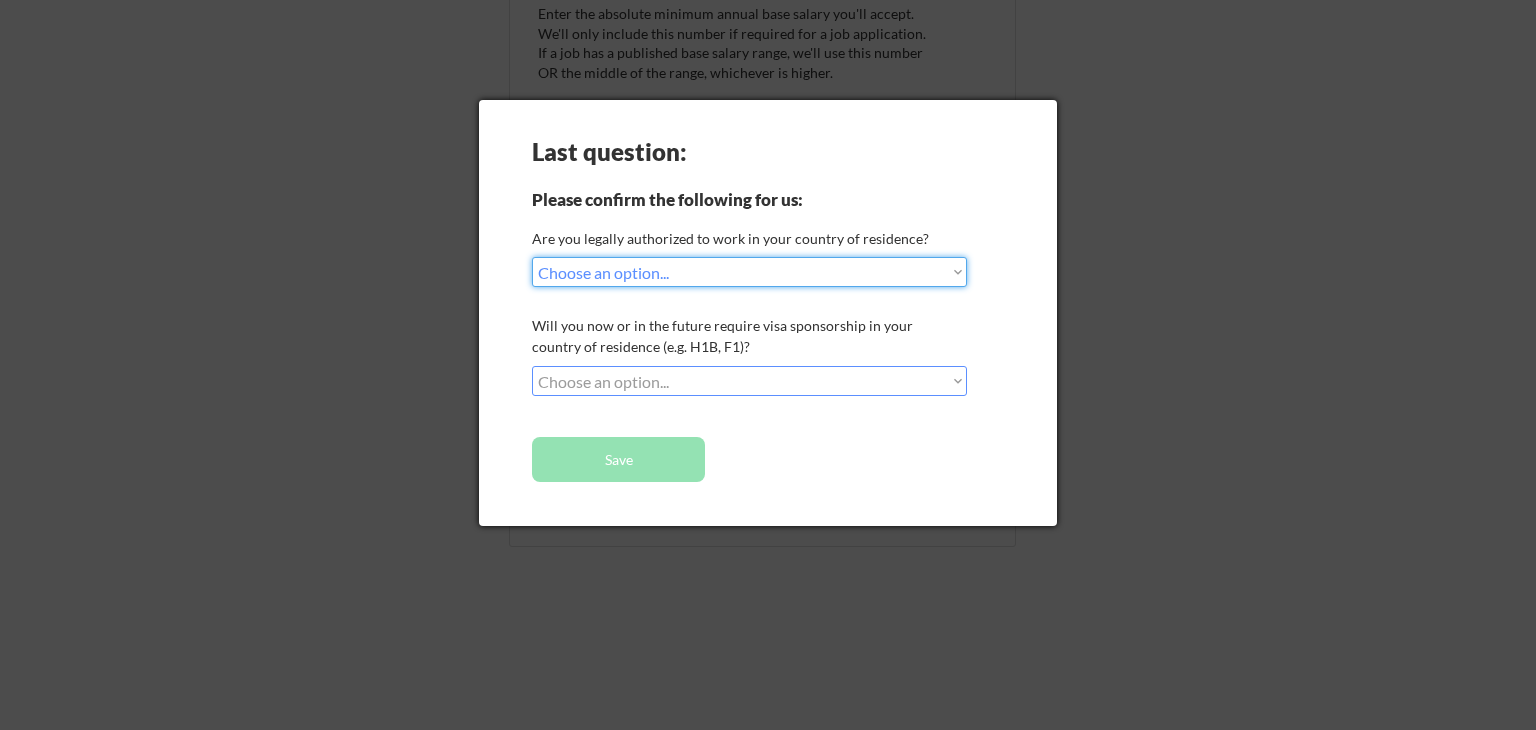 click on "Choose an option... Yes, I am a US Citizen Yes, I am a Canadian Citizen Yes, I am a US Green Card Holder Yes, I am an Other Permanent Resident Yes, I am here on a visa (H1B, OPT, etc.) No, I am not (yet) authorized" at bounding box center (749, 272) 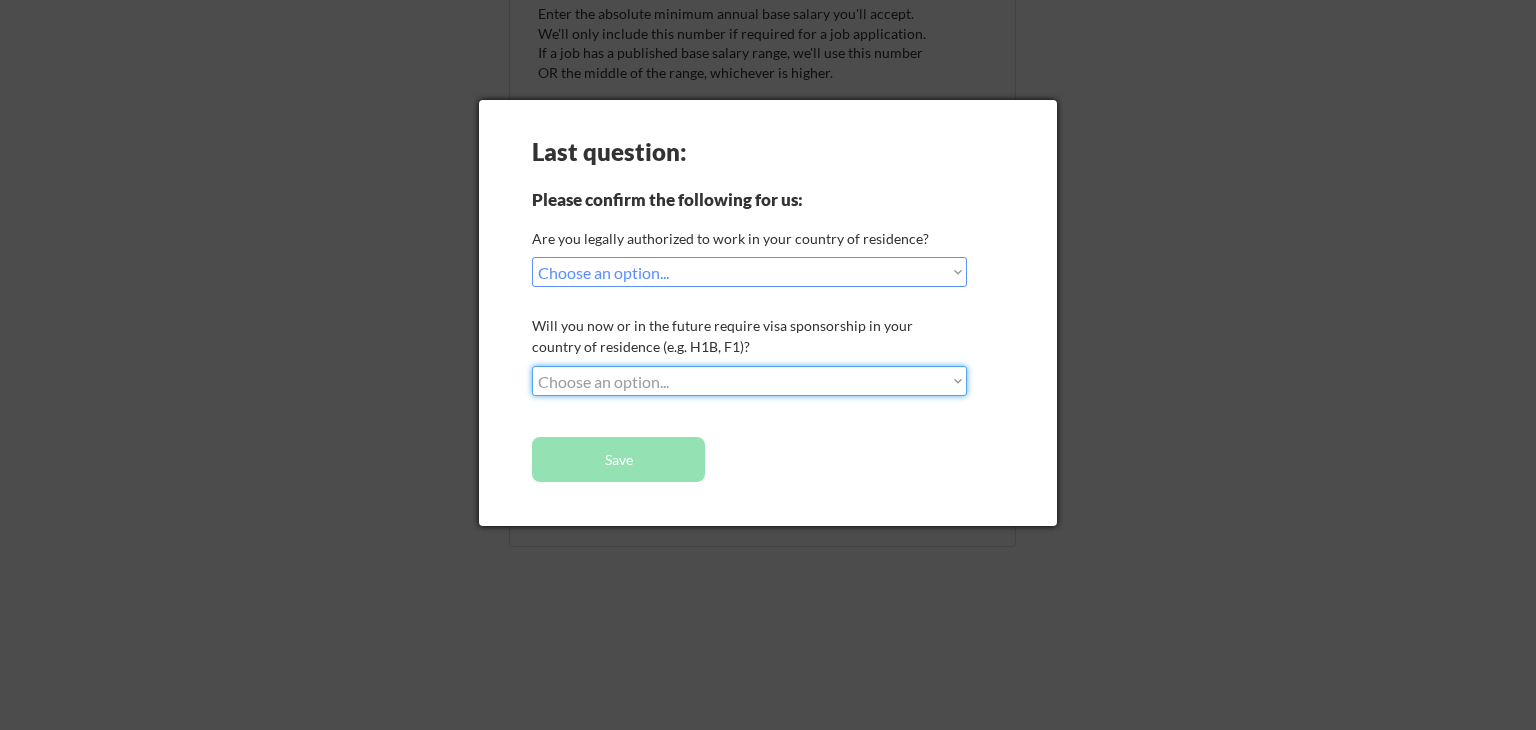 click on "Choose an option... No, I will not need sponsorship Yes, I will need sponsorship" at bounding box center [749, 381] 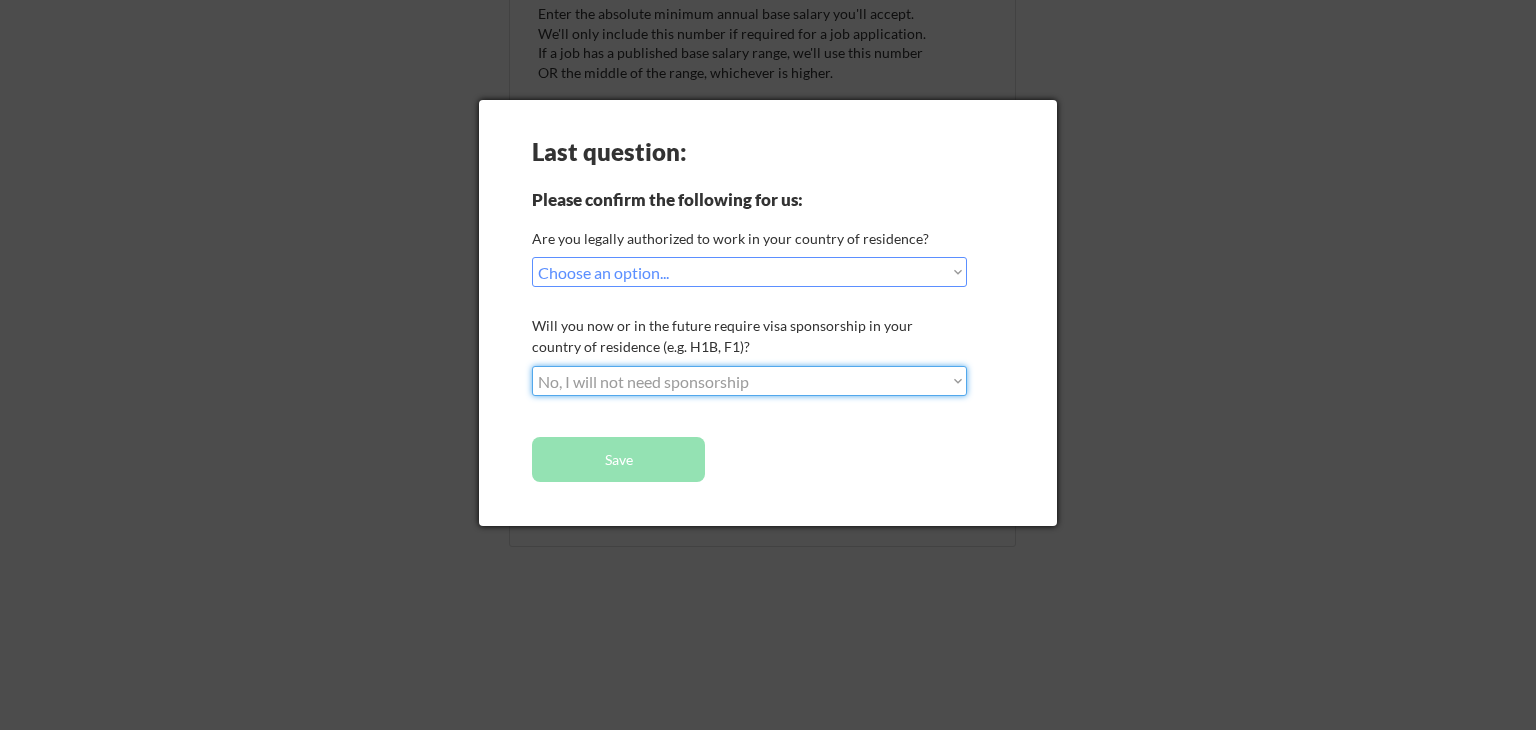 click on "Choose an option... No, I will not need sponsorship Yes, I will need sponsorship" at bounding box center [749, 381] 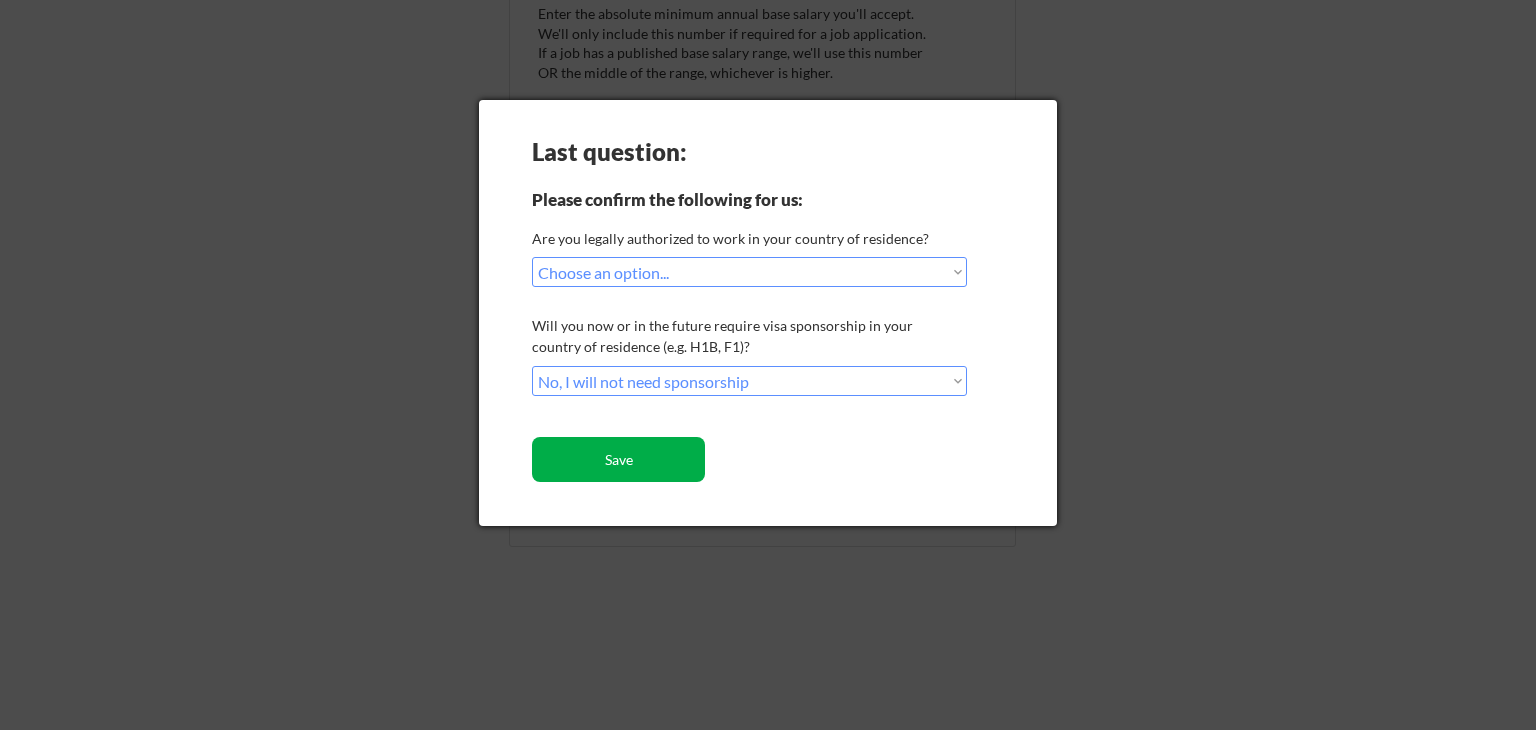 click on "Save" at bounding box center [618, 459] 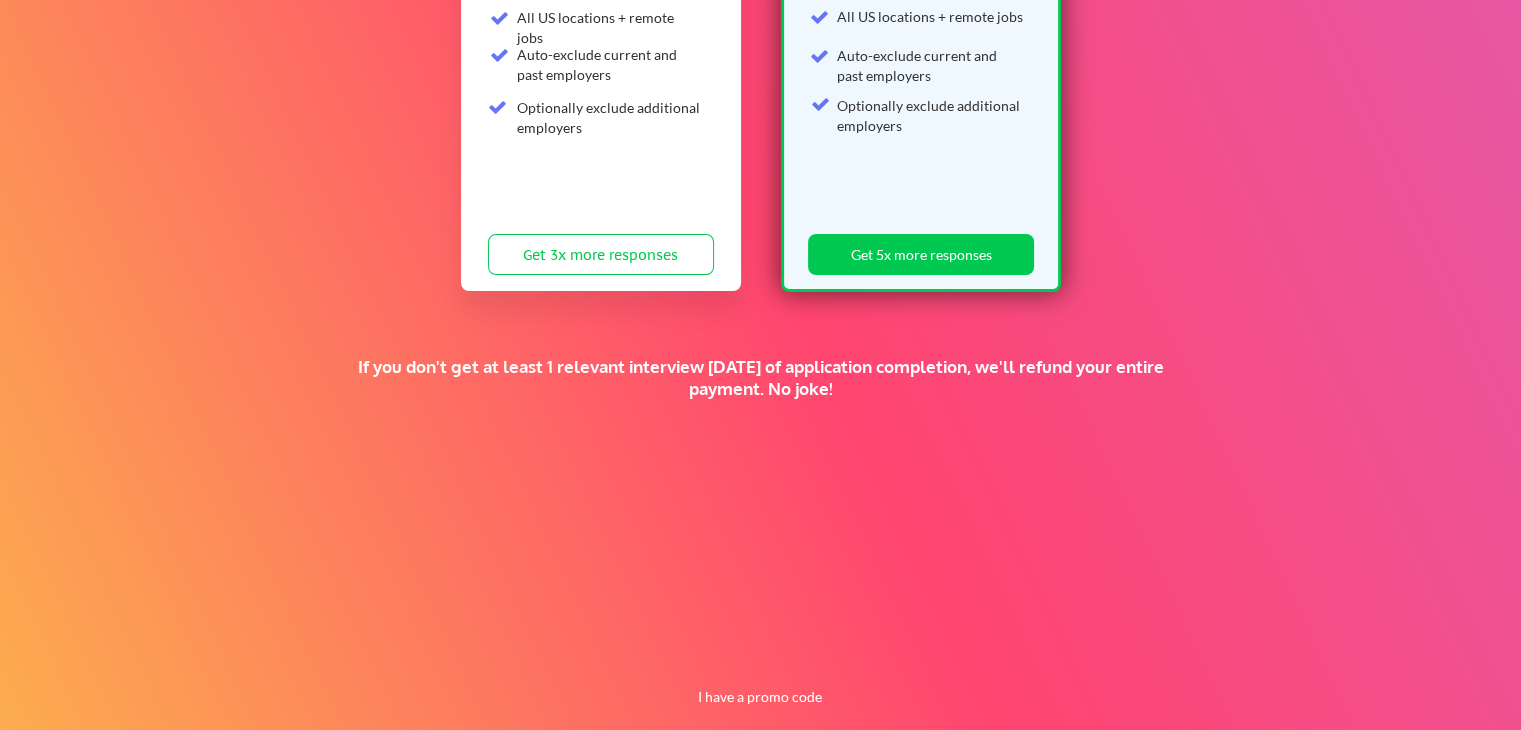 scroll, scrollTop: 443, scrollLeft: 0, axis: vertical 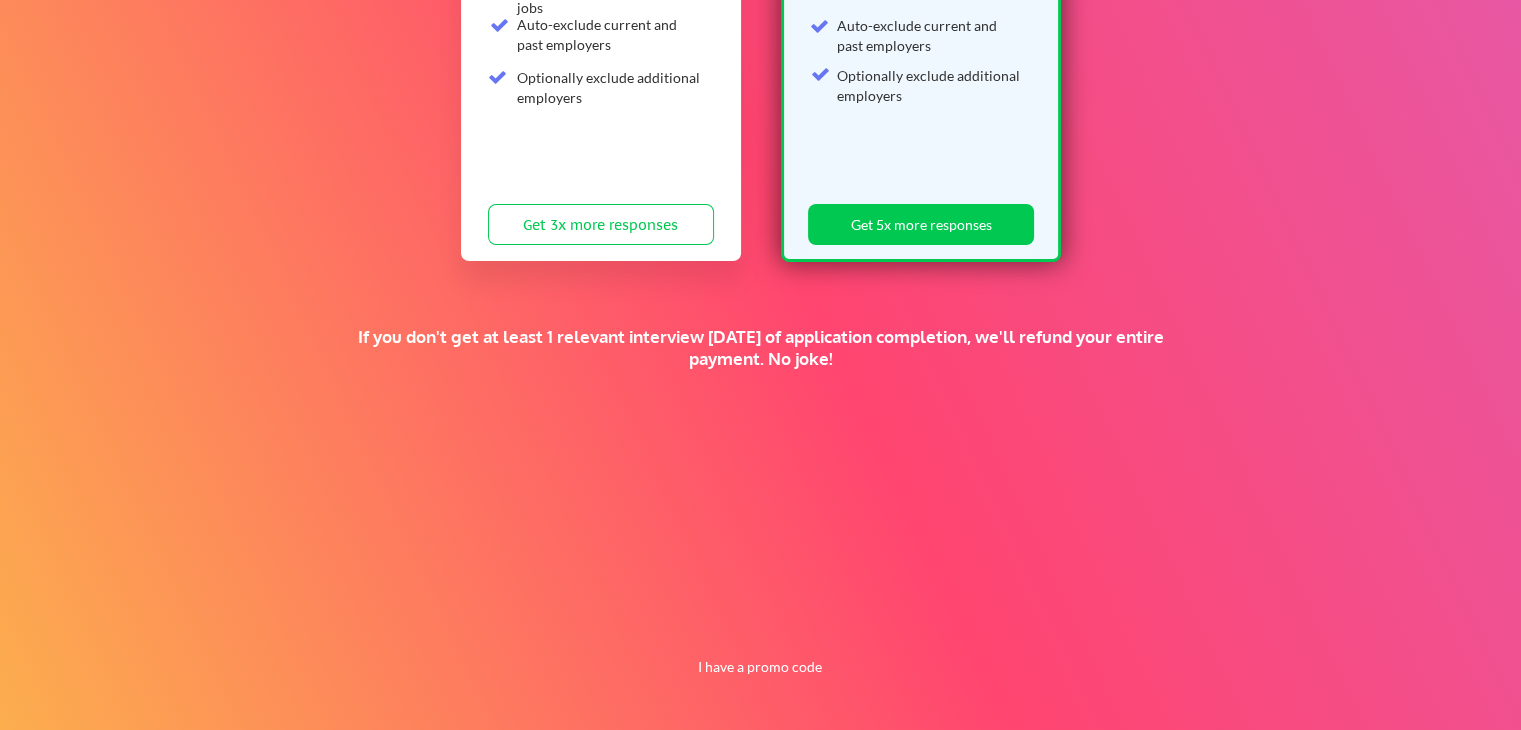 click on "If you don't get at least 1 relevant interview within 1 month of application completion, we'll refund your entire payment. No joke!" at bounding box center (760, 348) 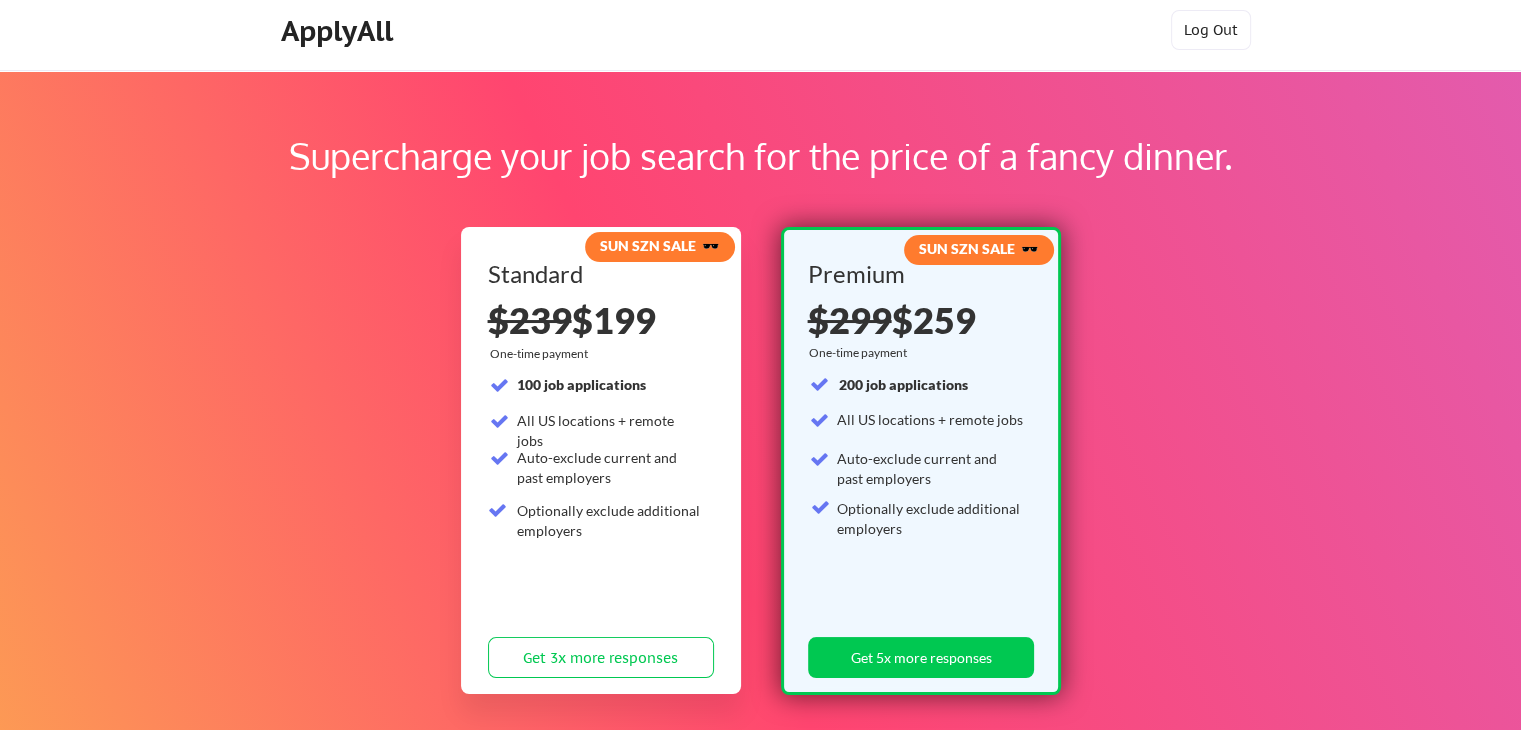 scroll, scrollTop: 0, scrollLeft: 0, axis: both 